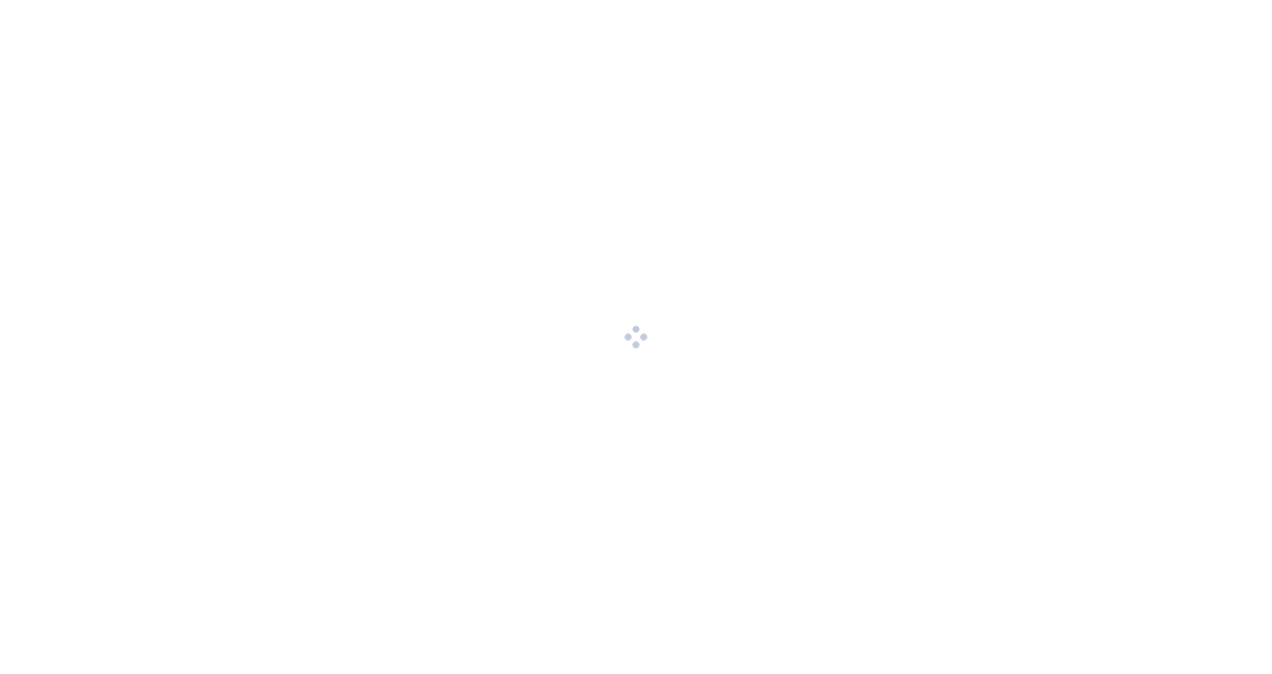 scroll, scrollTop: 0, scrollLeft: 0, axis: both 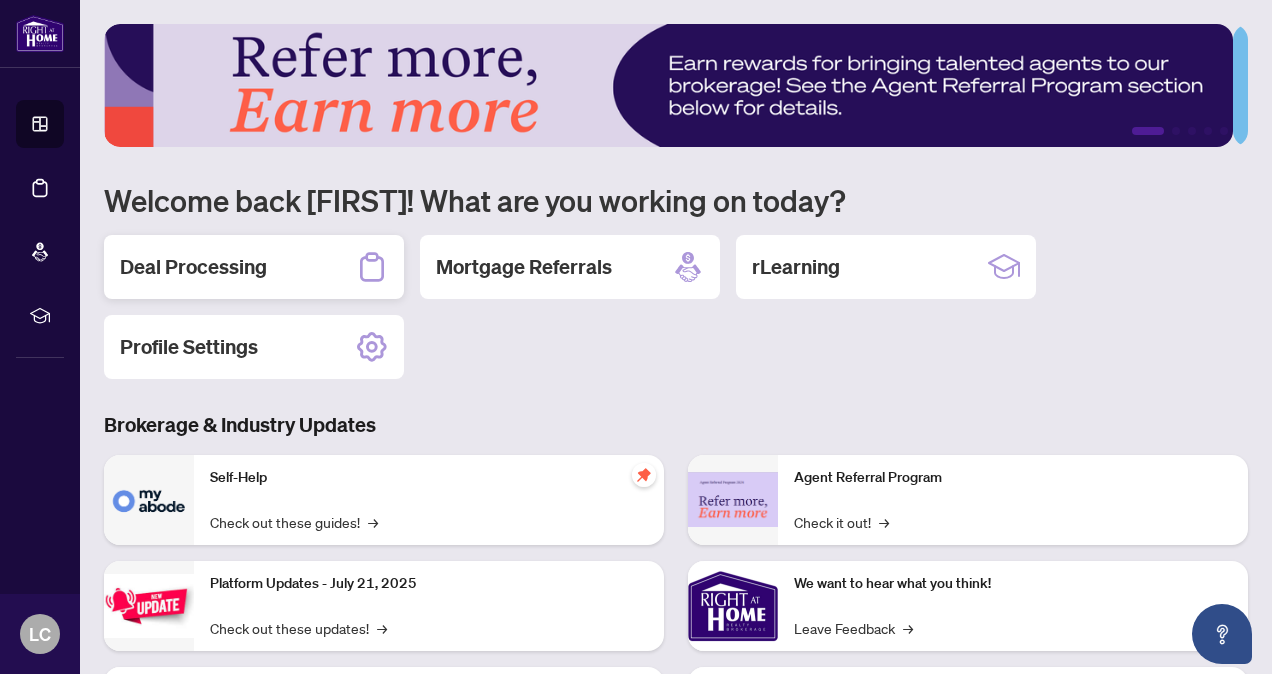click on "Deal Processing" at bounding box center (254, 267) 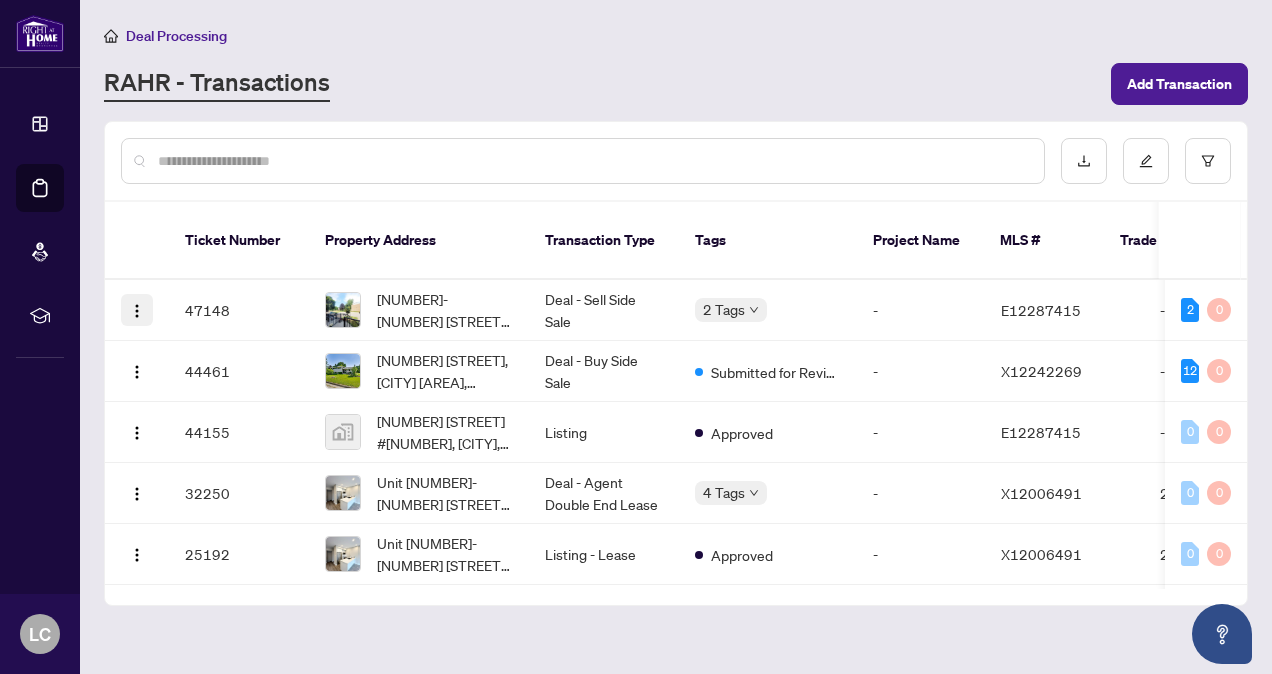 click at bounding box center [137, 310] 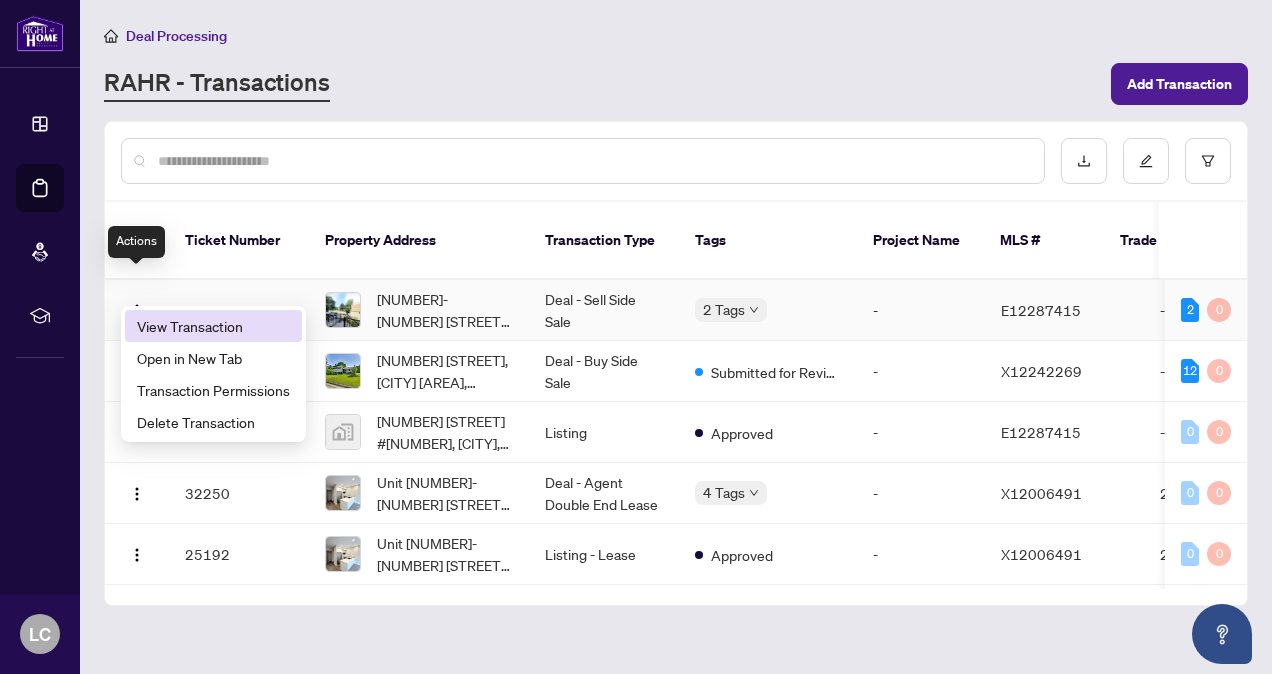 click on "View Transaction" at bounding box center [213, 326] 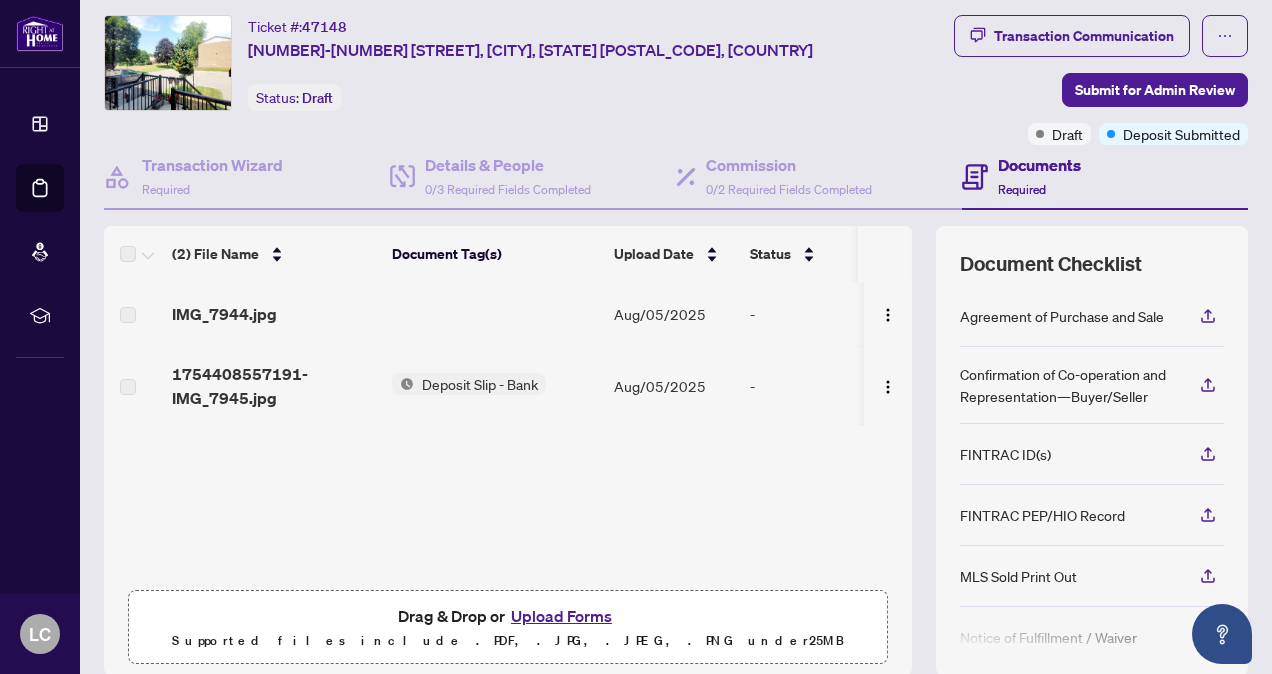 scroll, scrollTop: 52, scrollLeft: 0, axis: vertical 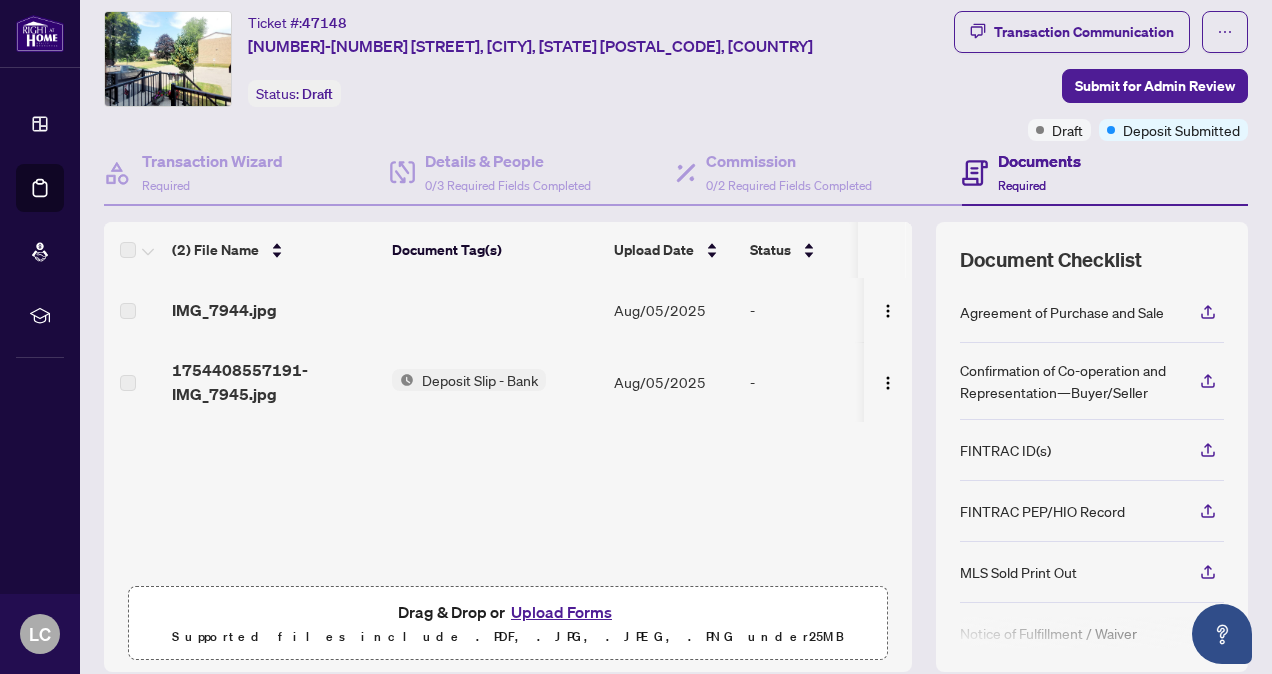 click on "IMG_7944.jpg" at bounding box center [274, 310] 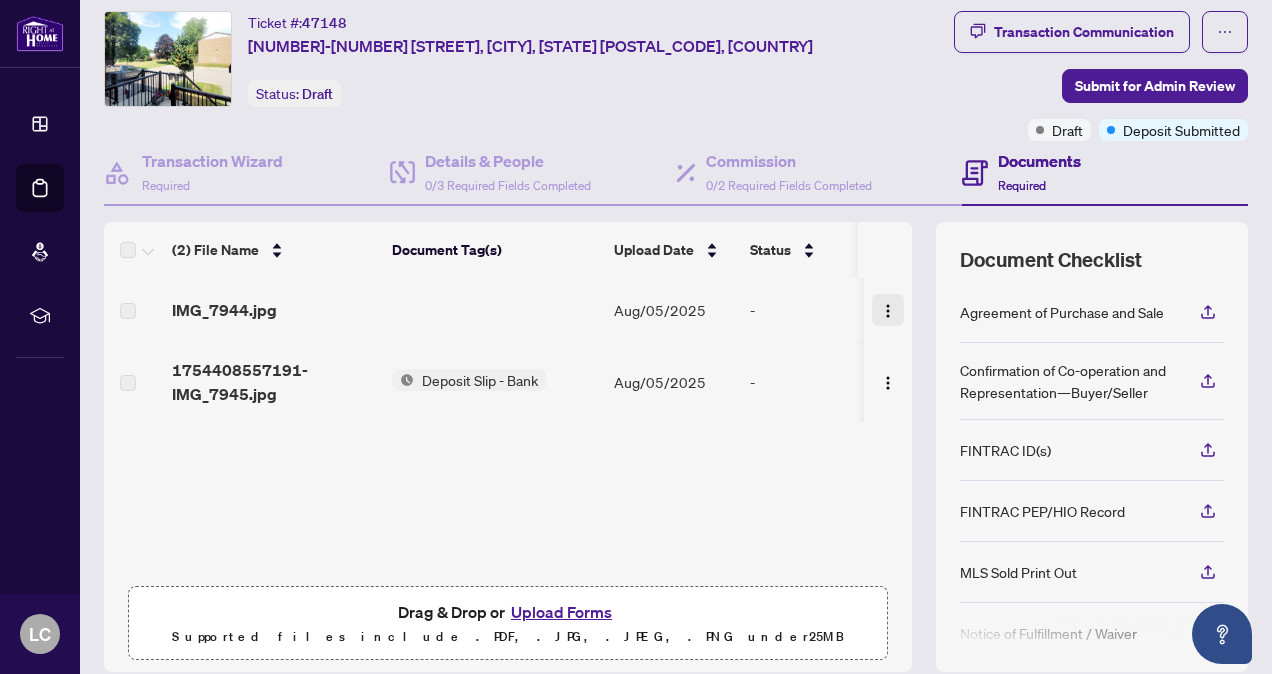 click at bounding box center (888, 311) 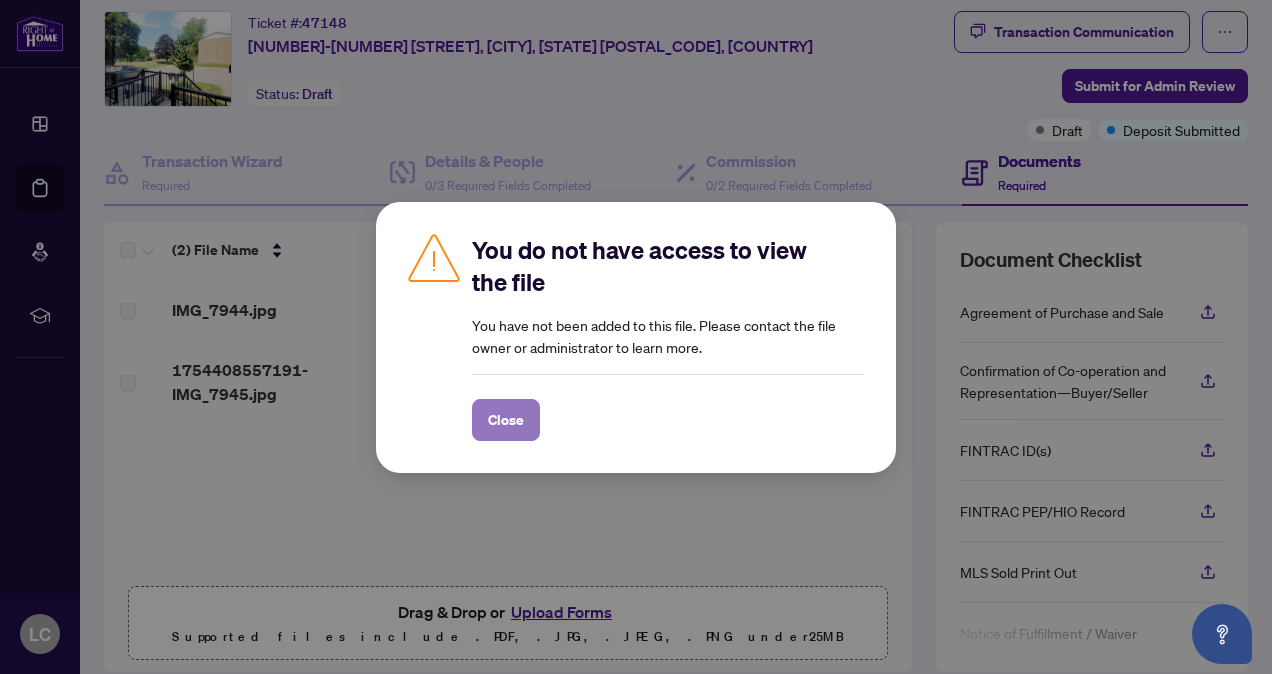 click on "Close" at bounding box center (506, 420) 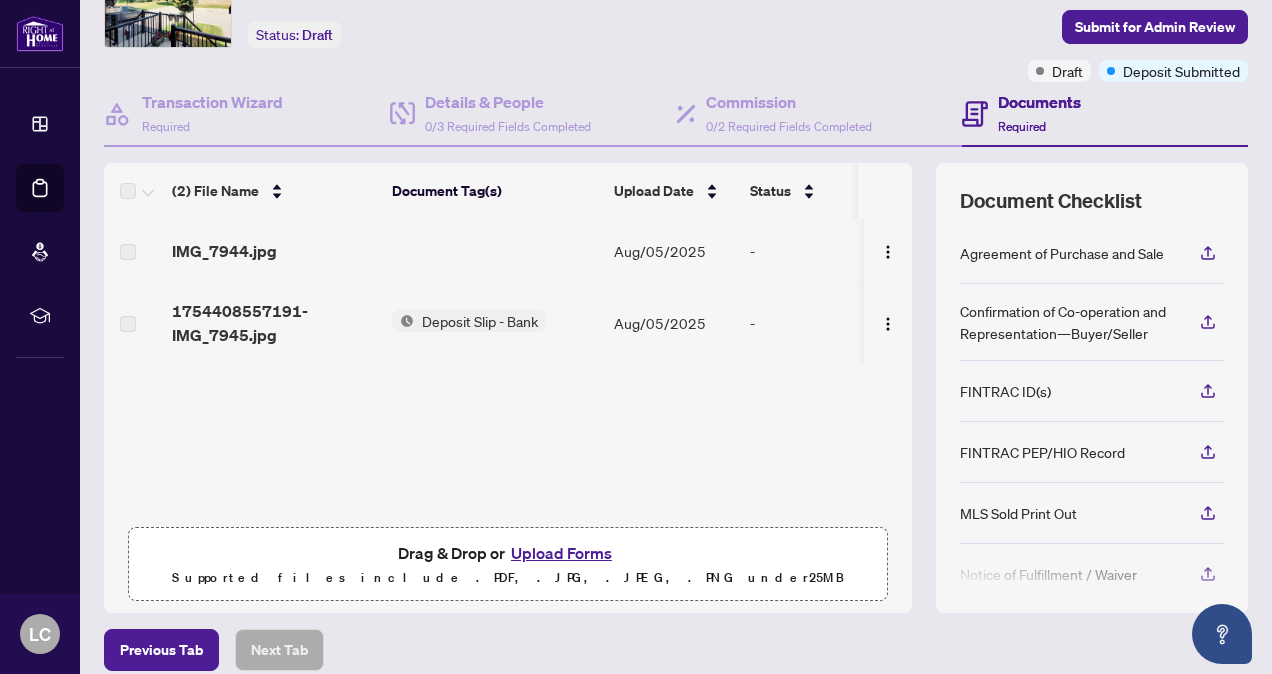 scroll, scrollTop: 112, scrollLeft: 0, axis: vertical 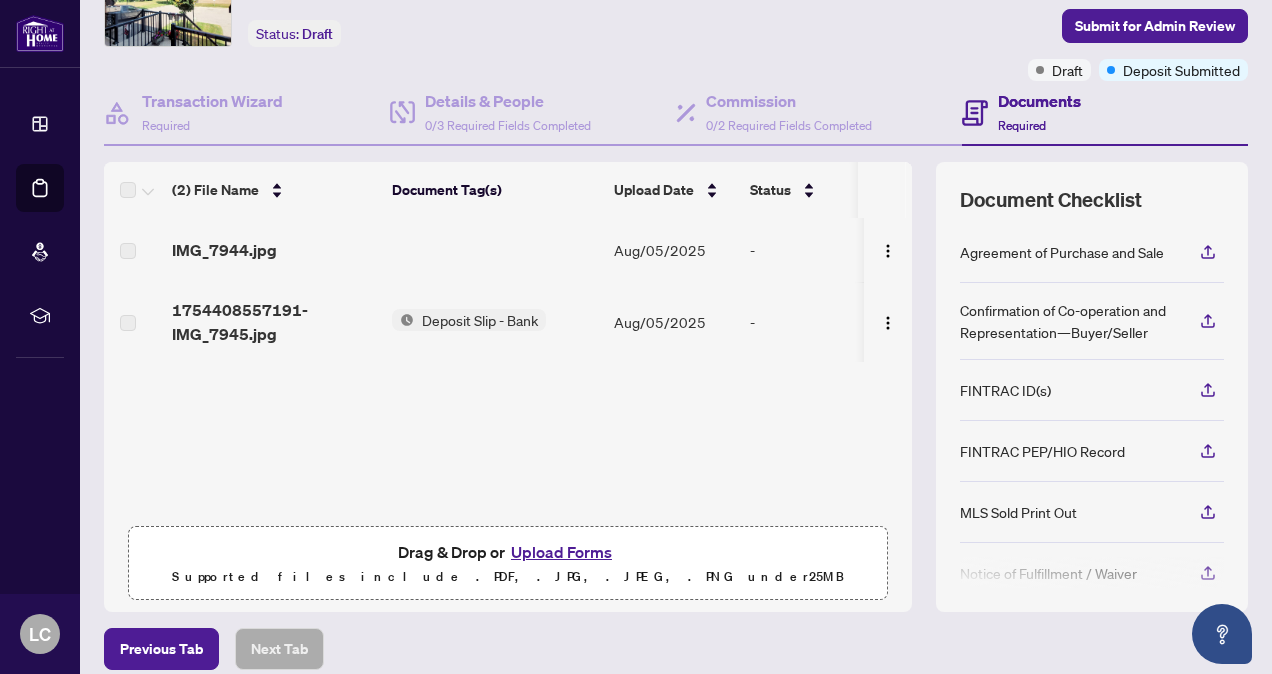 click on "Deposit Slip - Bank" at bounding box center [480, 320] 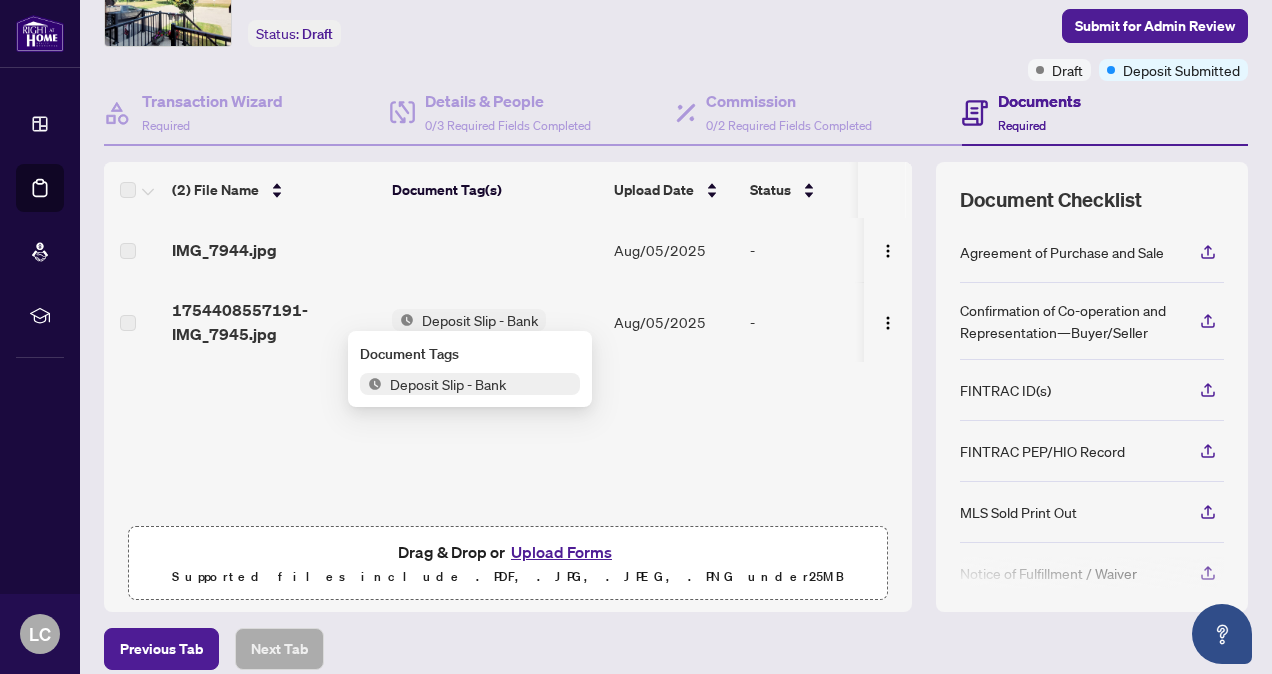 click on "Deposit Slip - Bank" at bounding box center [448, 384] 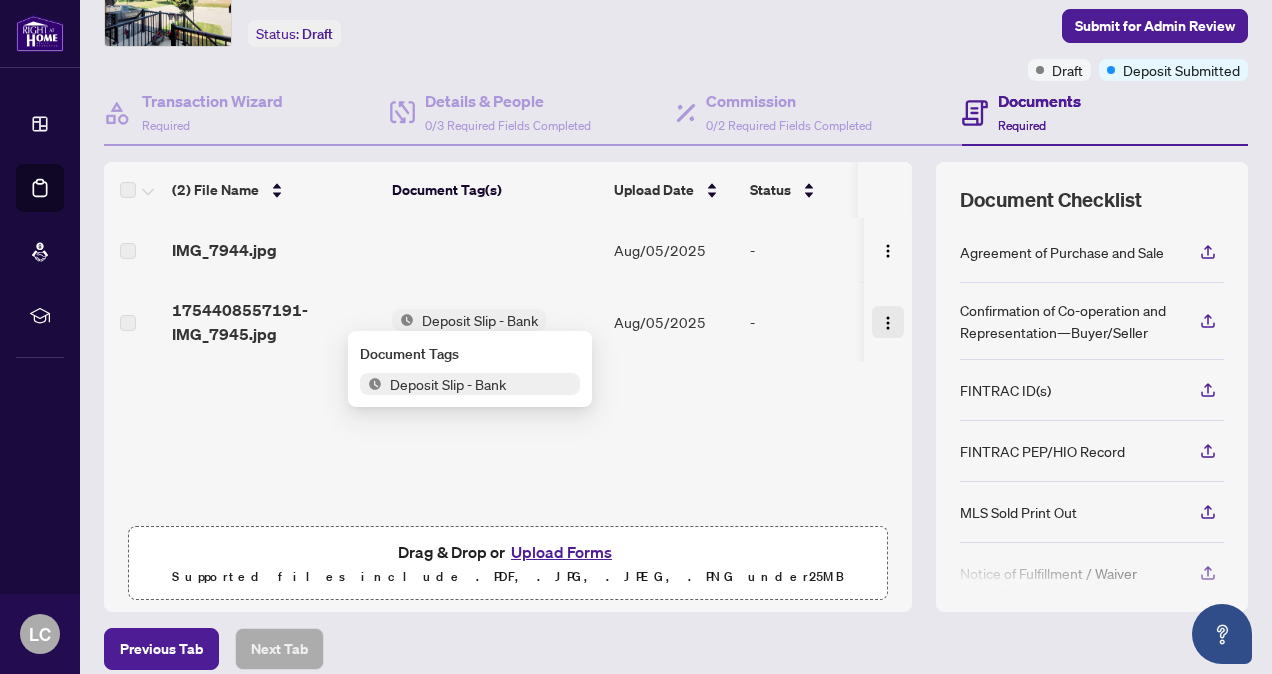 click at bounding box center (888, 323) 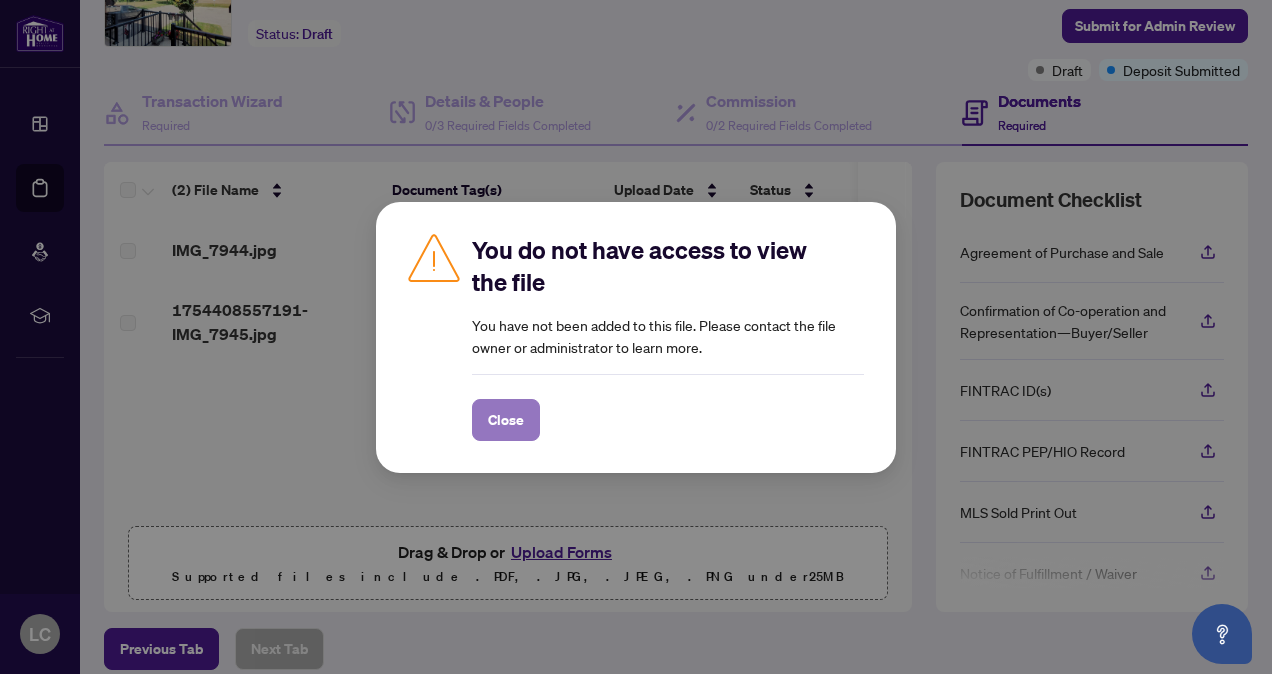 click on "Close" at bounding box center [506, 420] 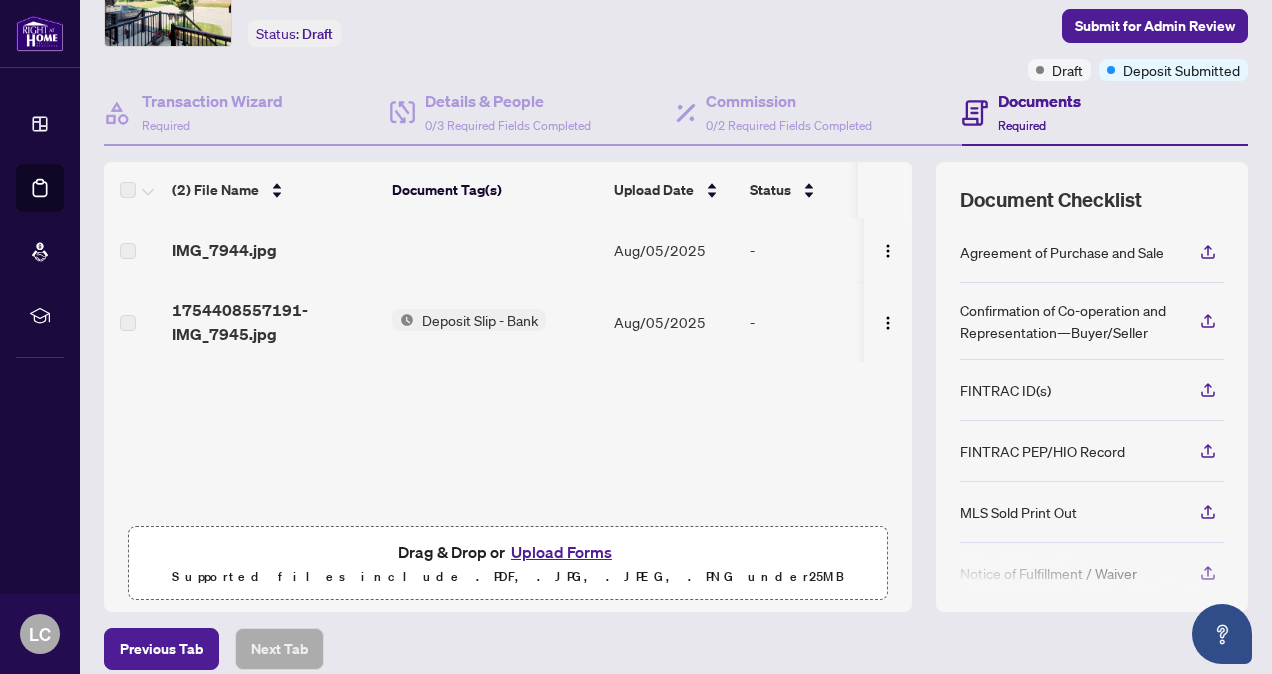 click on "1754408557191-IMG_7945.jpg" at bounding box center [274, 322] 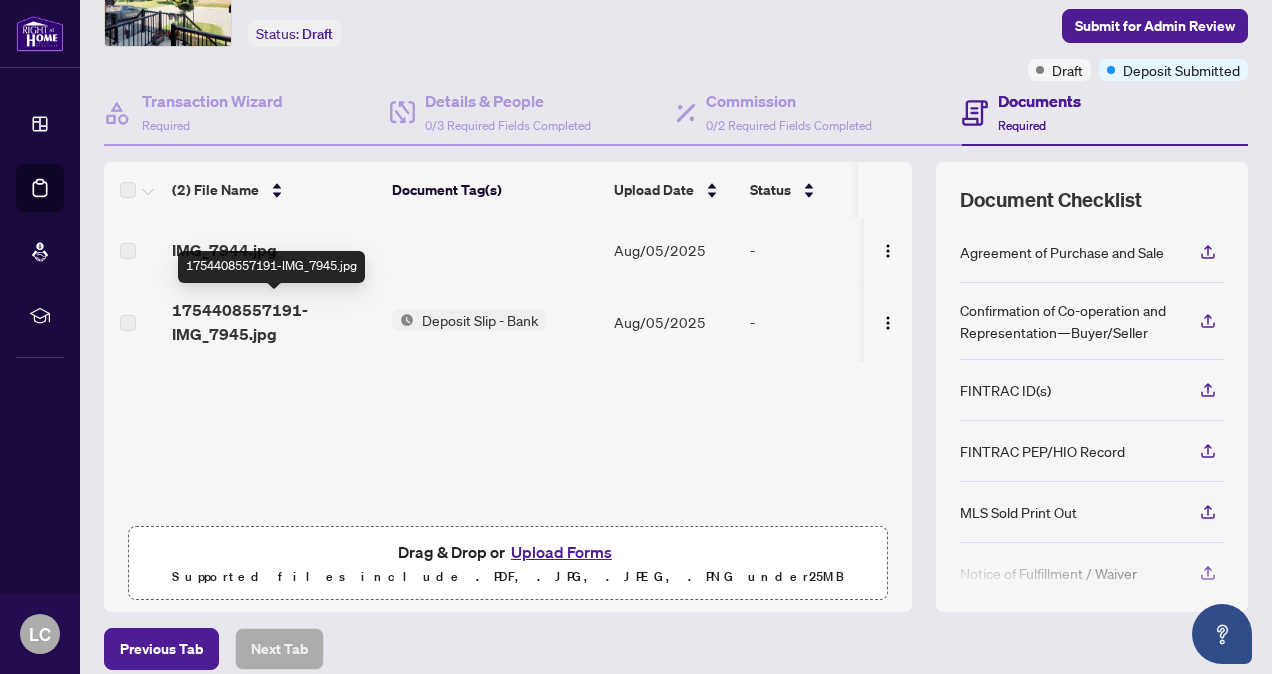 click on "(2) File Name Document Tag(s) Upload Date Status             IMG_7944.jpg Aug/[DATE]/2025 - 1754408557191-IMG_7945.jpg Deposit Slip - Bank Aug/[DATE]/2025 - Drag & Drop or Upload Forms Supported files include   .PDF, .JPG, .JPEG, .PNG   under  25 MB" at bounding box center [508, 387] 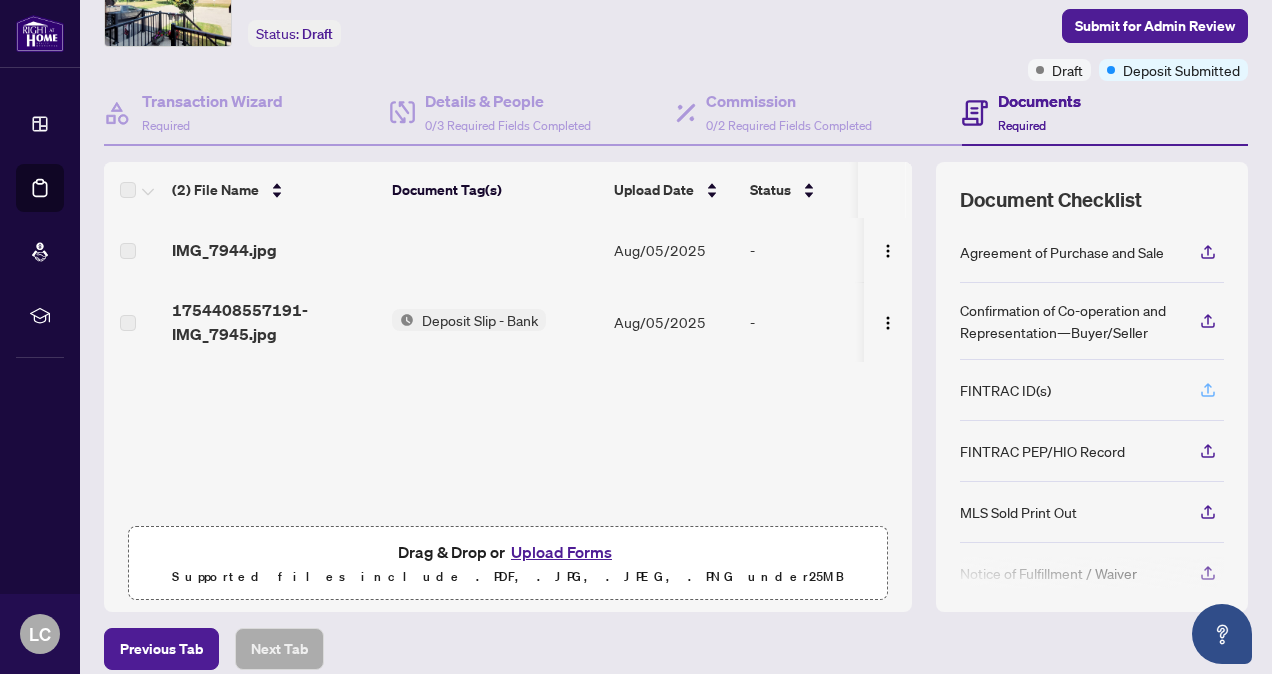 click 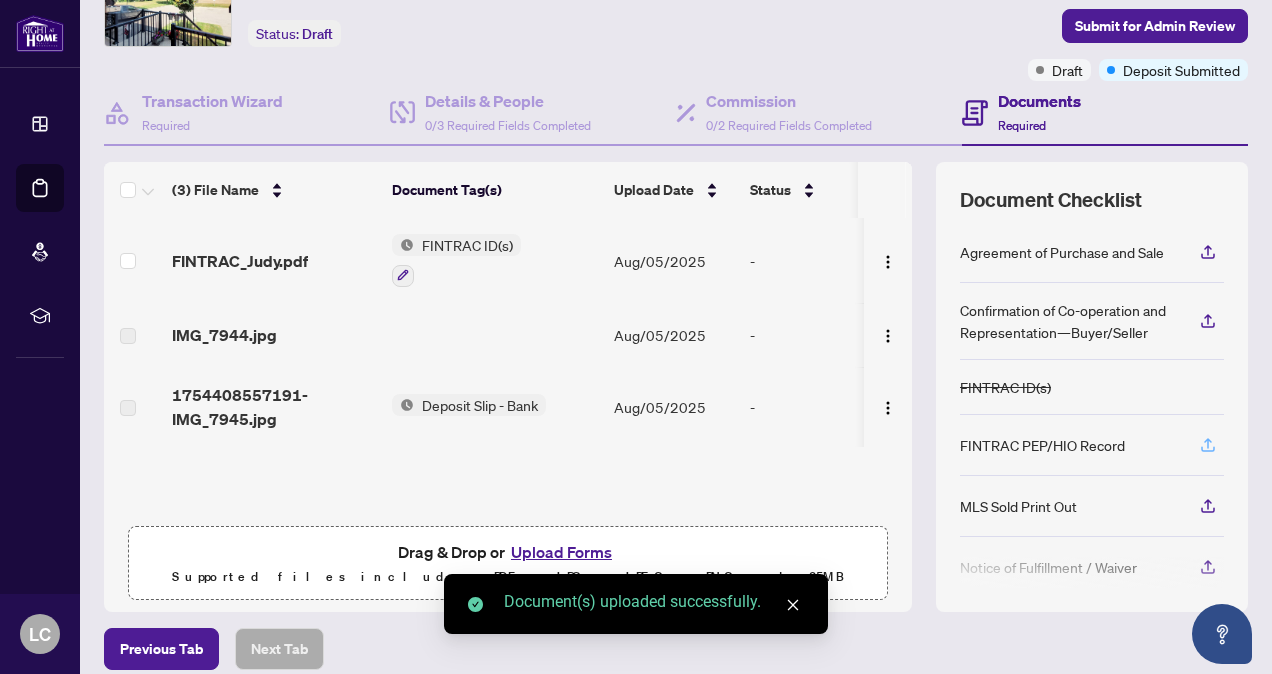 click 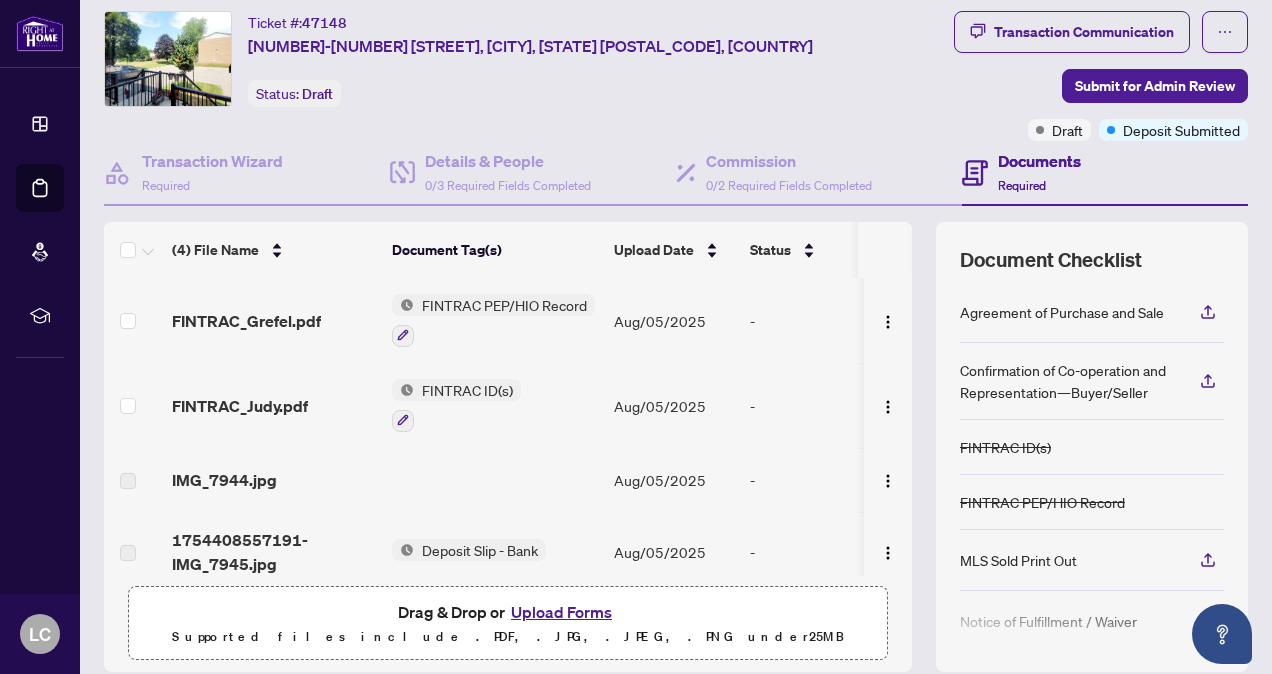 scroll, scrollTop: 53, scrollLeft: 0, axis: vertical 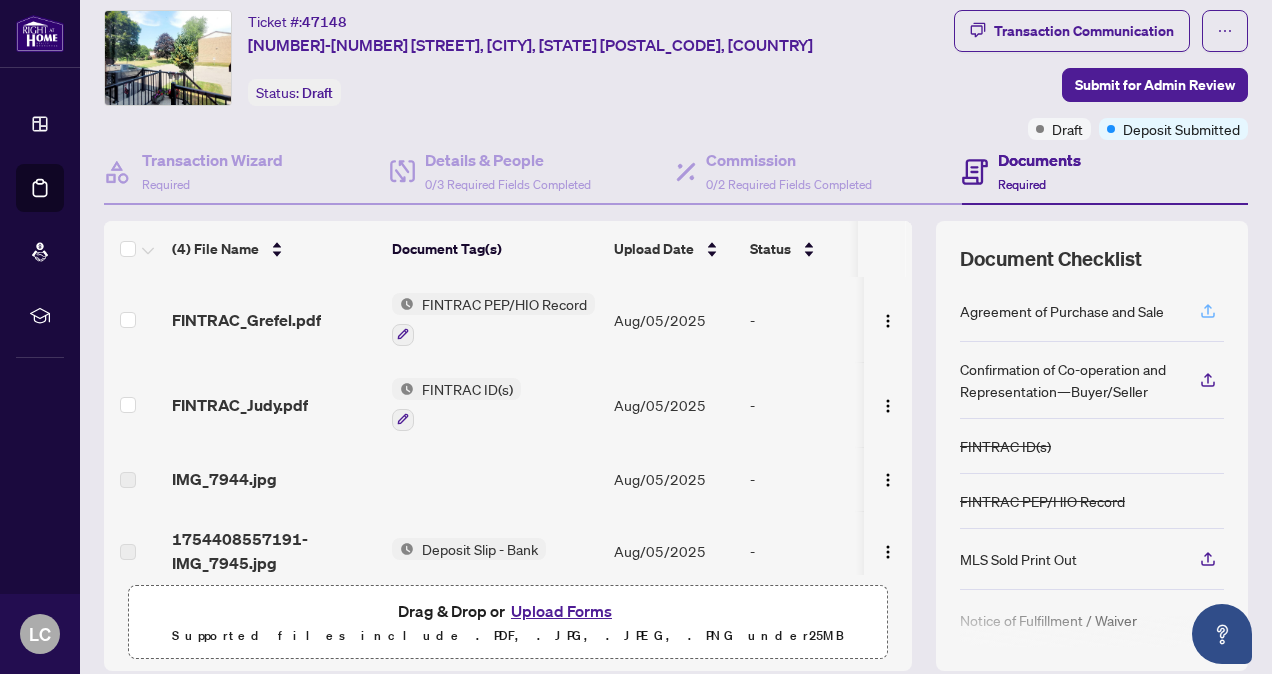click 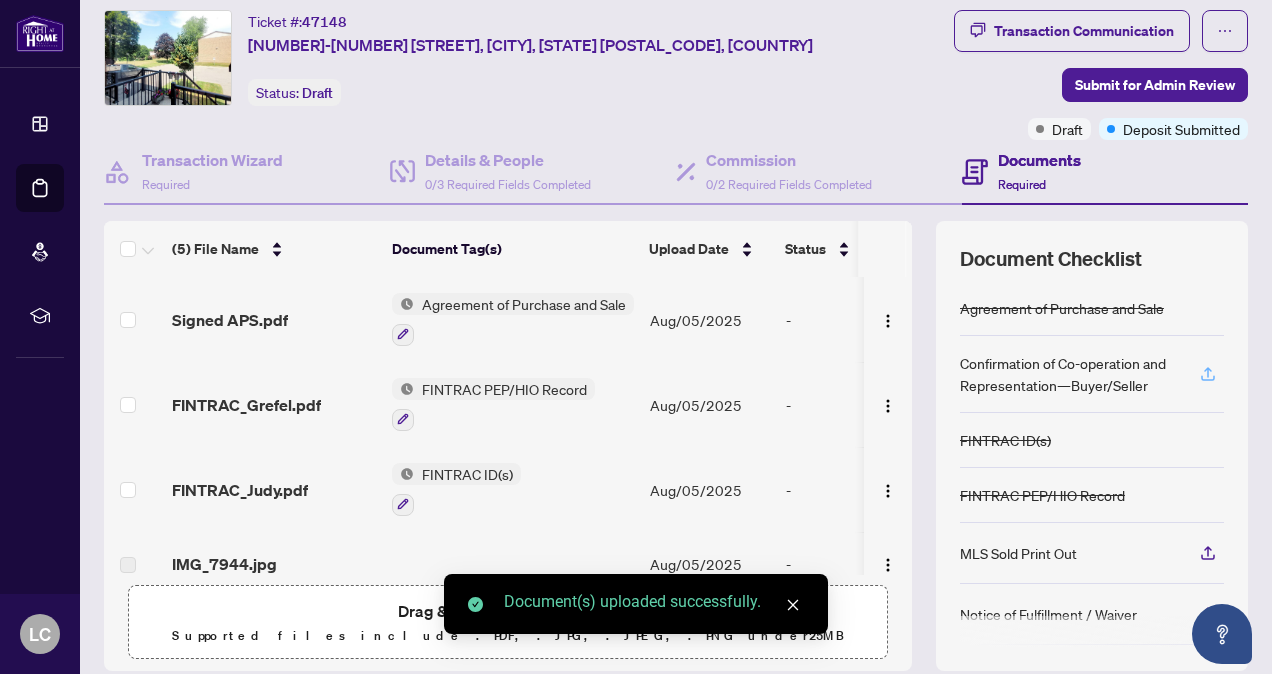 click 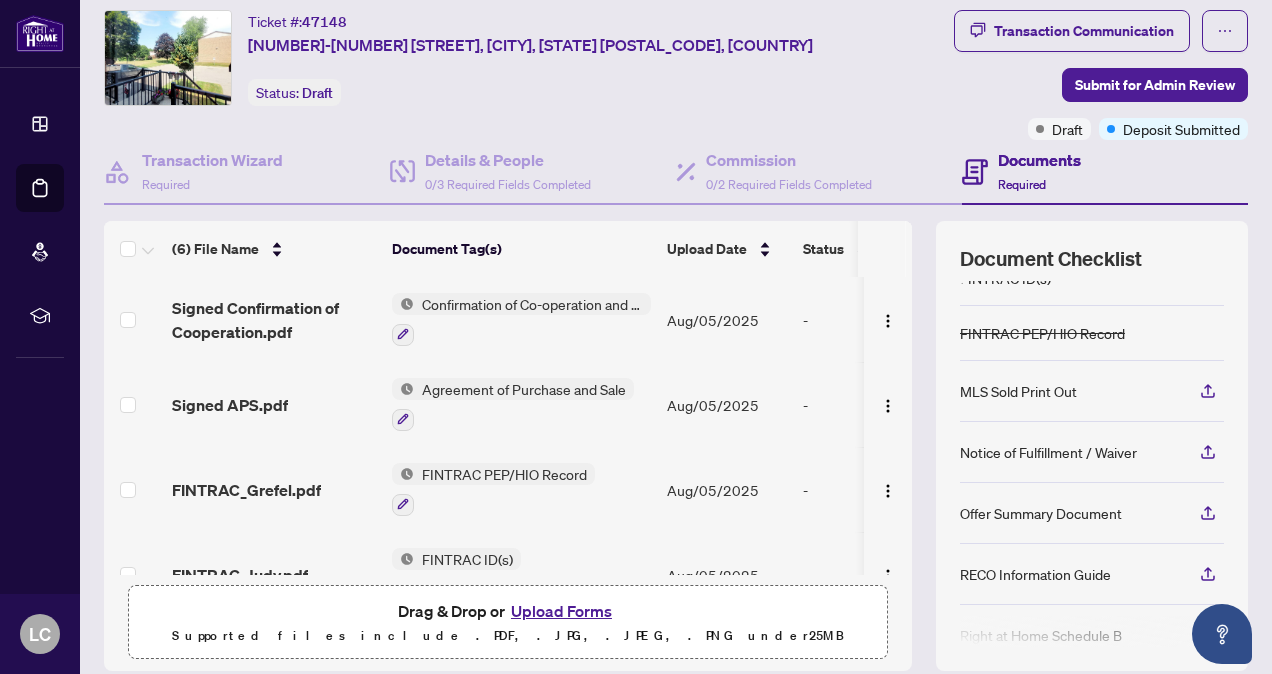 scroll, scrollTop: 184, scrollLeft: 0, axis: vertical 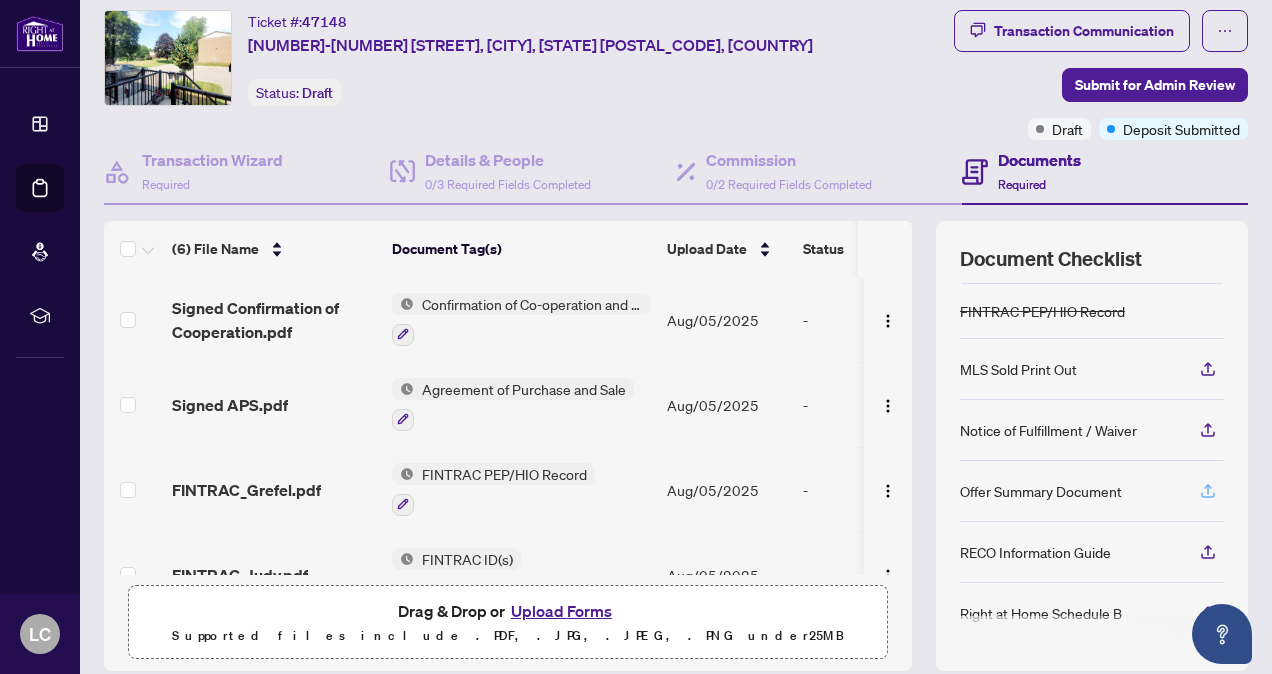 click 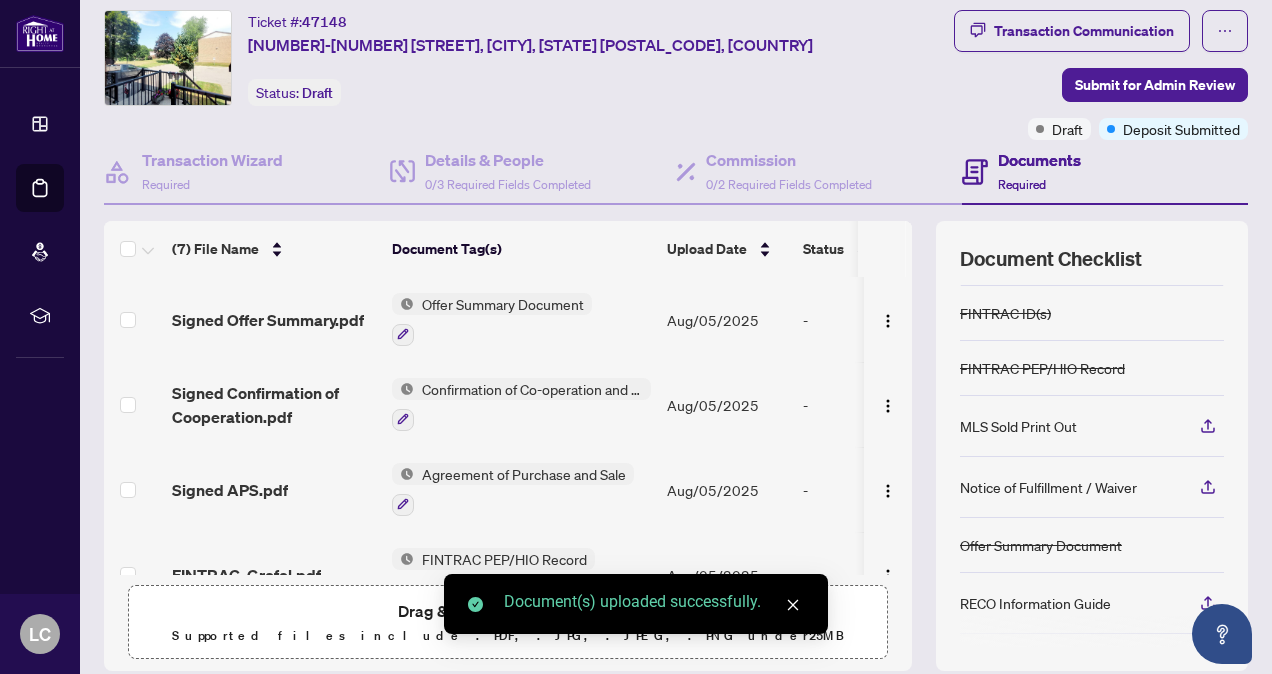 scroll, scrollTop: 178, scrollLeft: 0, axis: vertical 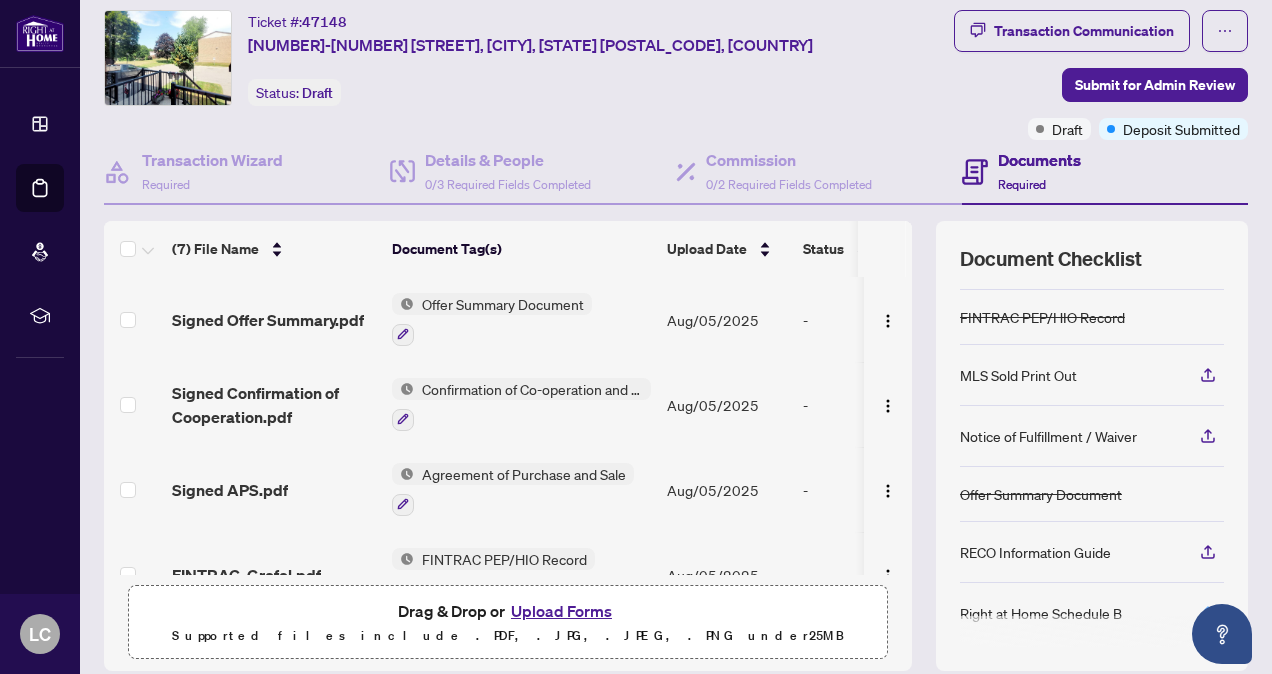 click 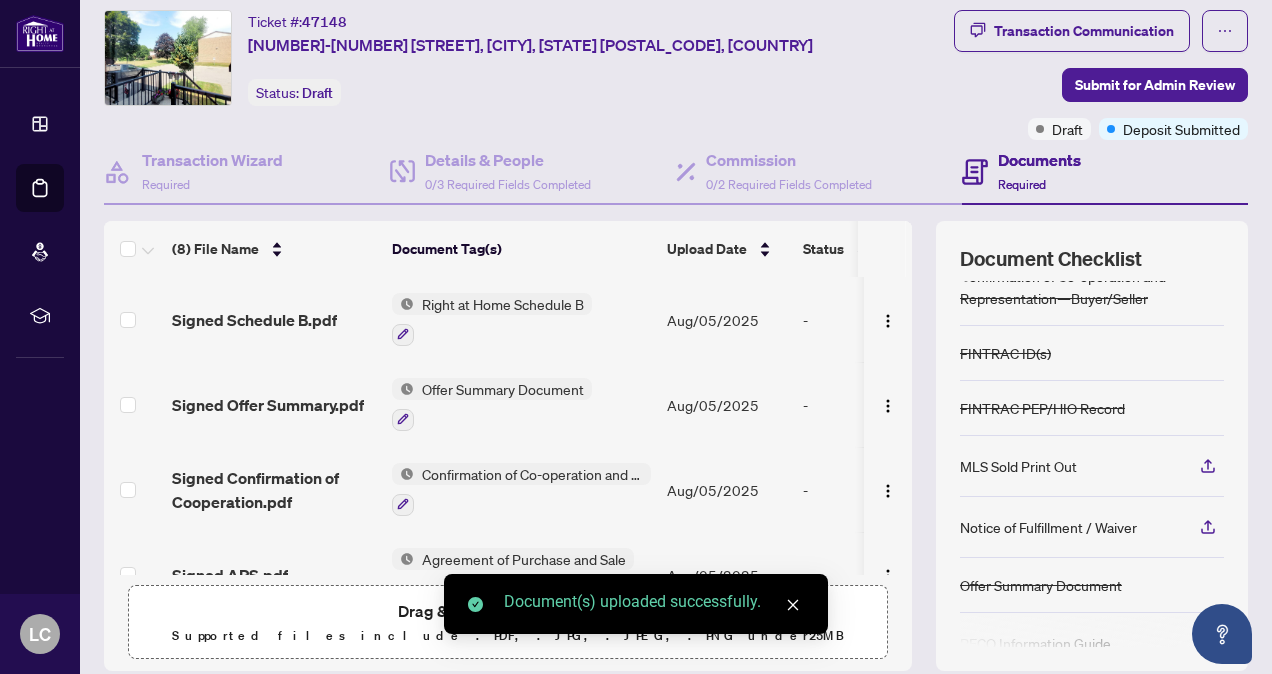 scroll, scrollTop: 172, scrollLeft: 0, axis: vertical 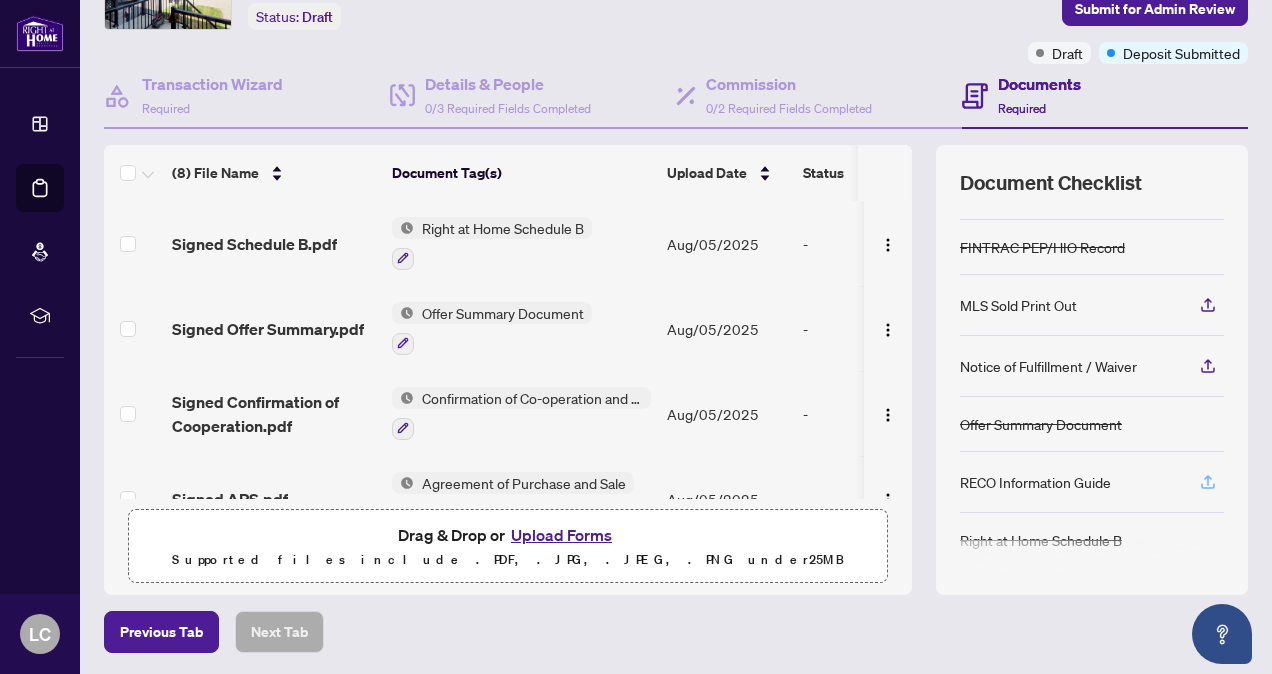 click 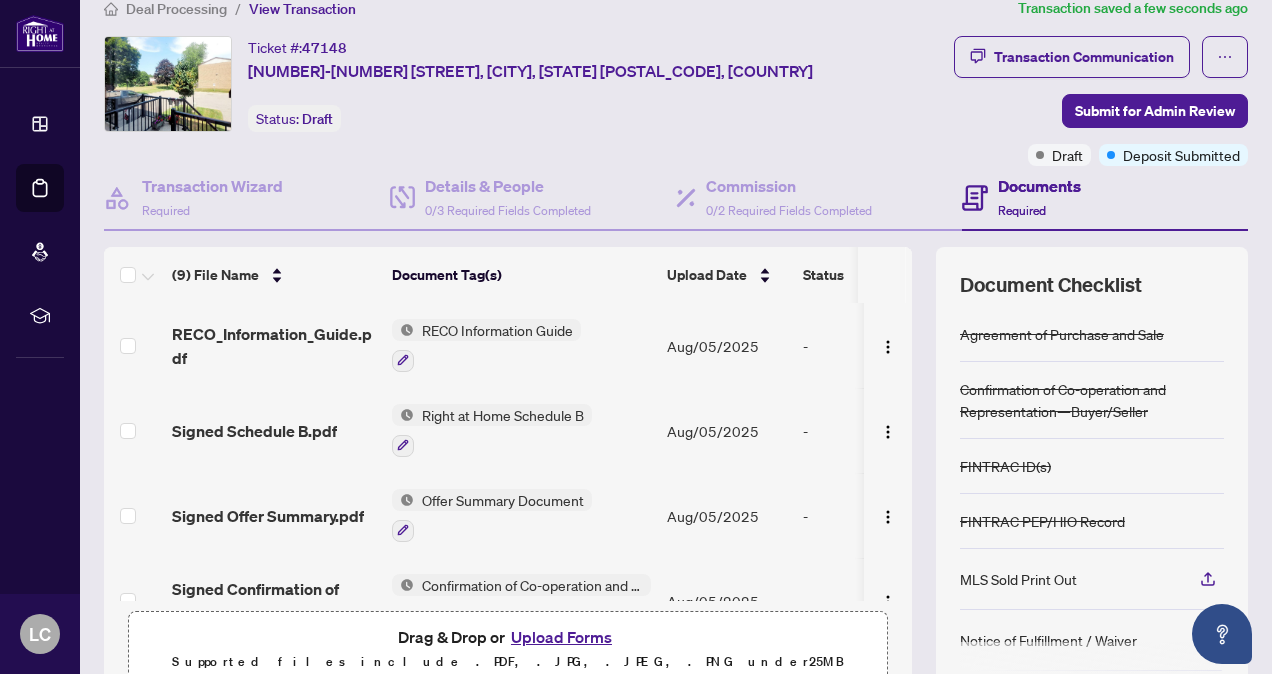scroll, scrollTop: 22, scrollLeft: 0, axis: vertical 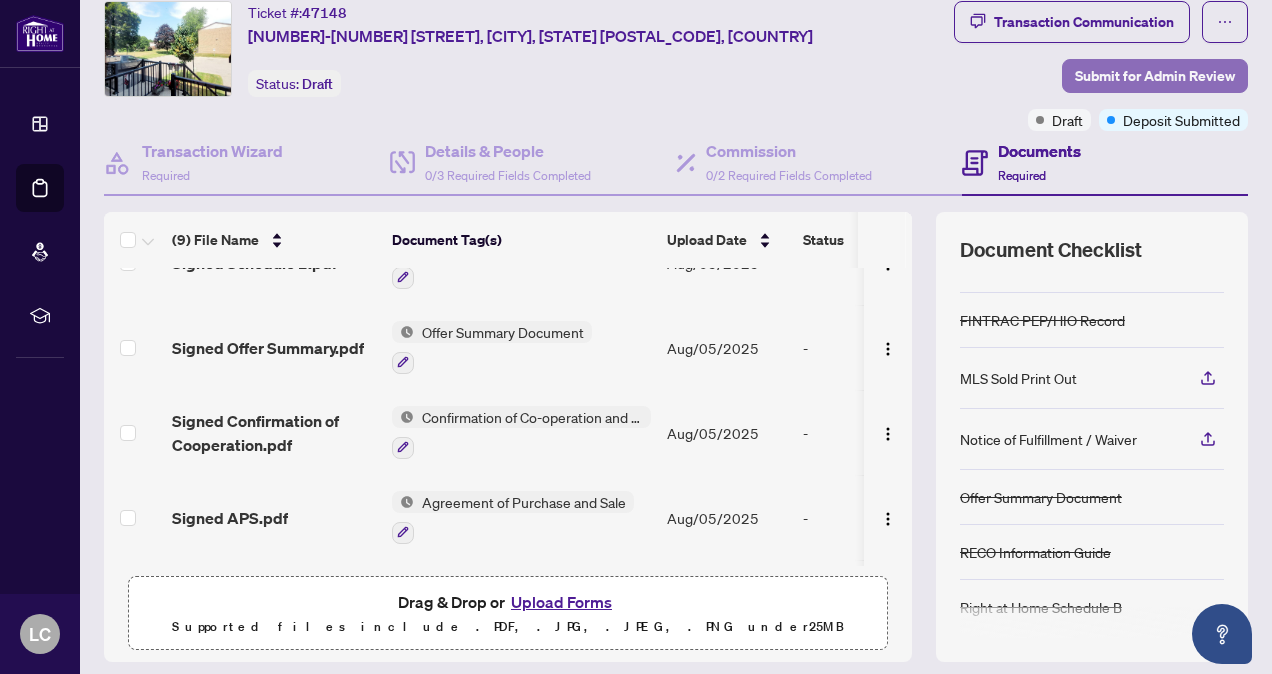 click on "Submit for Admin Review" at bounding box center [1155, 76] 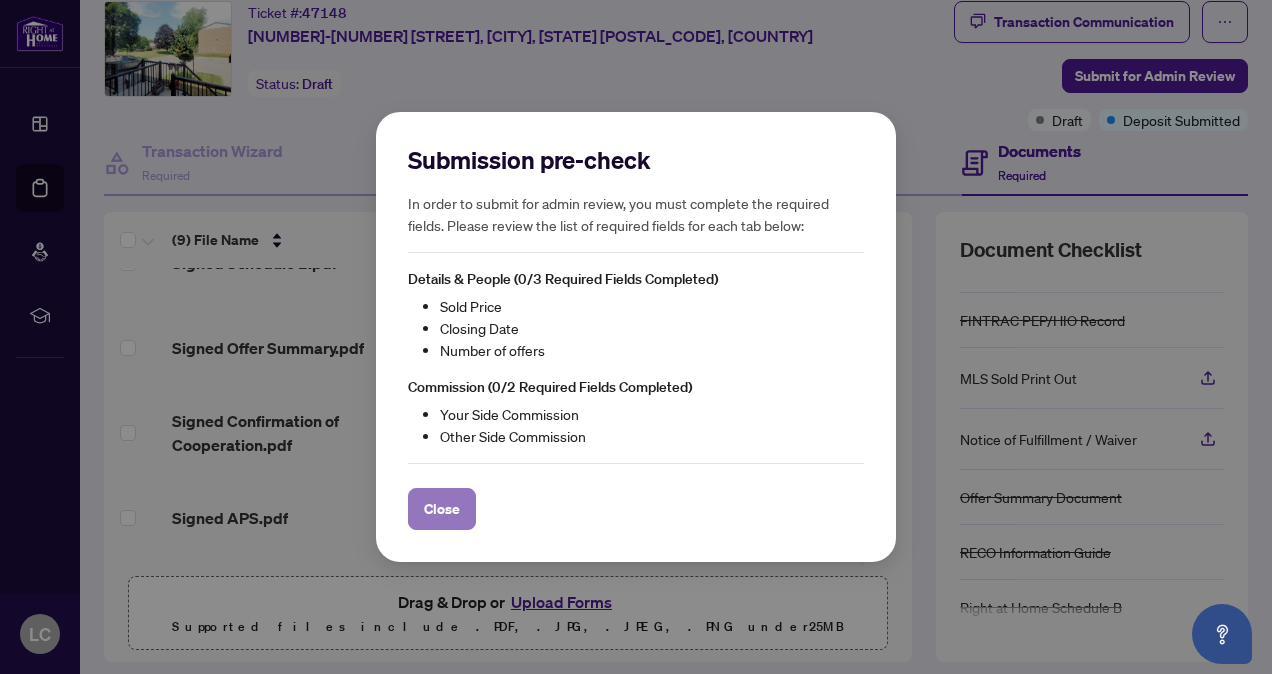 click on "Close" at bounding box center (442, 509) 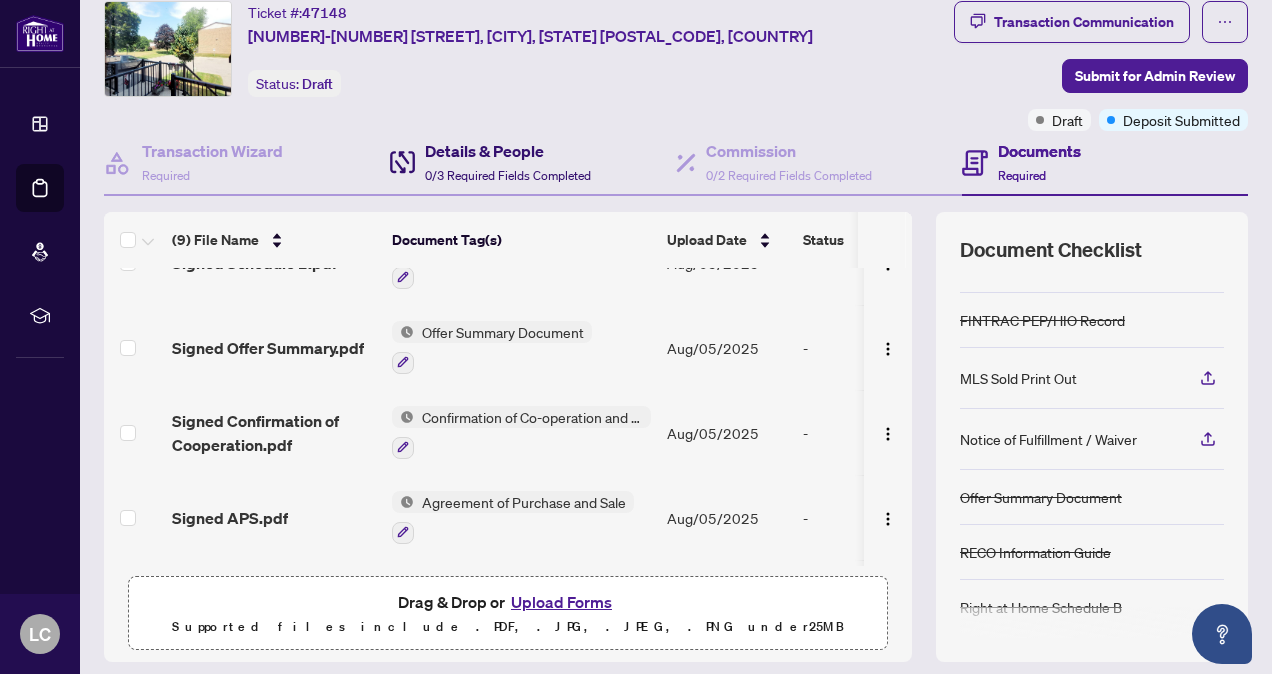 click on "Details & People" at bounding box center (508, 151) 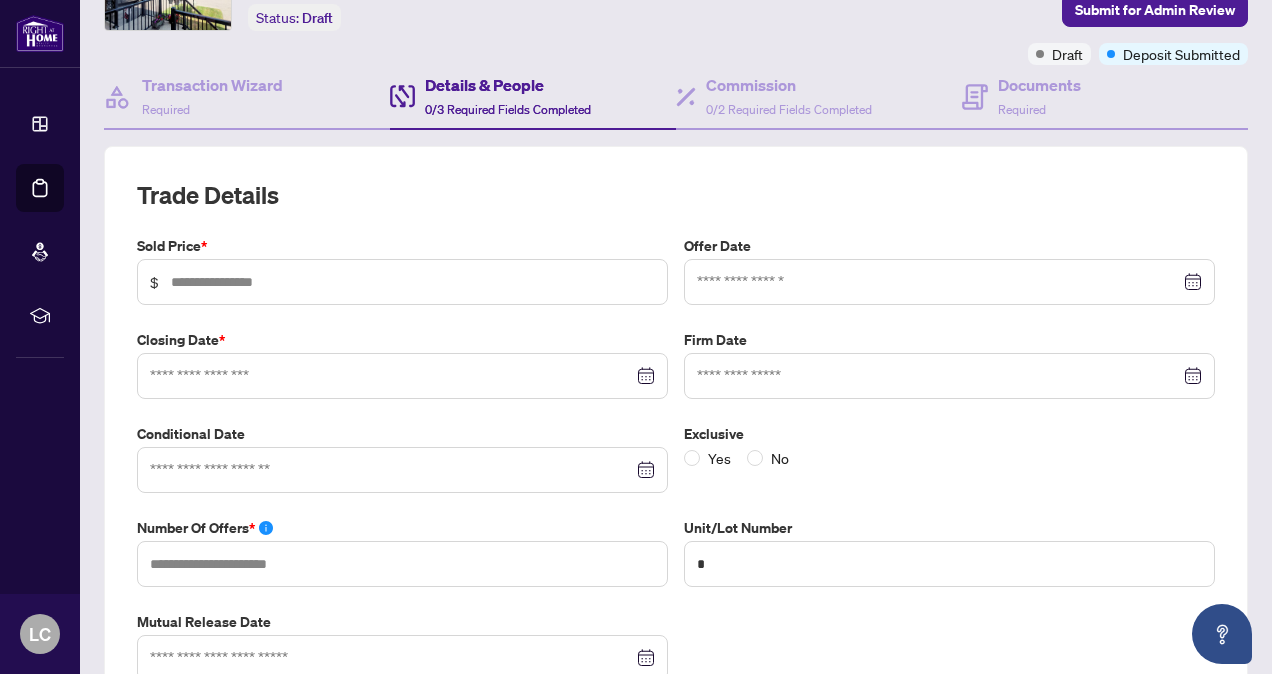 scroll, scrollTop: 135, scrollLeft: 0, axis: vertical 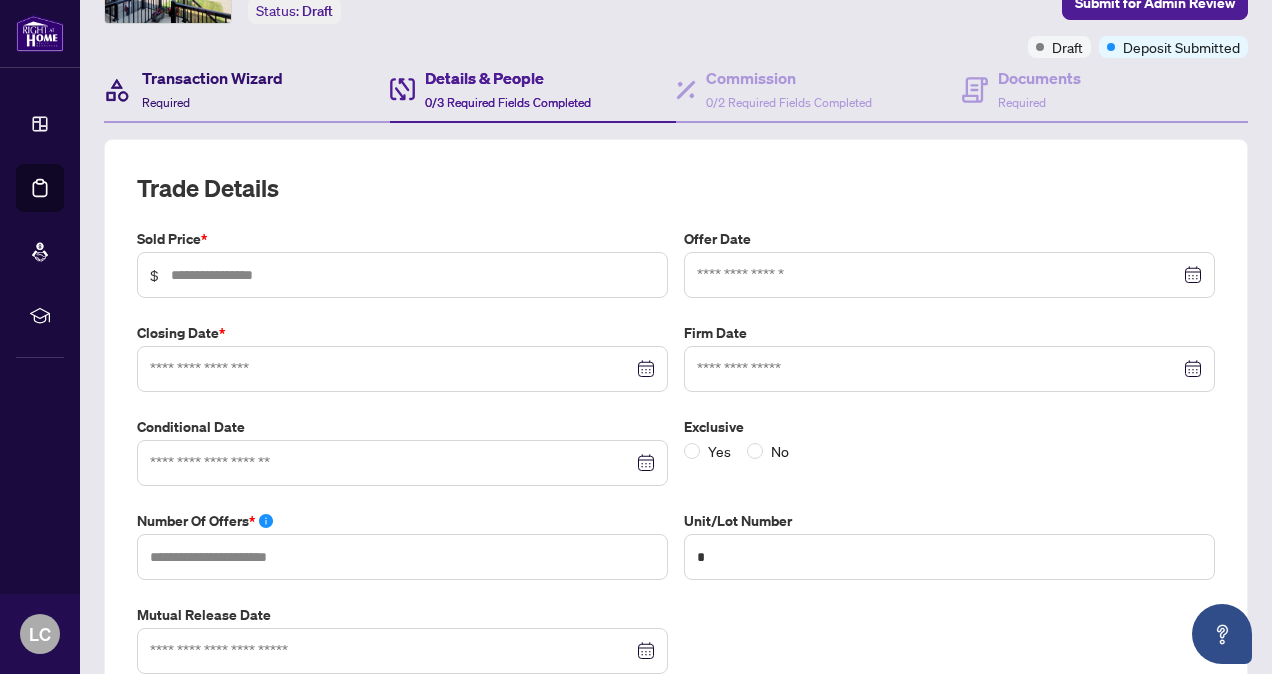 click on "Transaction Wizard" at bounding box center [212, 78] 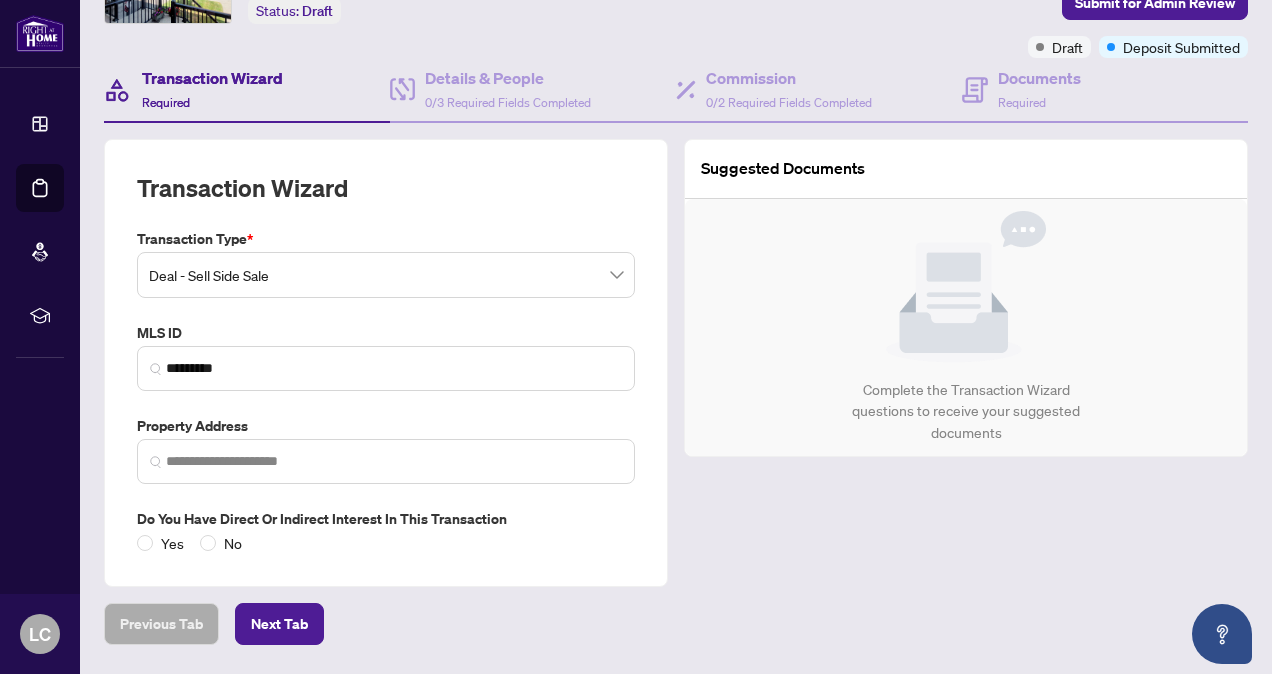 type on "**********" 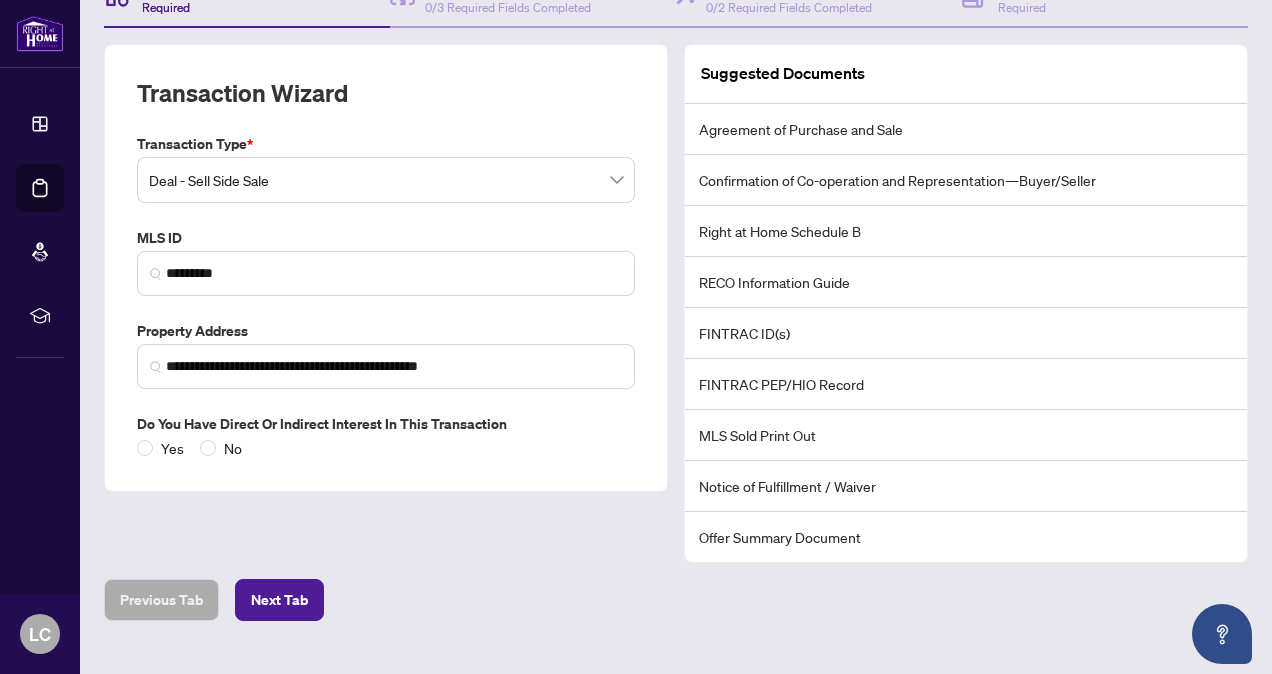 scroll, scrollTop: 263, scrollLeft: 0, axis: vertical 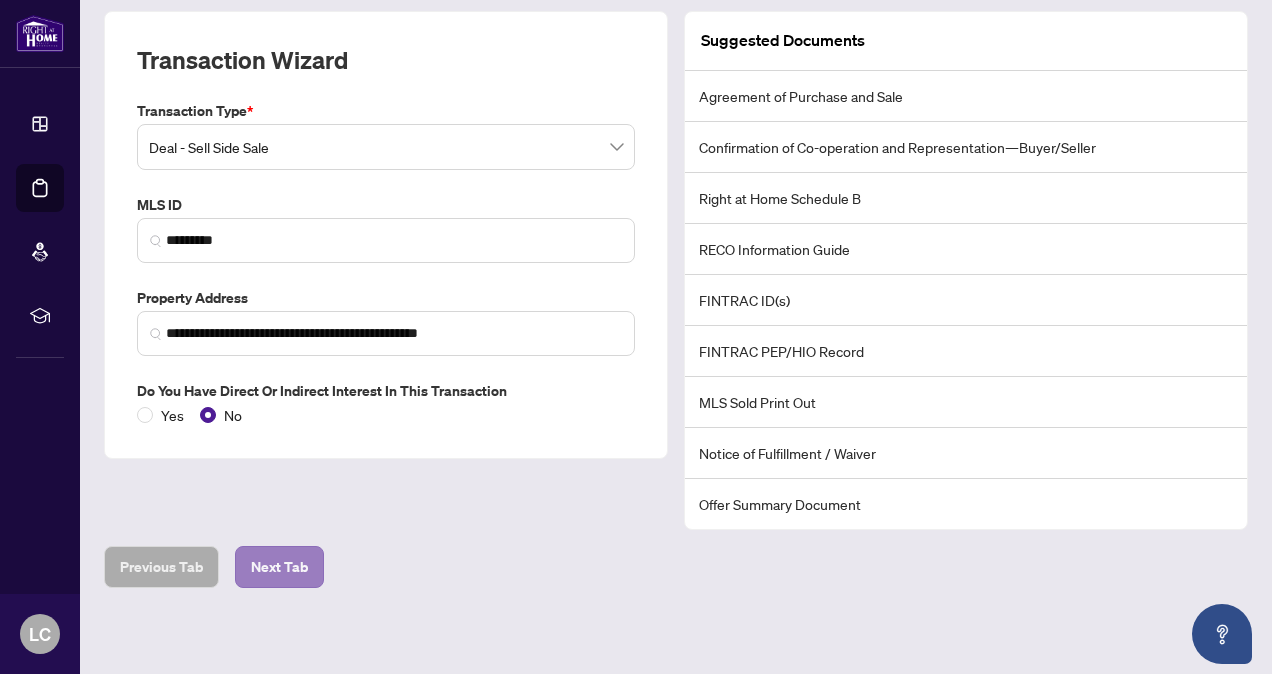 click on "Next Tab" at bounding box center (279, 567) 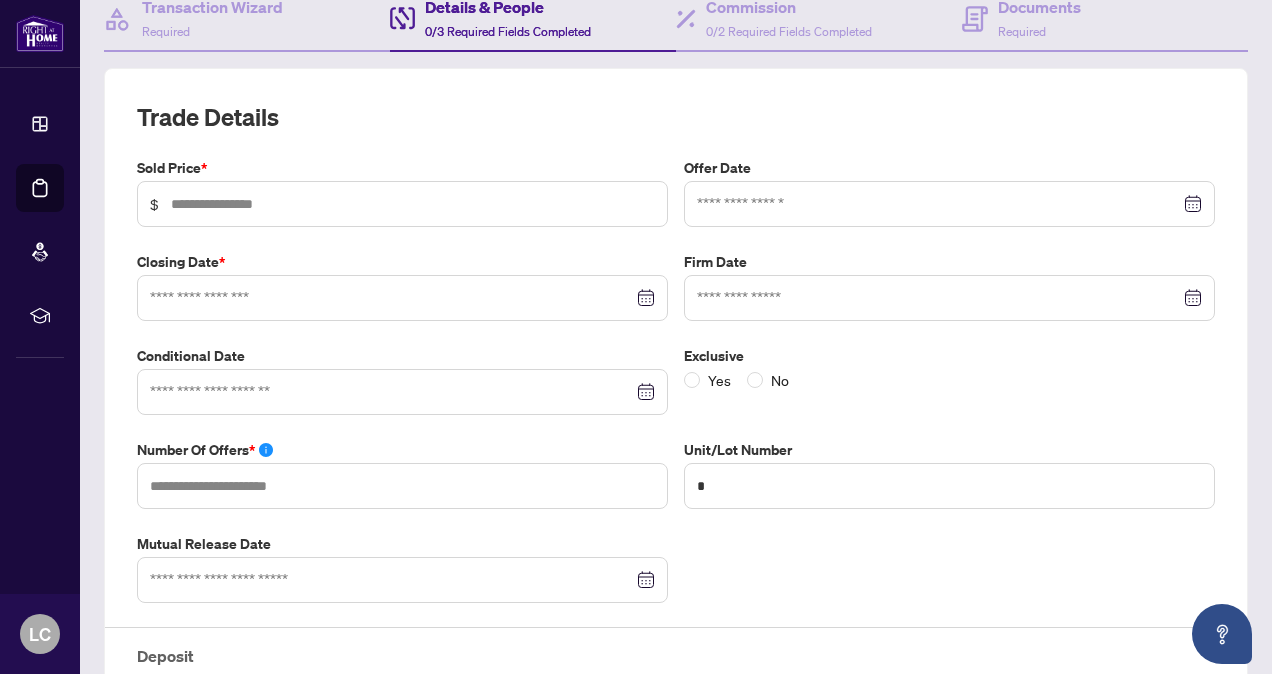 scroll, scrollTop: 188, scrollLeft: 0, axis: vertical 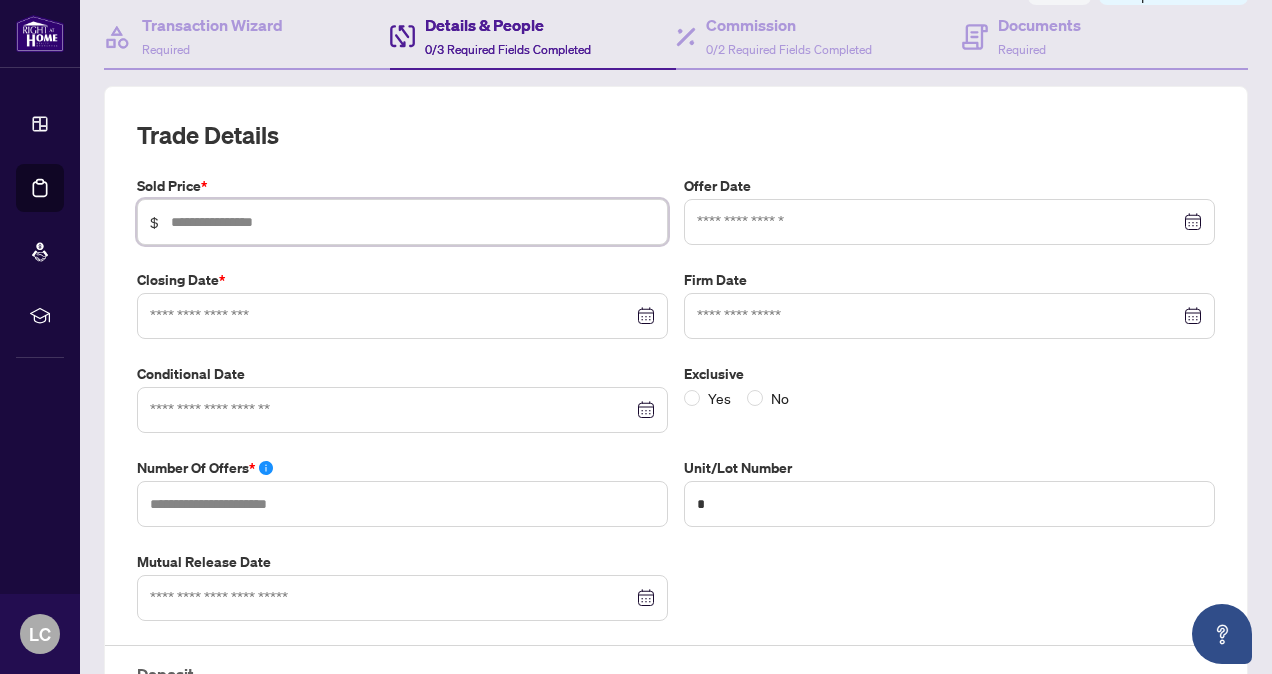 click at bounding box center (413, 222) 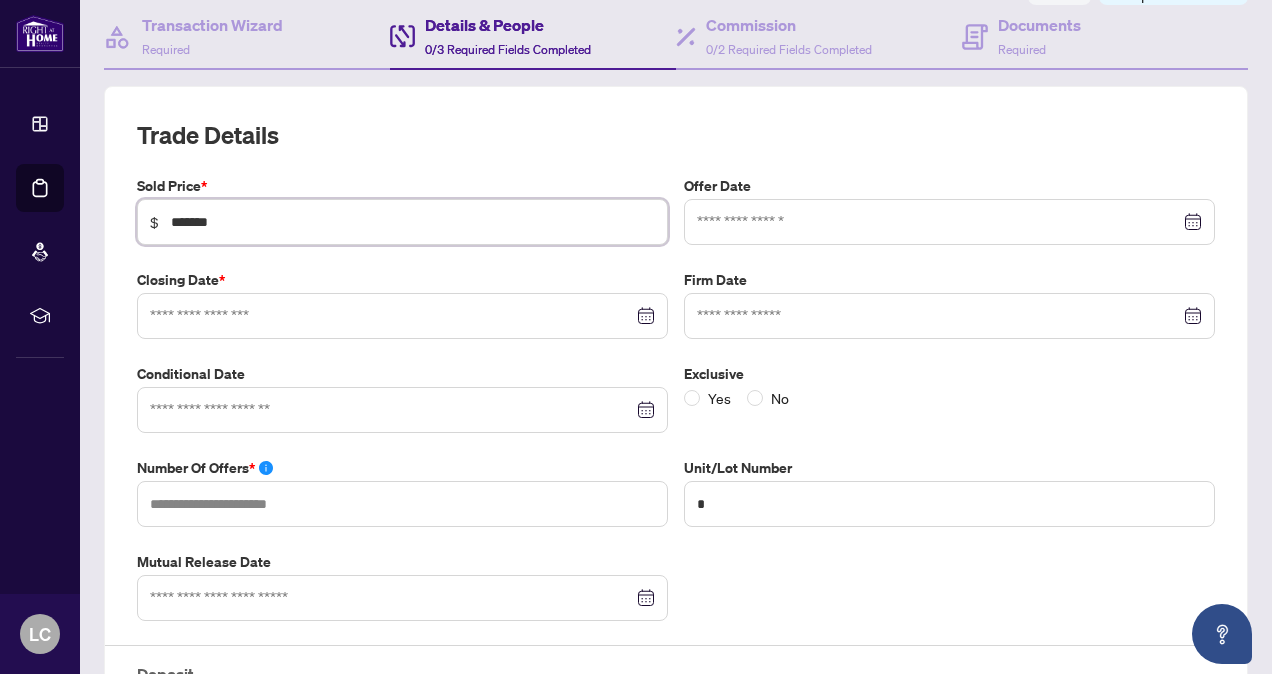 type on "*******" 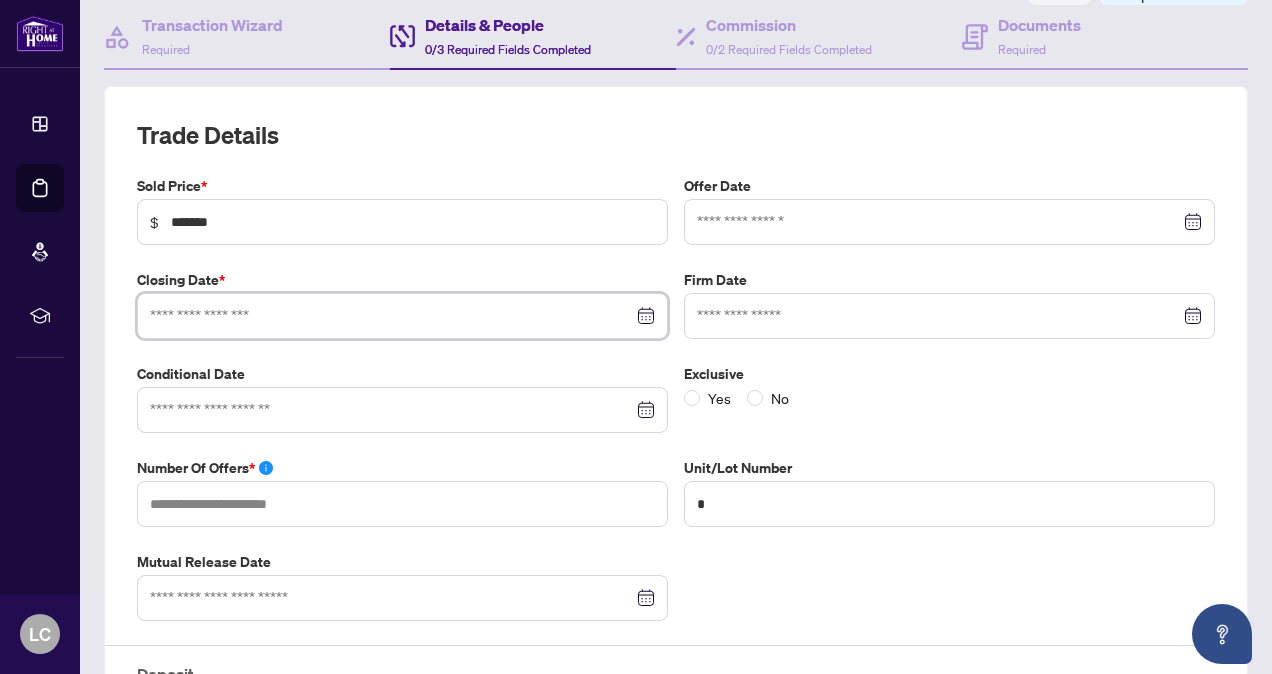 click at bounding box center (391, 316) 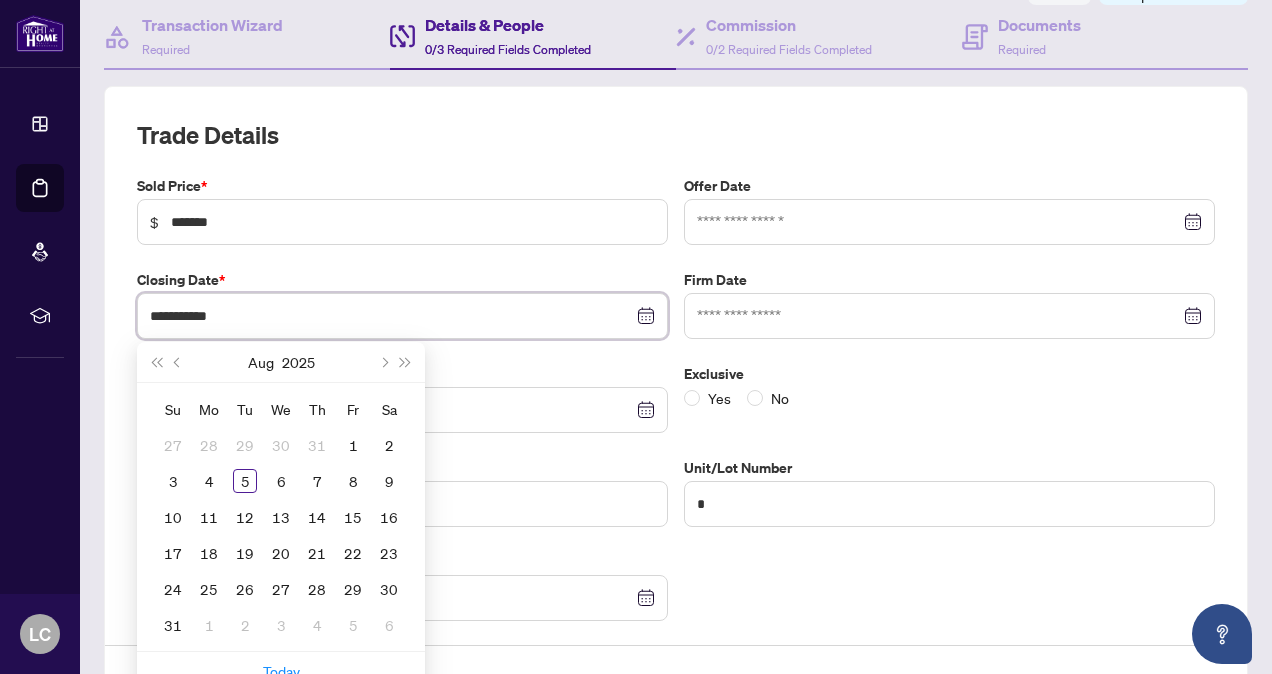 type on "**********" 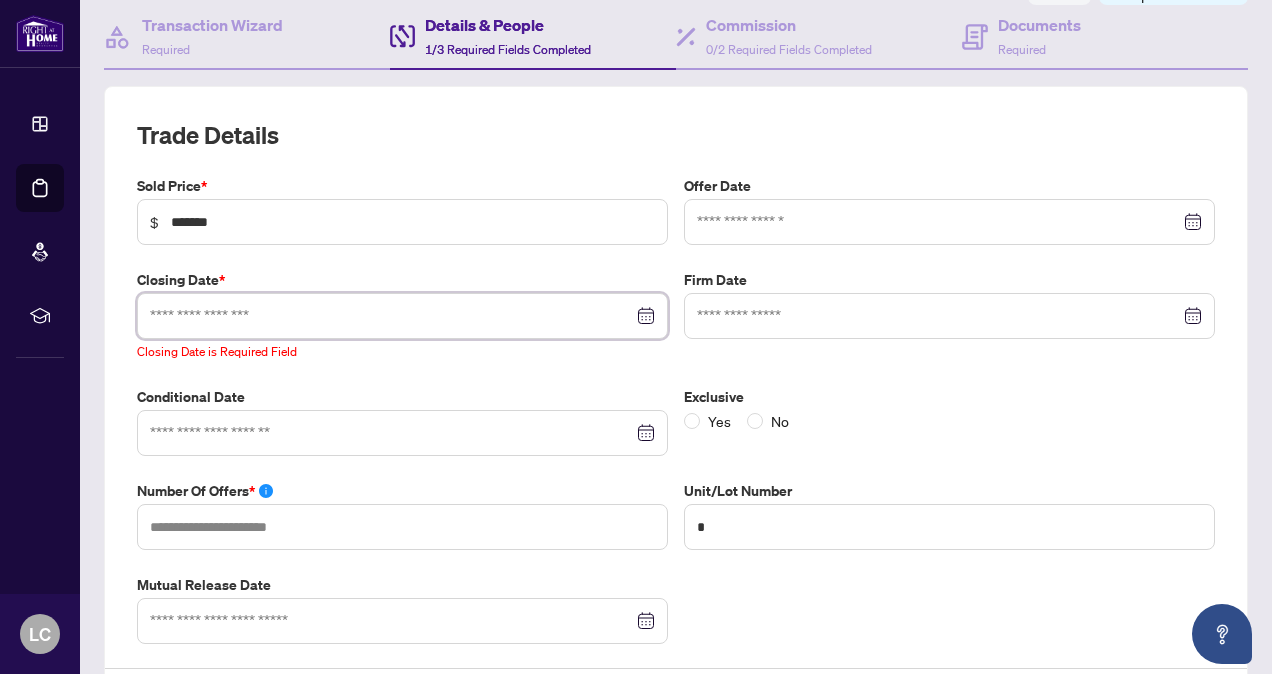 click at bounding box center (402, 316) 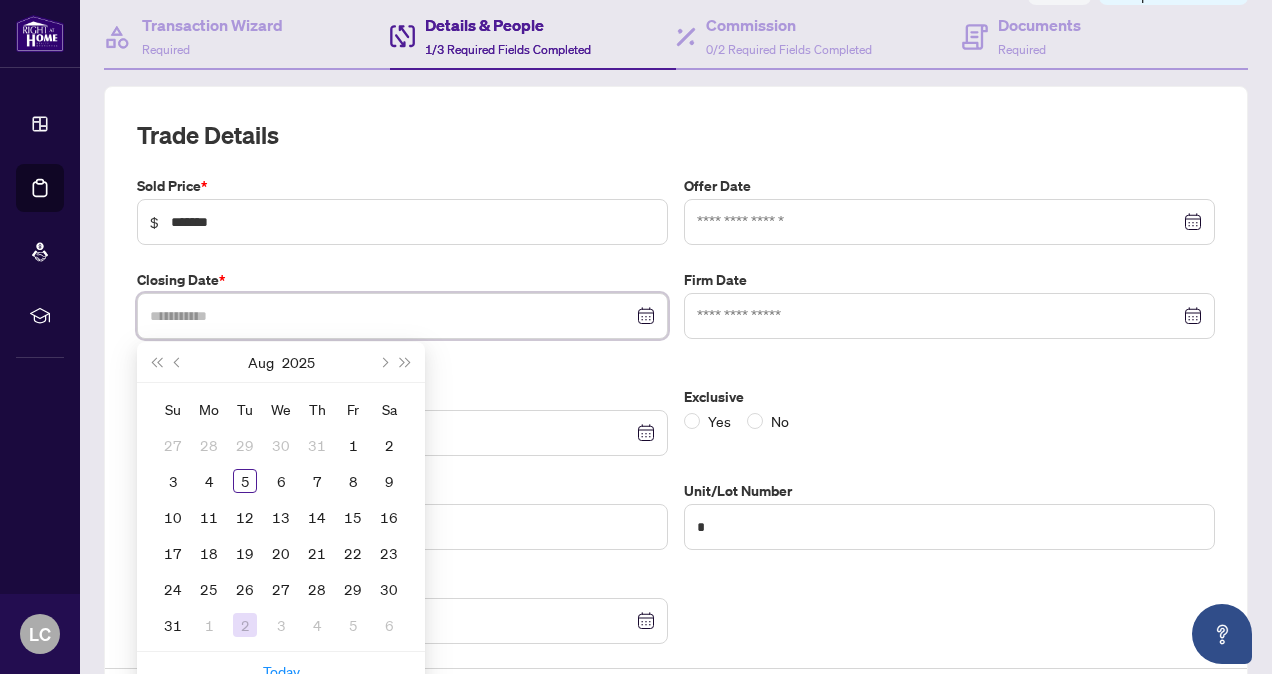 type on "**********" 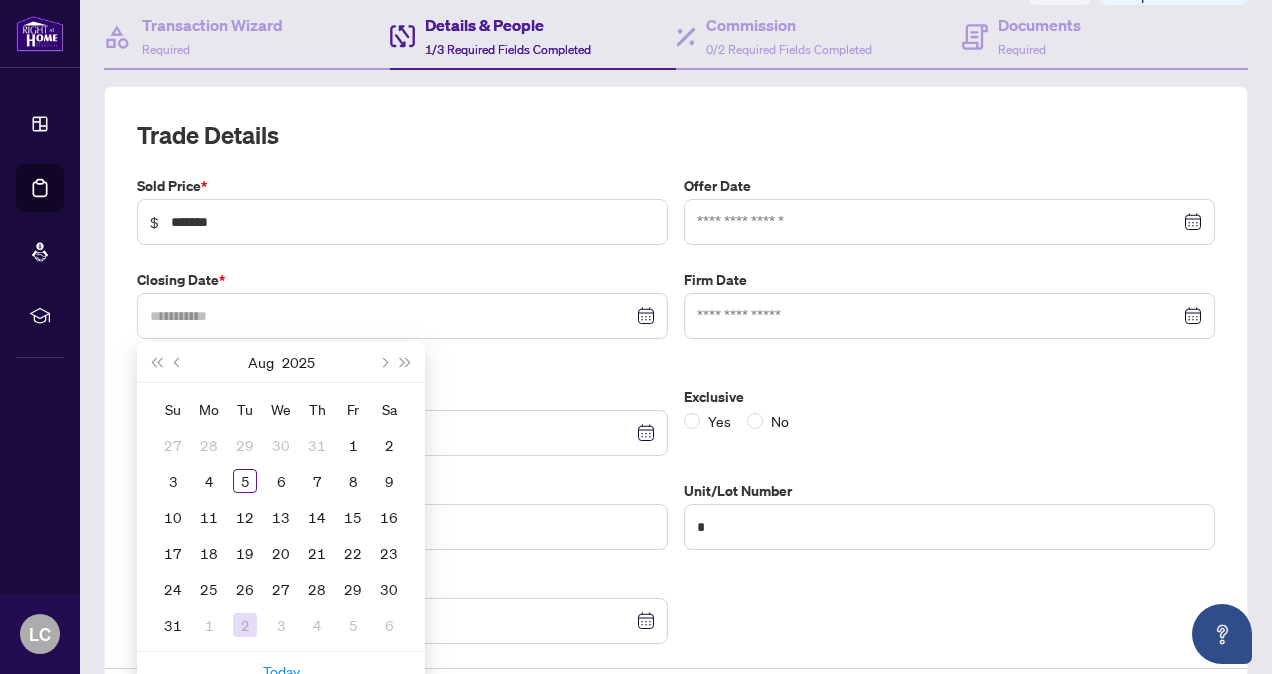click on "2" at bounding box center [245, 625] 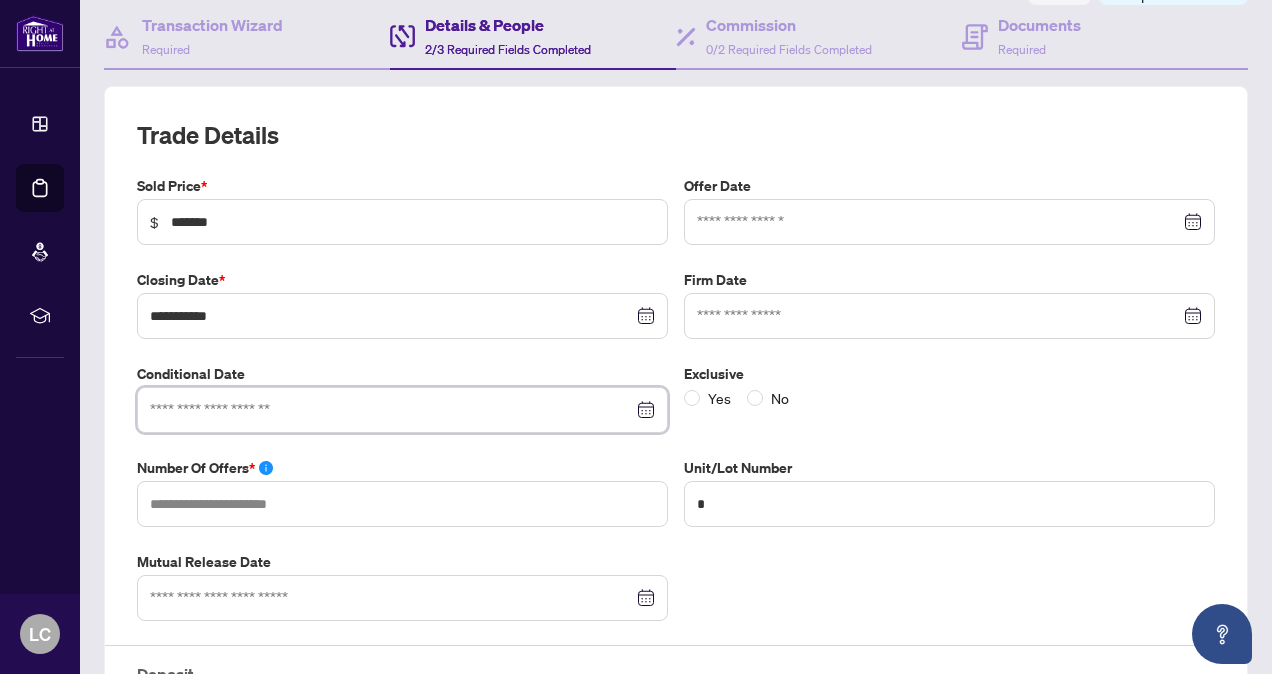 click at bounding box center (391, 410) 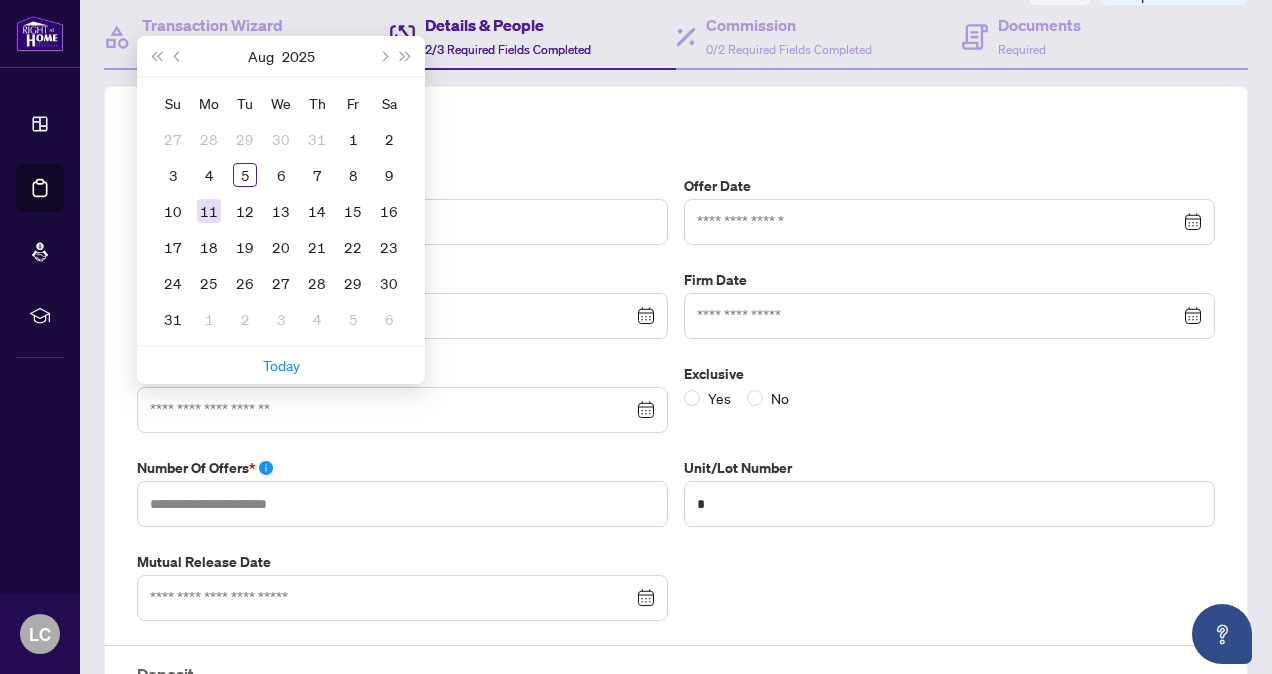 click on "11" at bounding box center [209, 211] 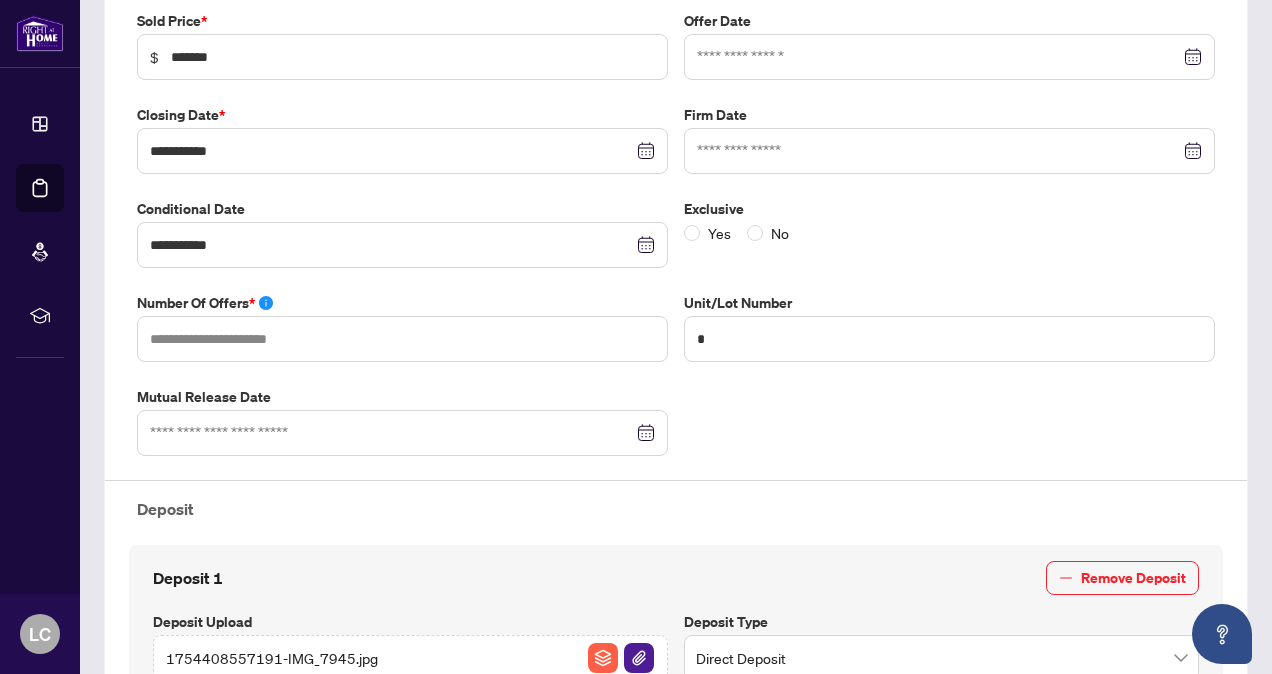 scroll, scrollTop: 354, scrollLeft: 0, axis: vertical 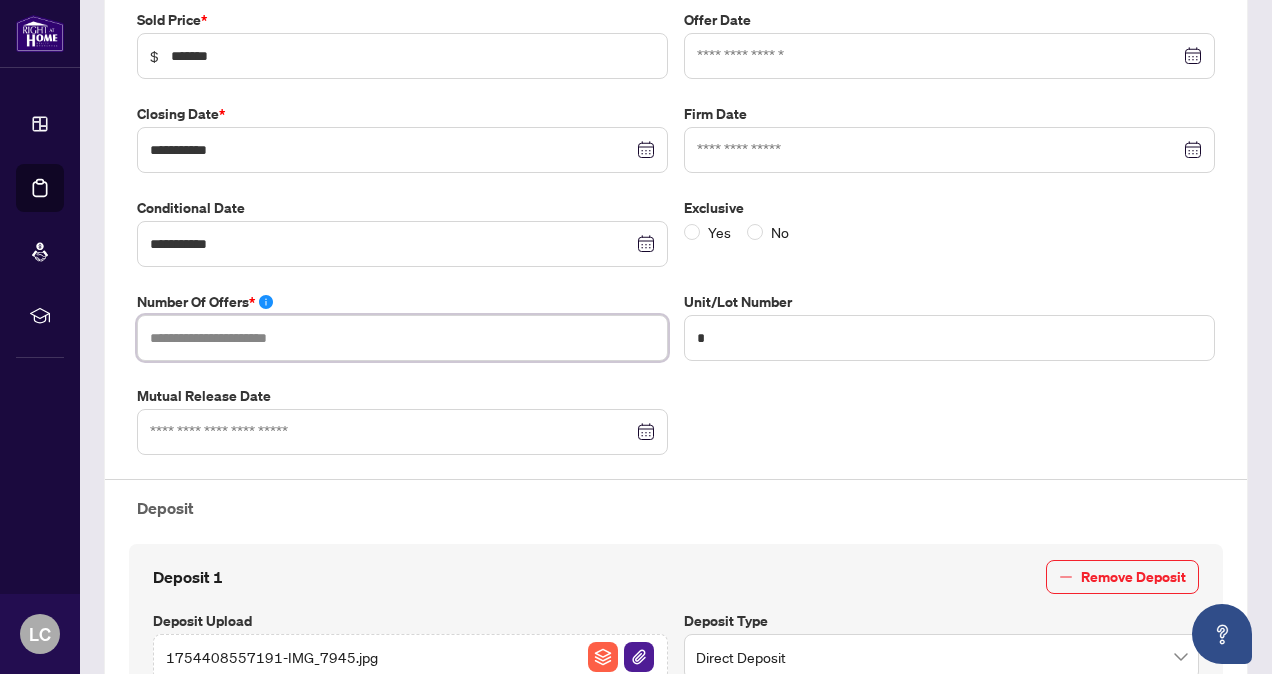 click at bounding box center (402, 338) 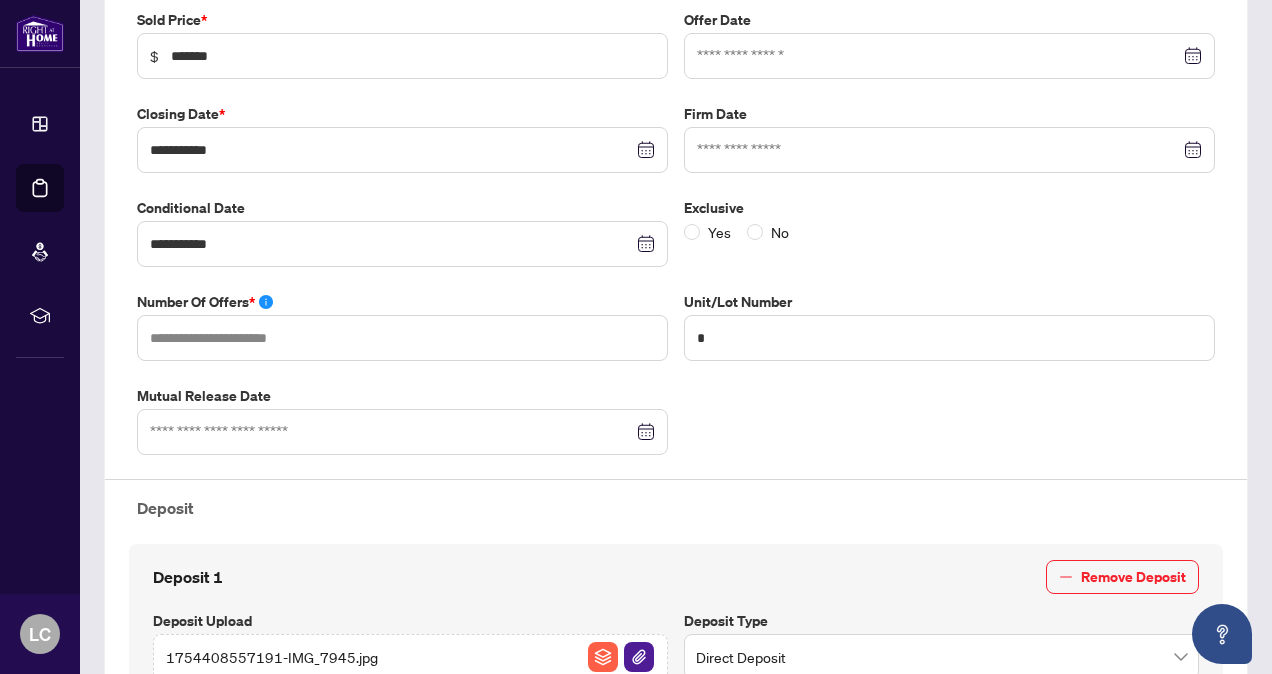 click 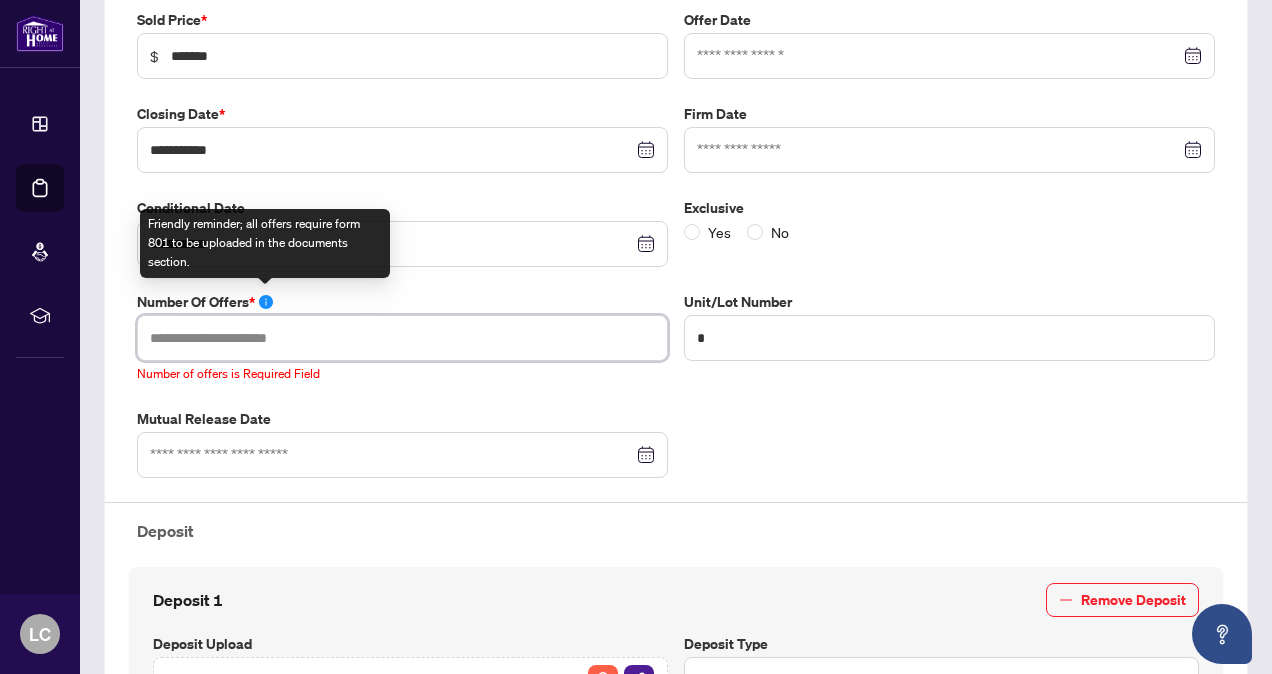 click at bounding box center (402, 338) 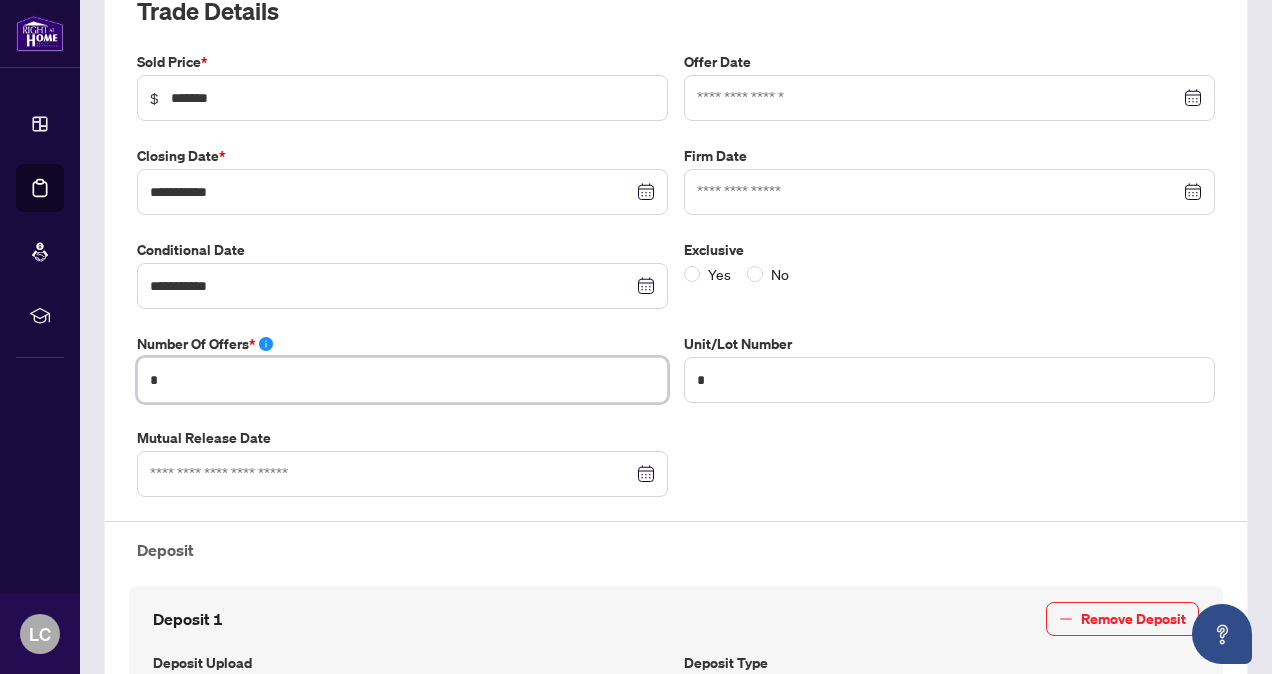 scroll, scrollTop: 311, scrollLeft: 0, axis: vertical 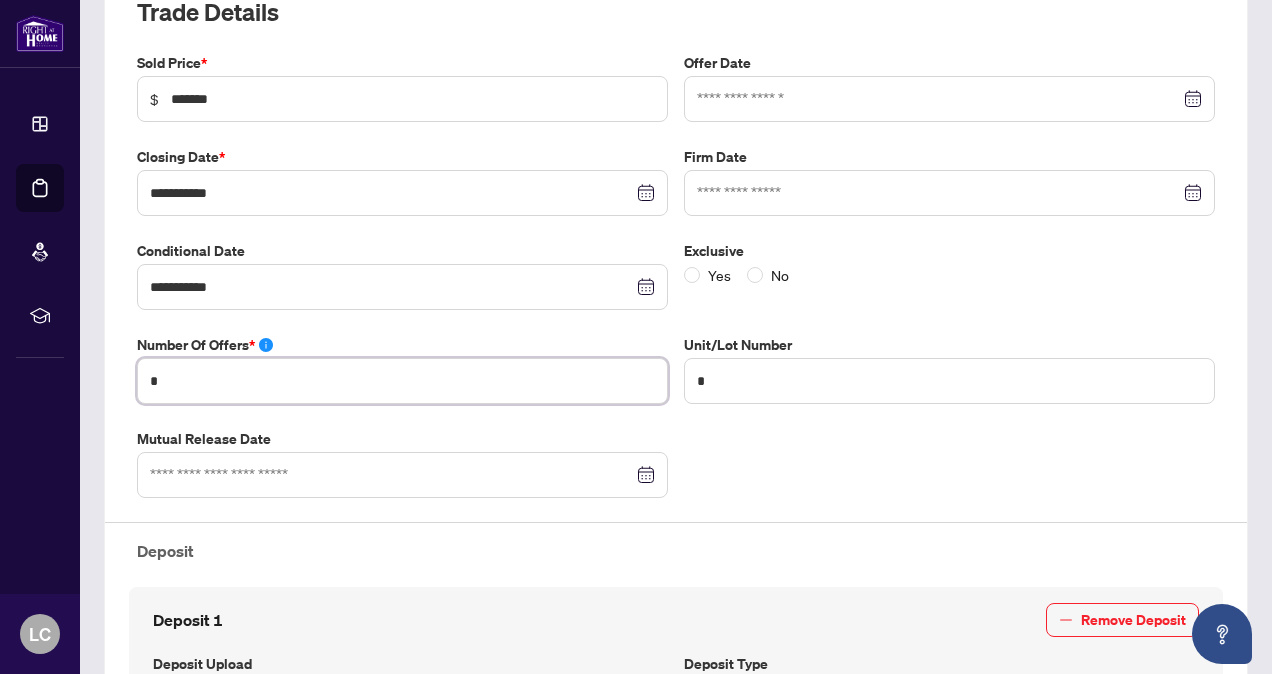 type on "*" 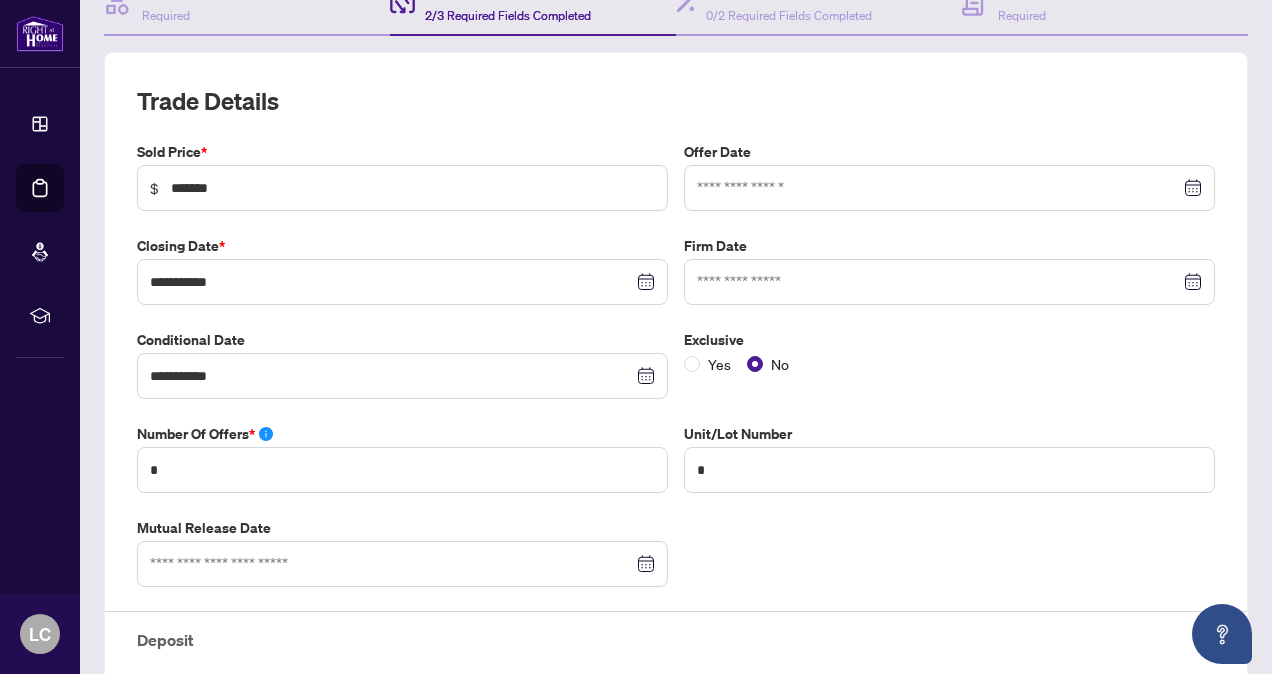 scroll, scrollTop: 208, scrollLeft: 0, axis: vertical 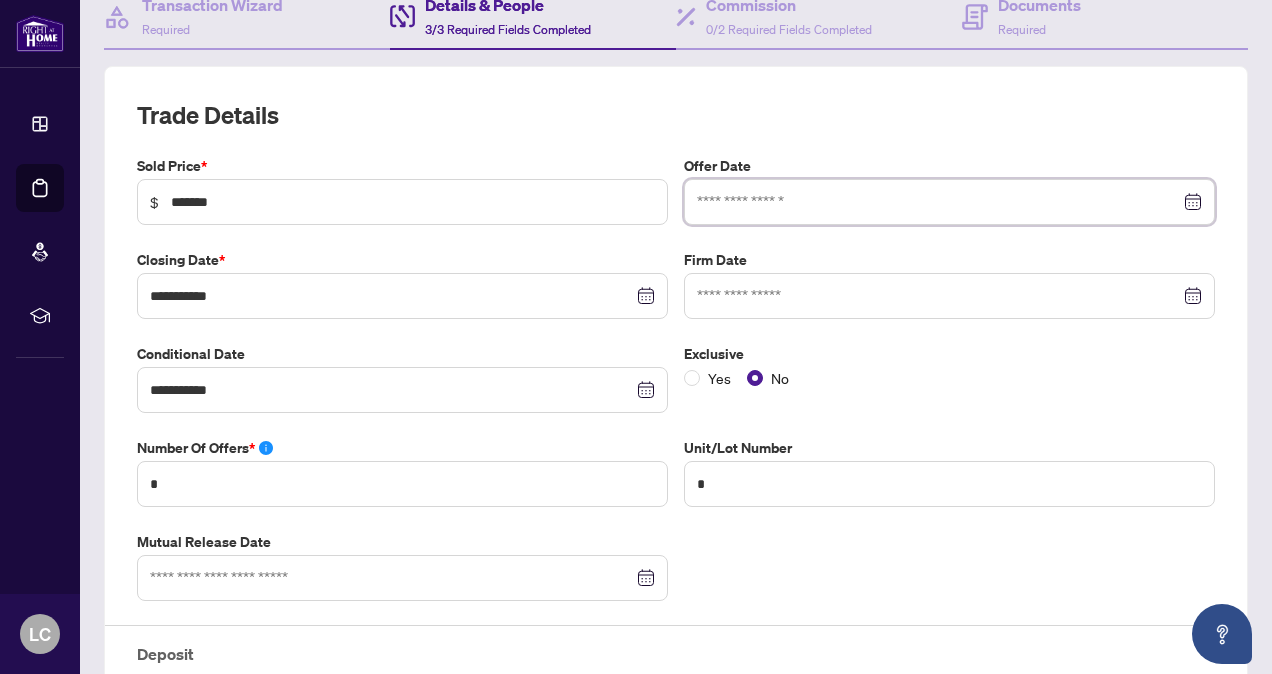 click at bounding box center (938, 202) 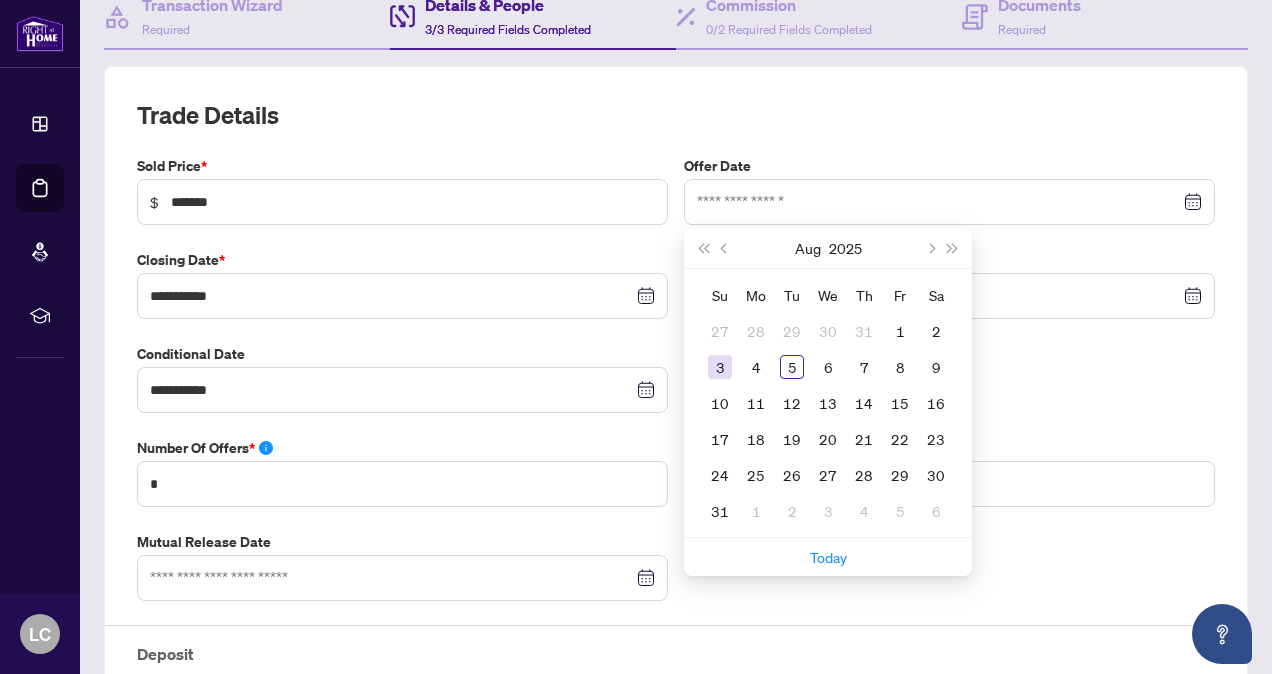 click on "3" at bounding box center (720, 367) 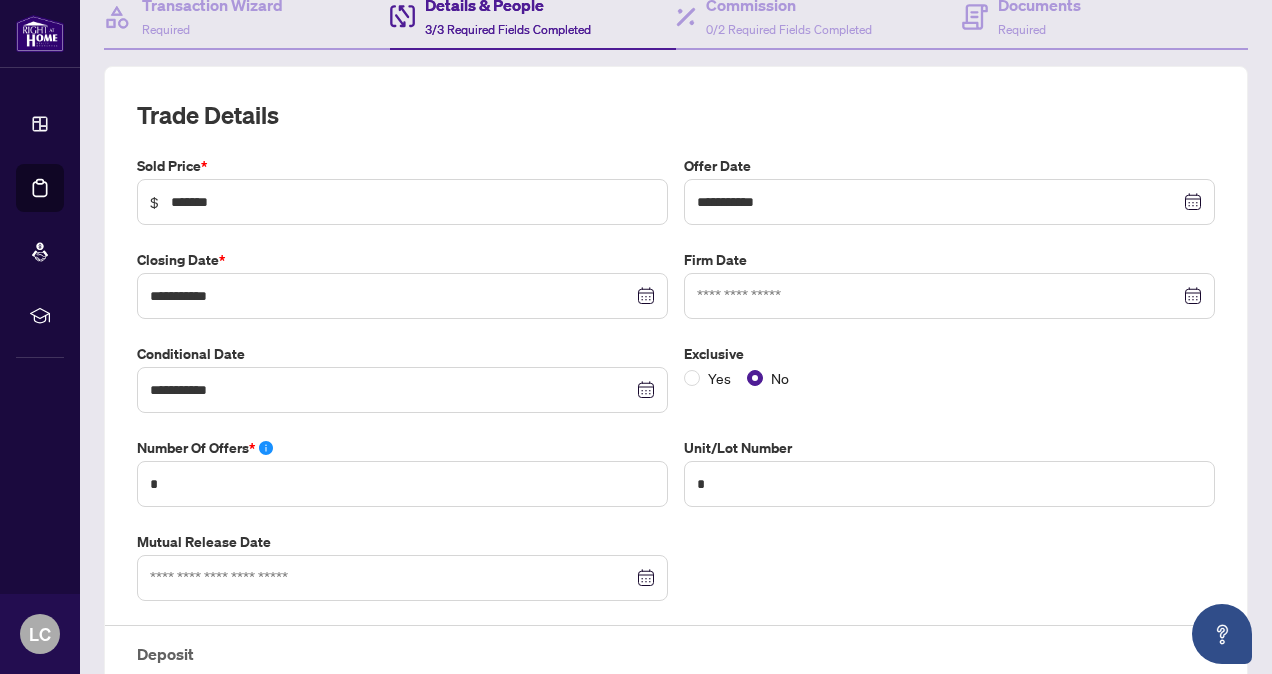 type on "**********" 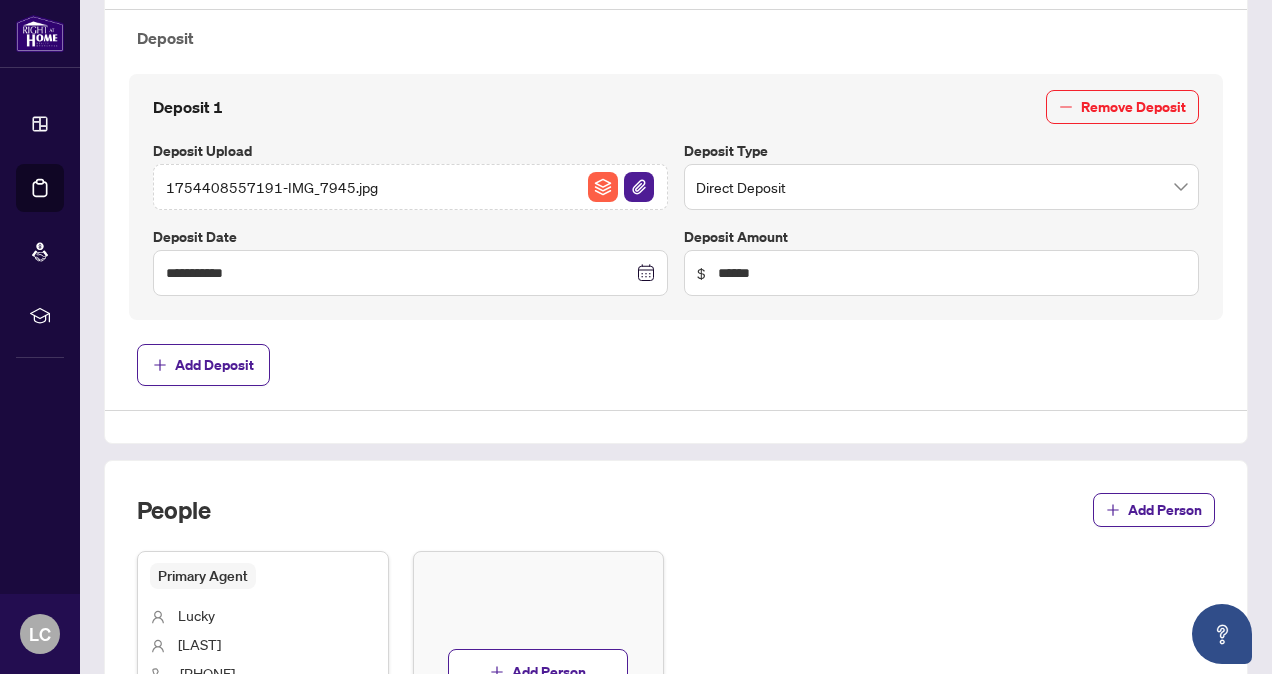scroll, scrollTop: 828, scrollLeft: 0, axis: vertical 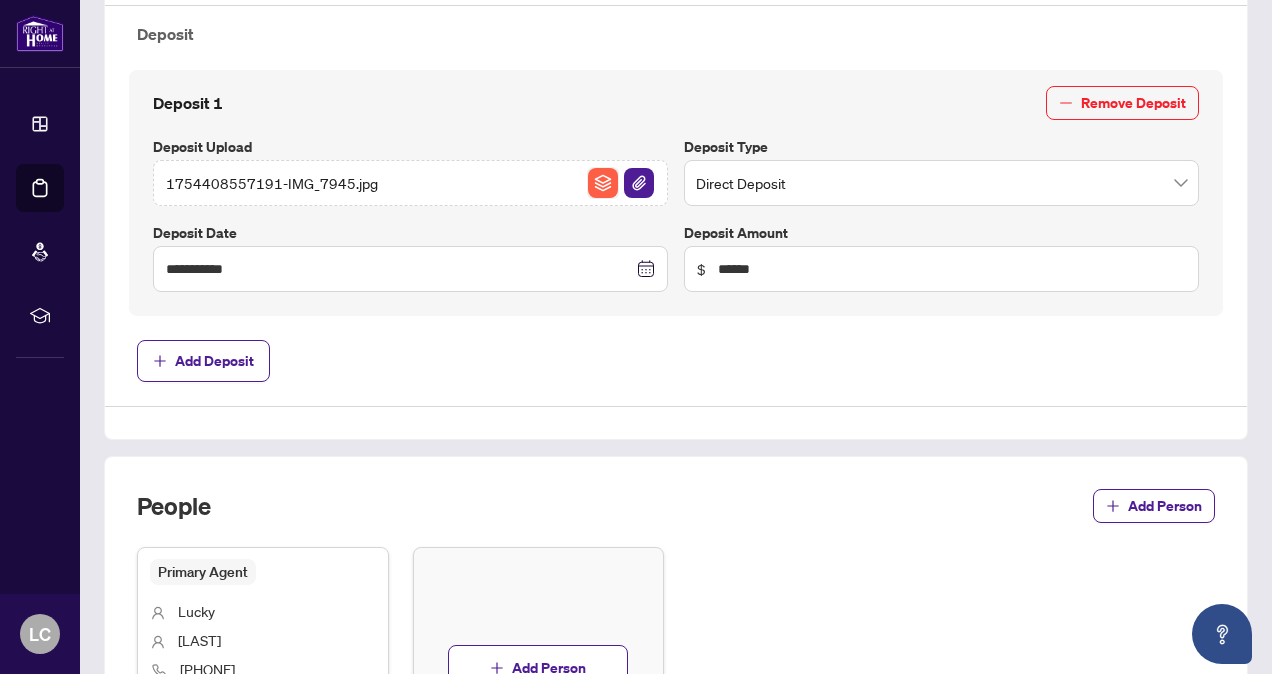 click at bounding box center (603, 183) 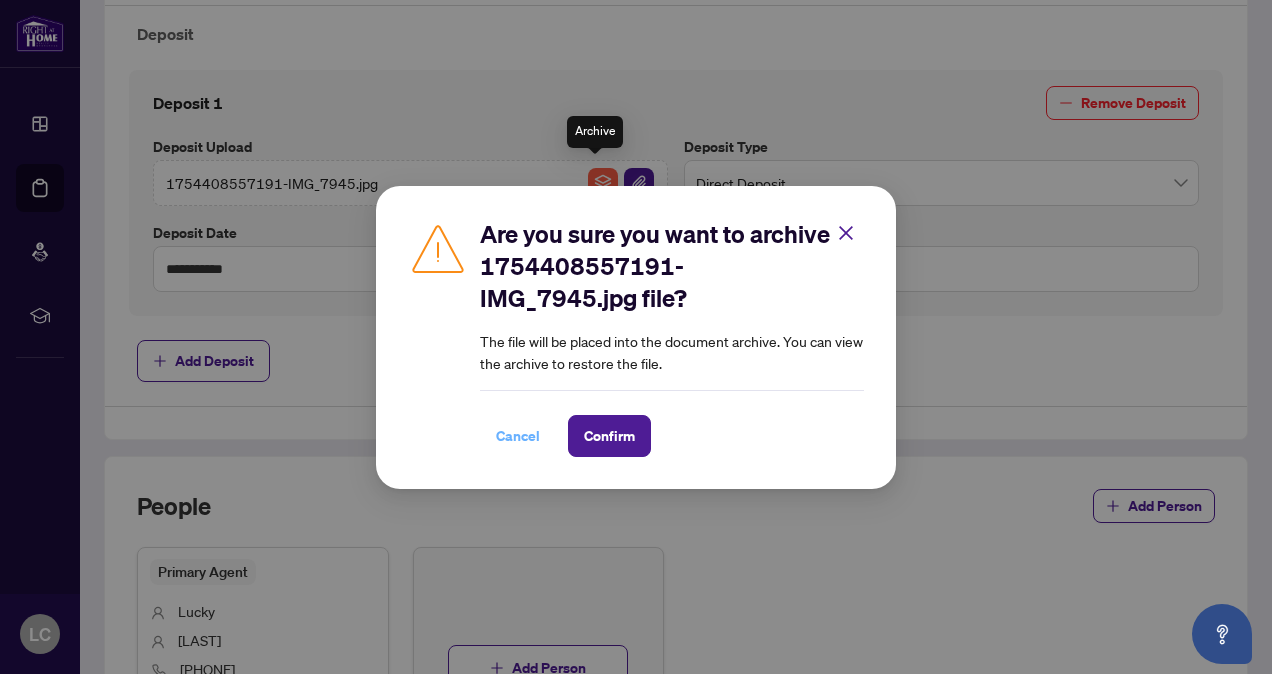 click on "Cancel" at bounding box center (518, 436) 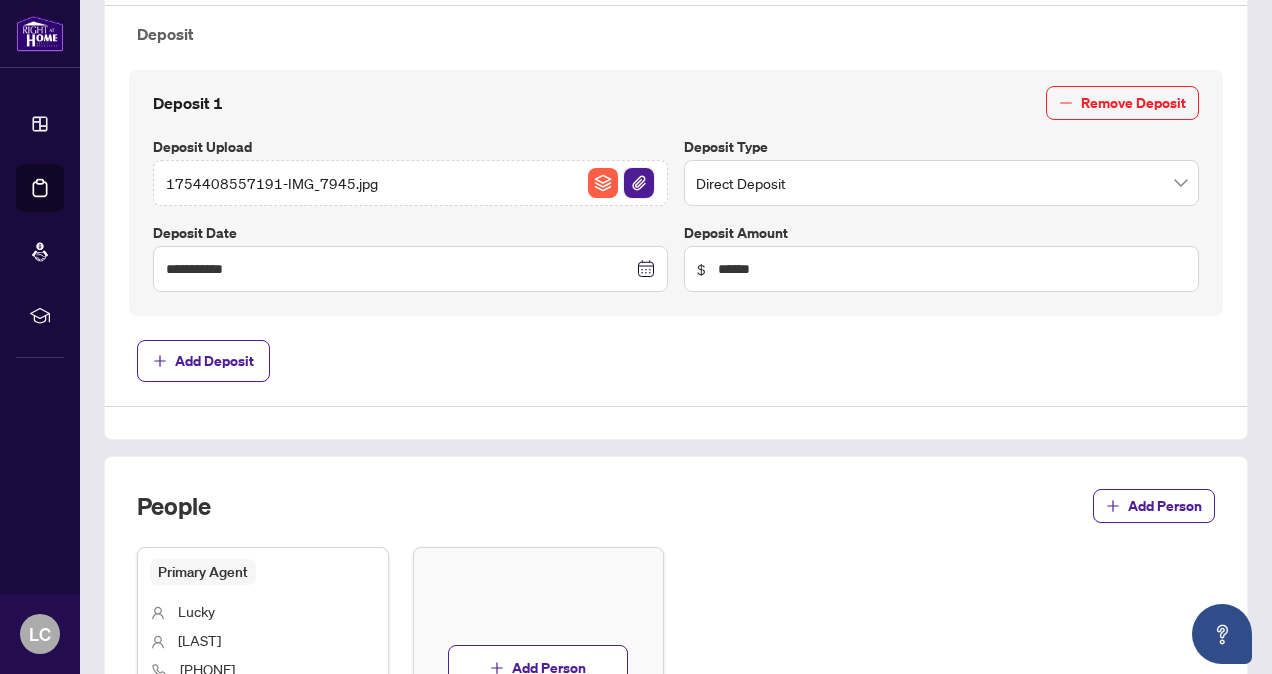 click at bounding box center (639, 183) 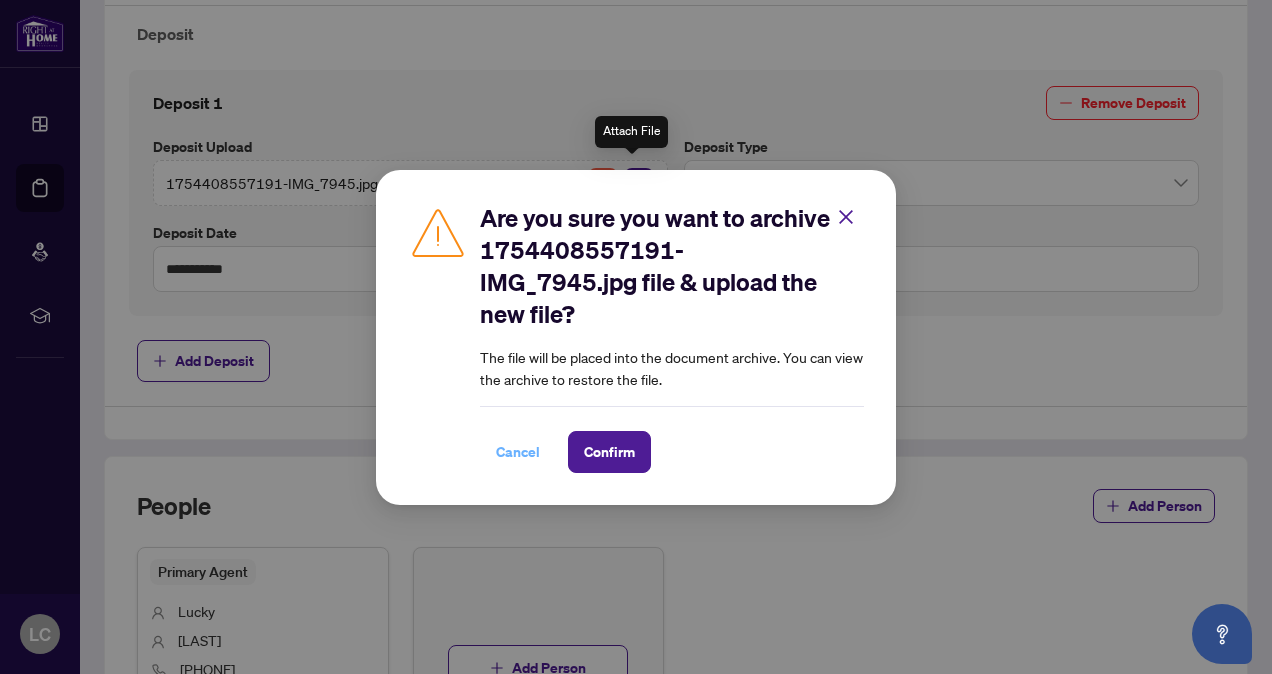 click on "Cancel" at bounding box center [518, 452] 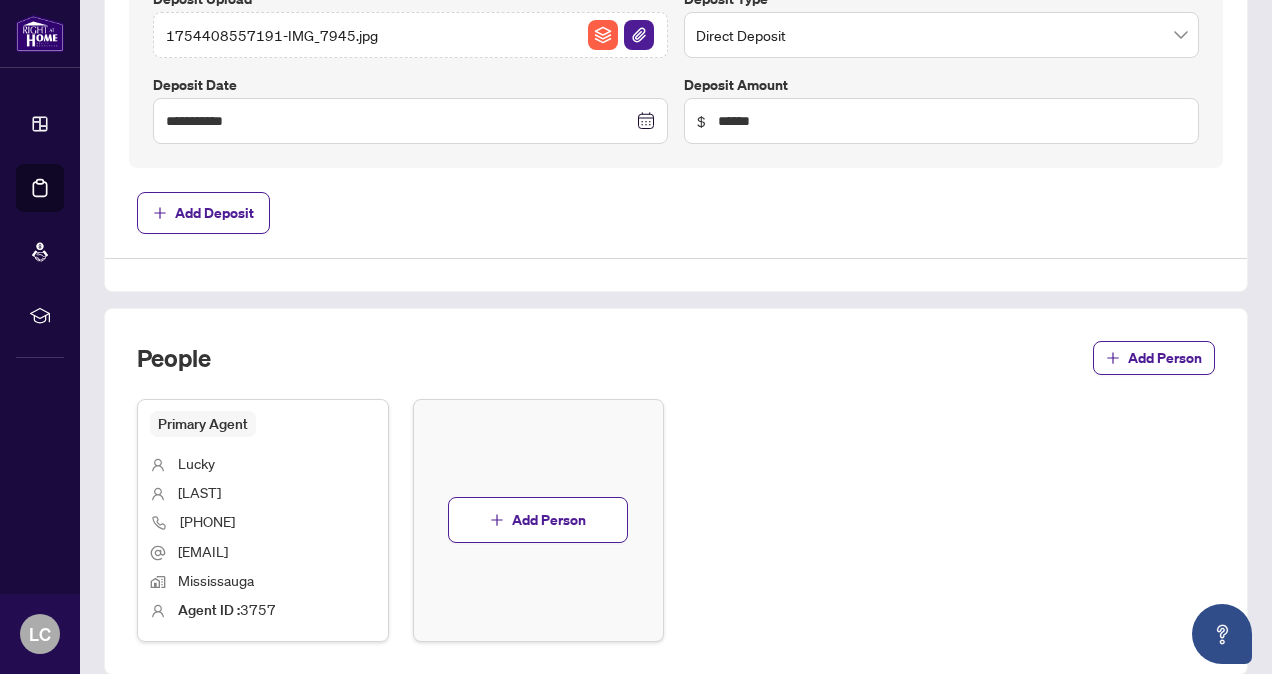 scroll, scrollTop: 1116, scrollLeft: 0, axis: vertical 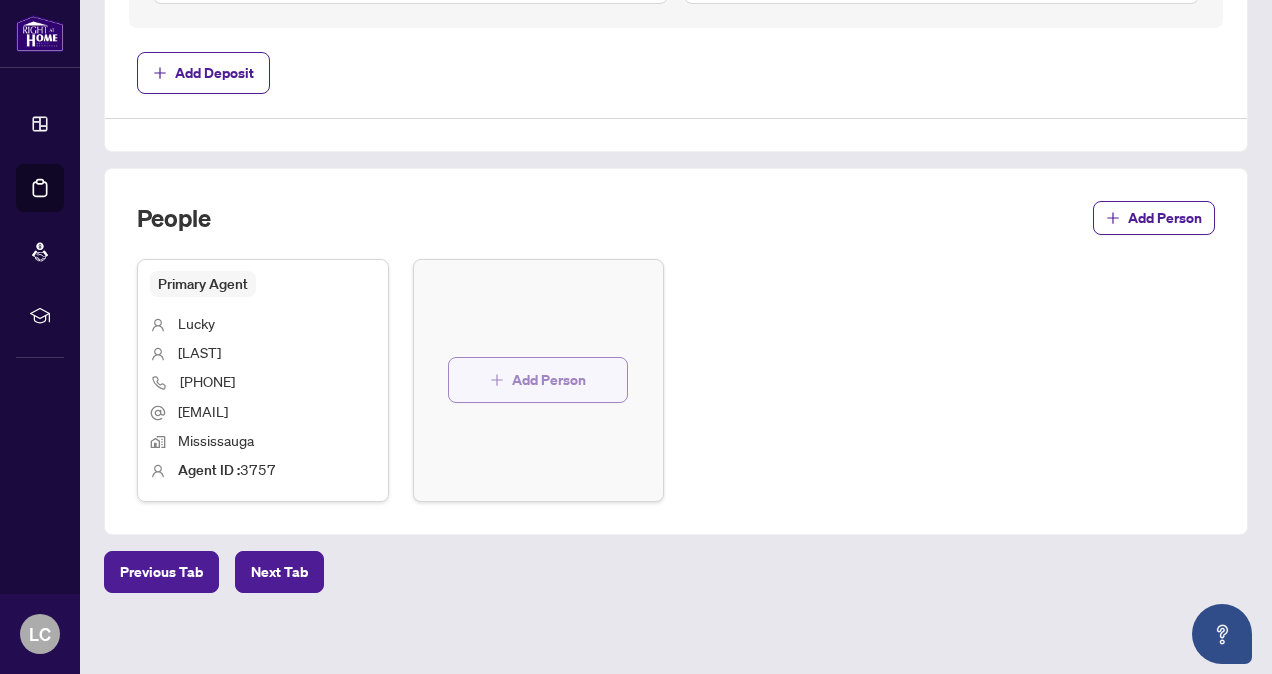 click on "Add Person" at bounding box center [549, 380] 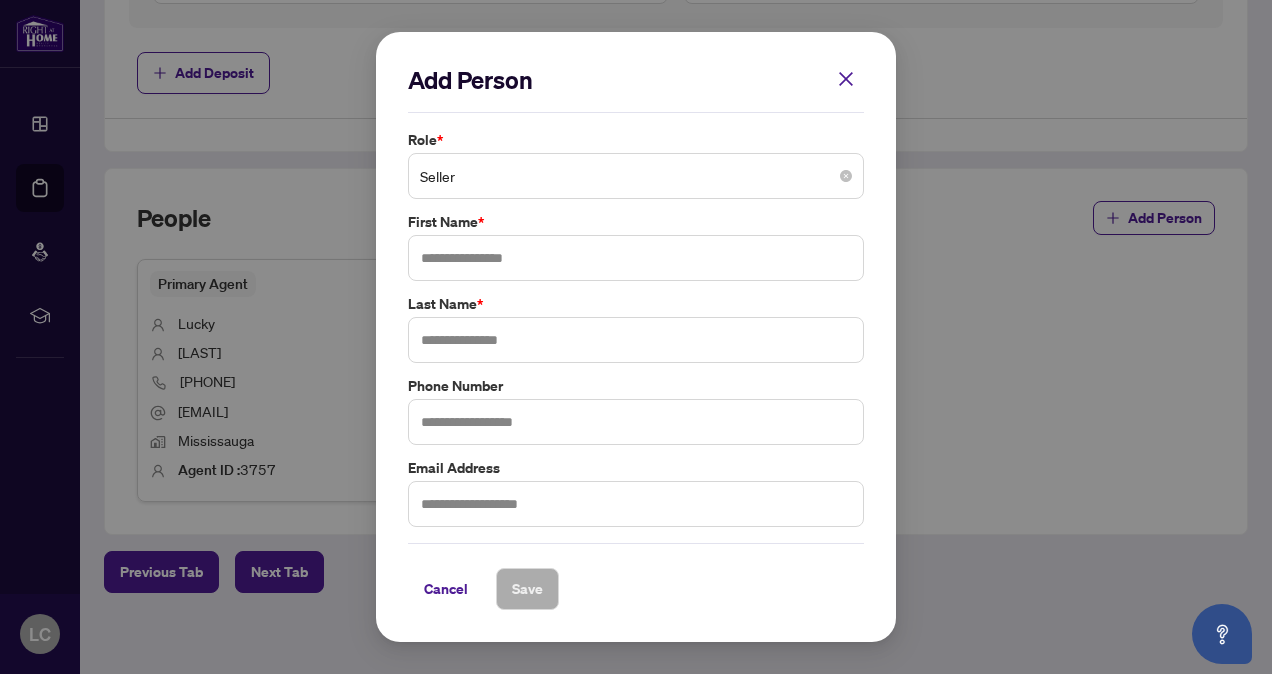 click on "Seller" at bounding box center [636, 176] 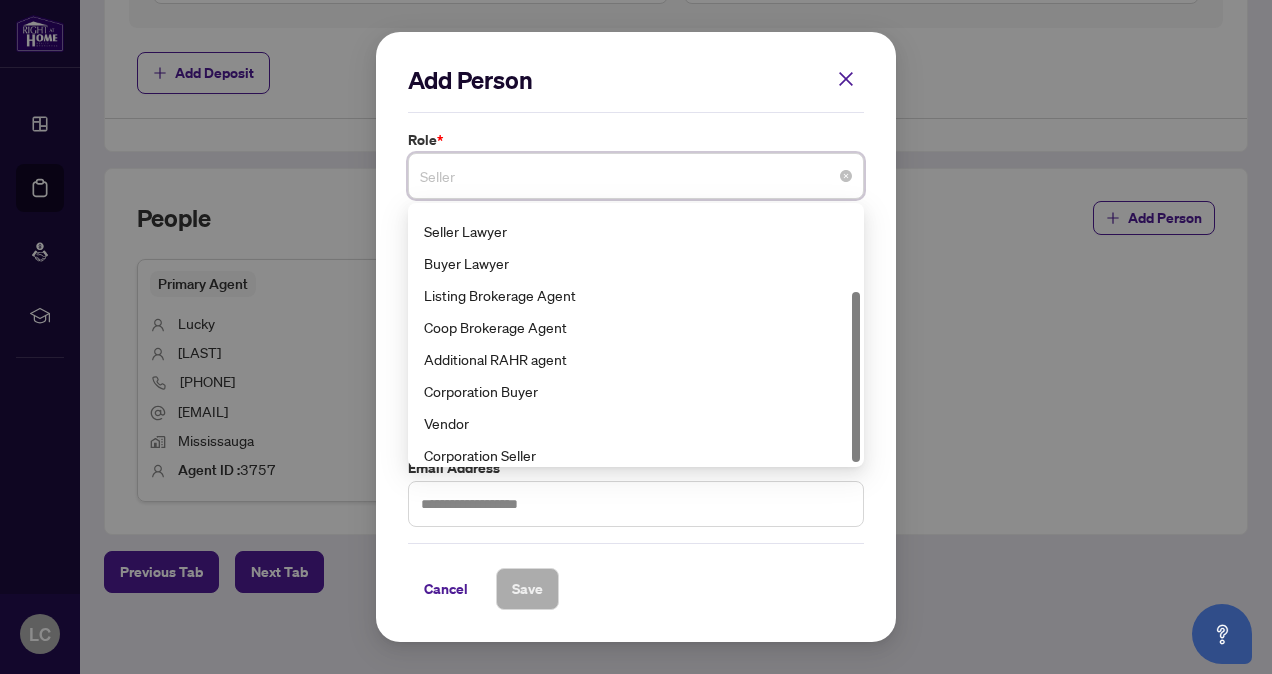 scroll, scrollTop: 128, scrollLeft: 0, axis: vertical 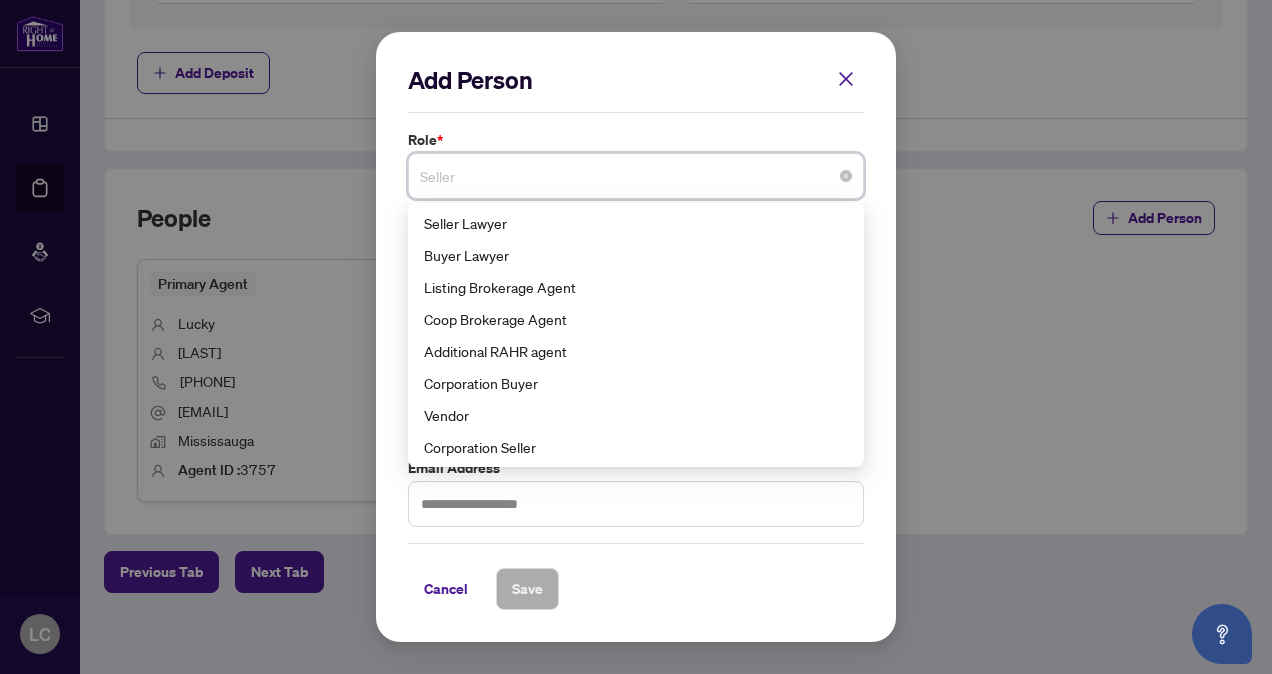 click on "Coop Brokerage Agent" at bounding box center [636, 319] 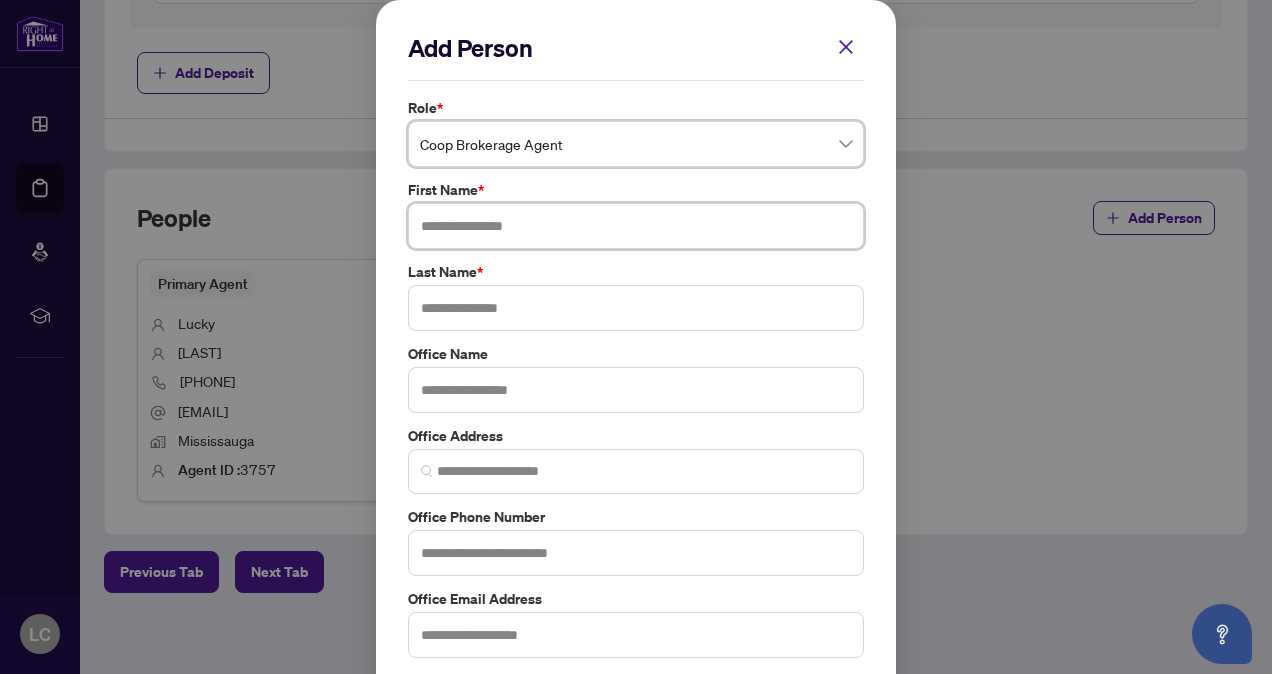 click at bounding box center (636, 226) 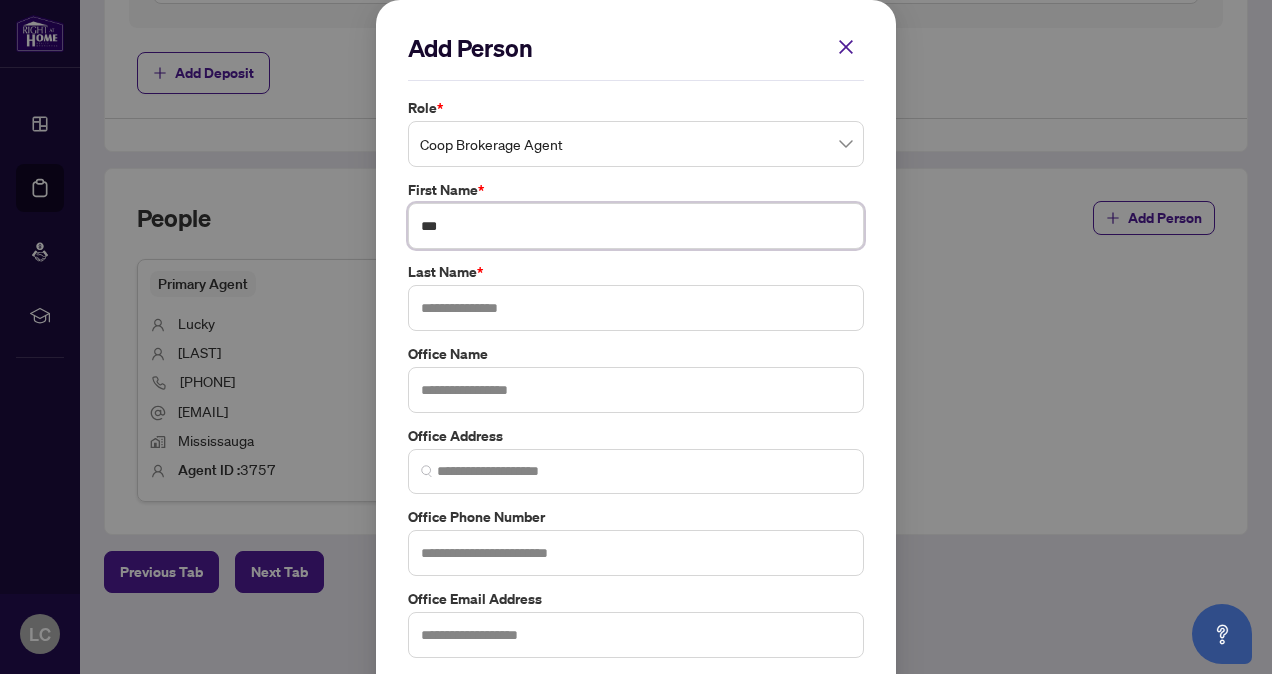 type on "***" 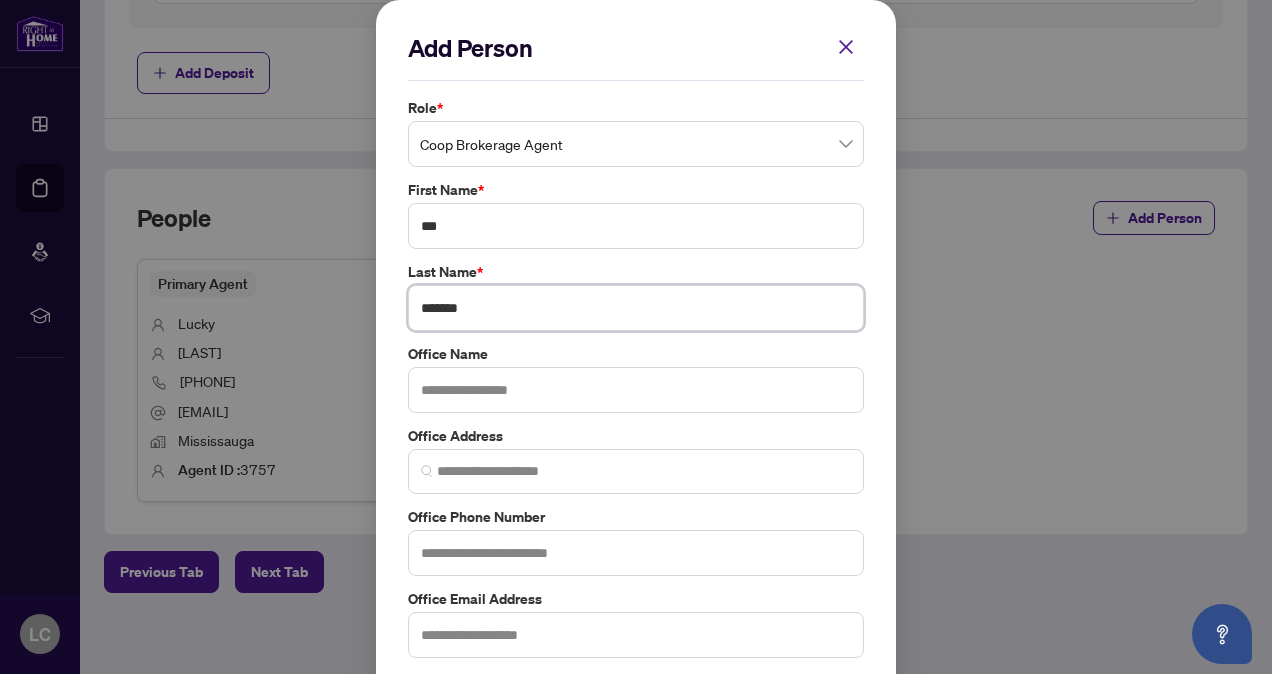 type on "*******" 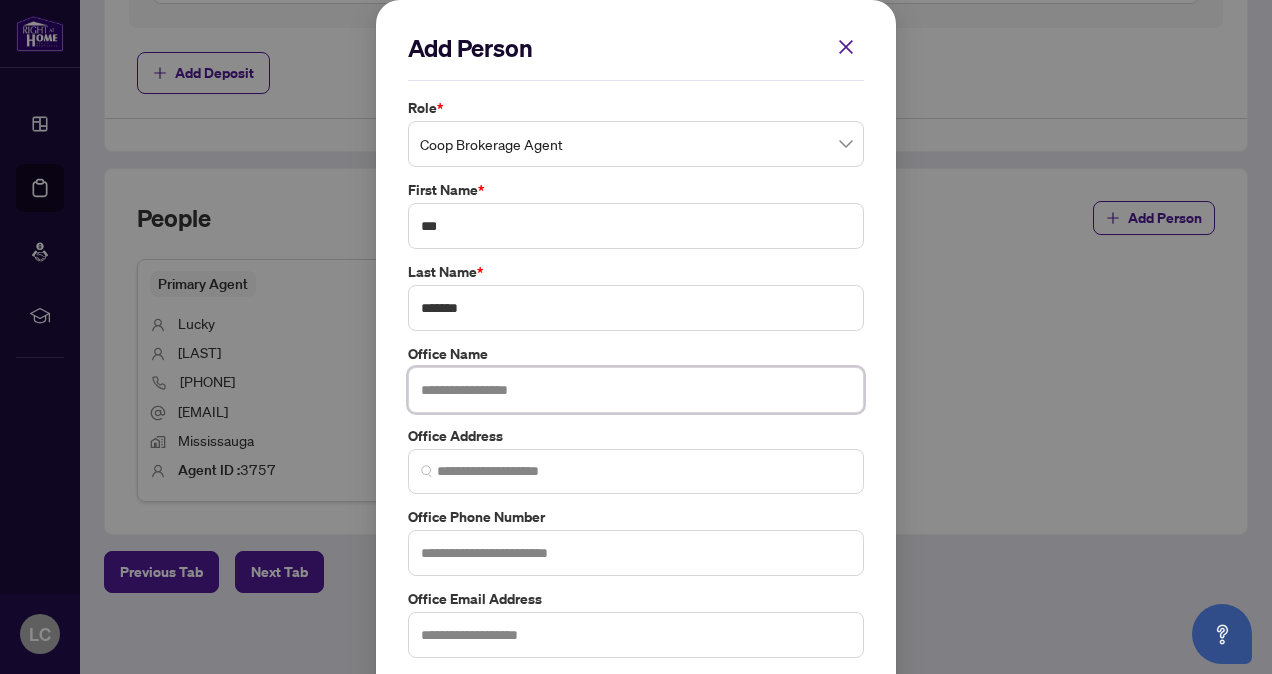 click at bounding box center (636, 390) 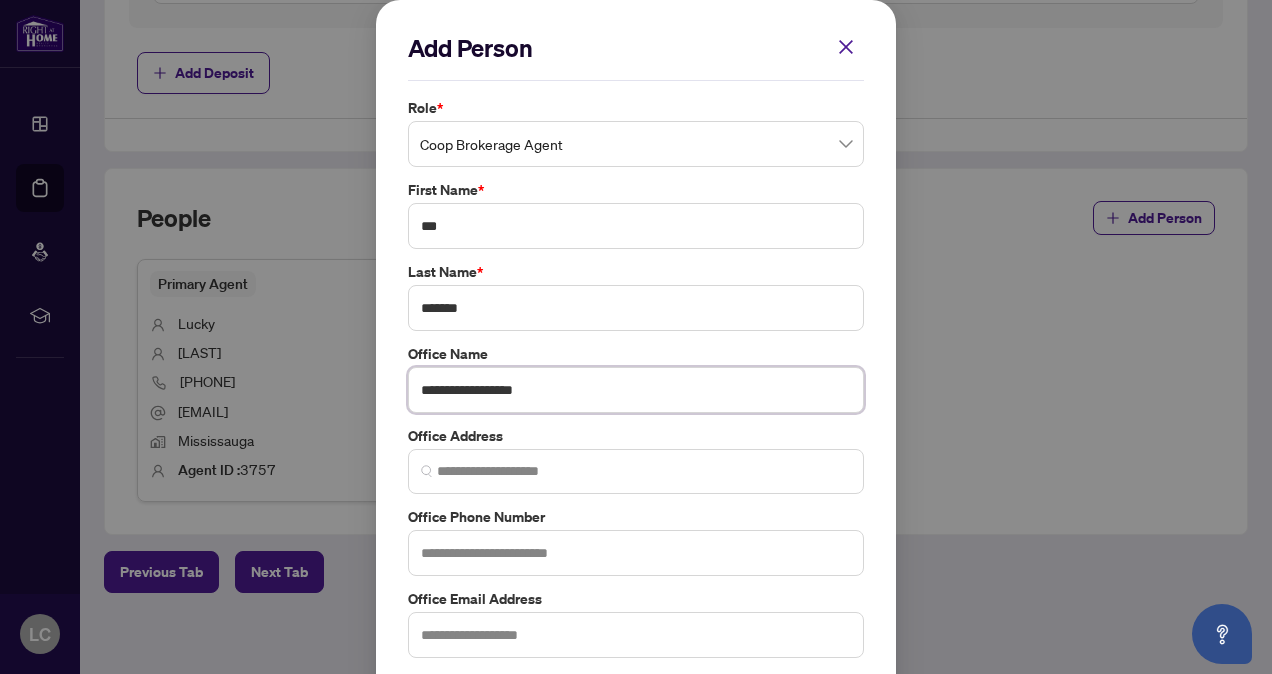 click on "**********" at bounding box center [636, 390] 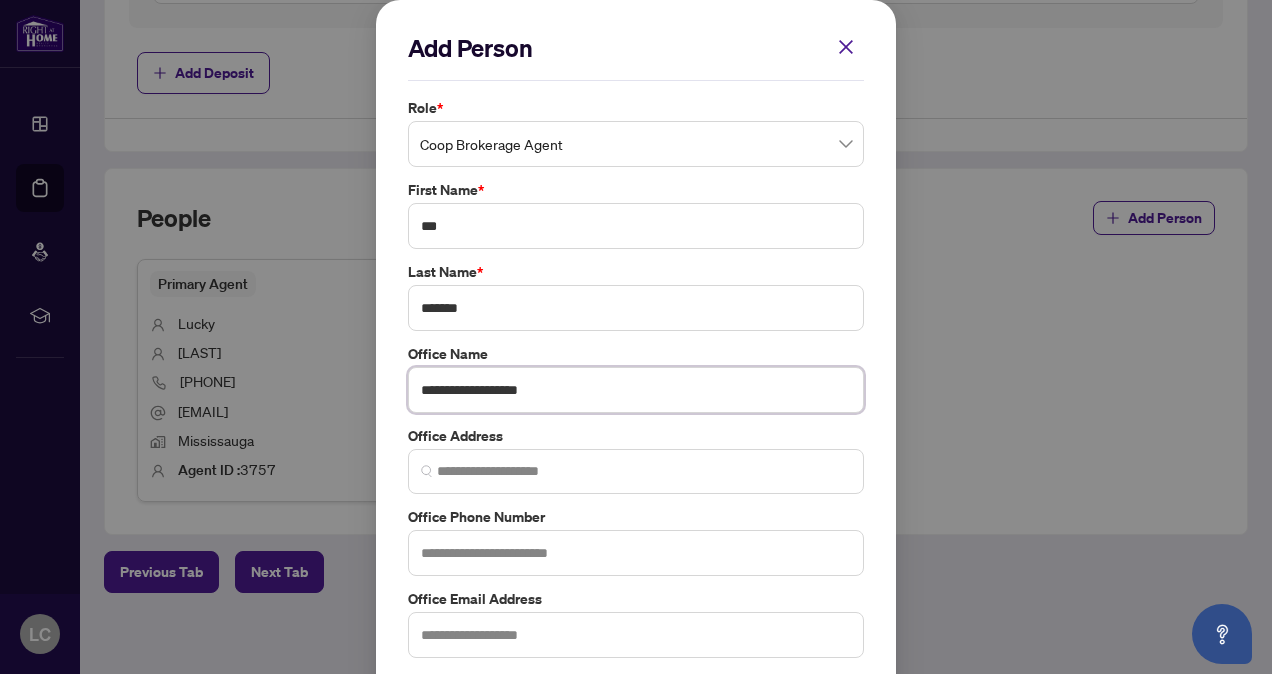 click on "**********" at bounding box center (636, 390) 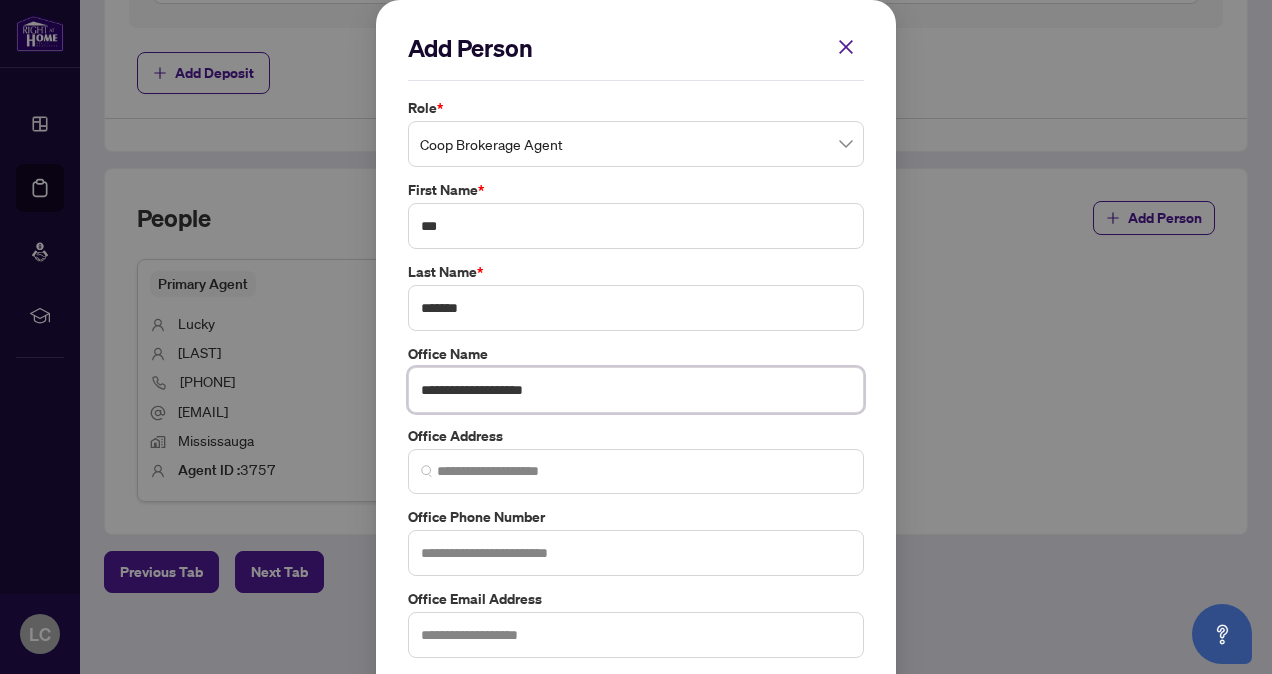 type on "**********" 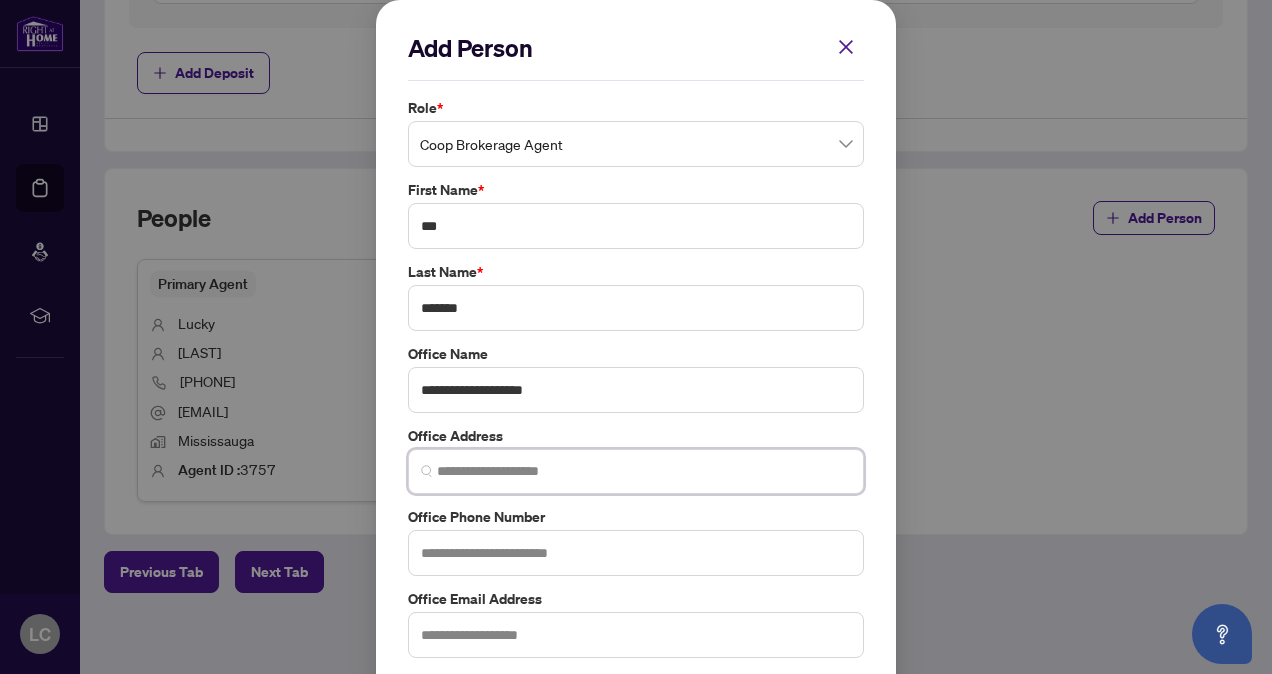 click at bounding box center [644, 471] 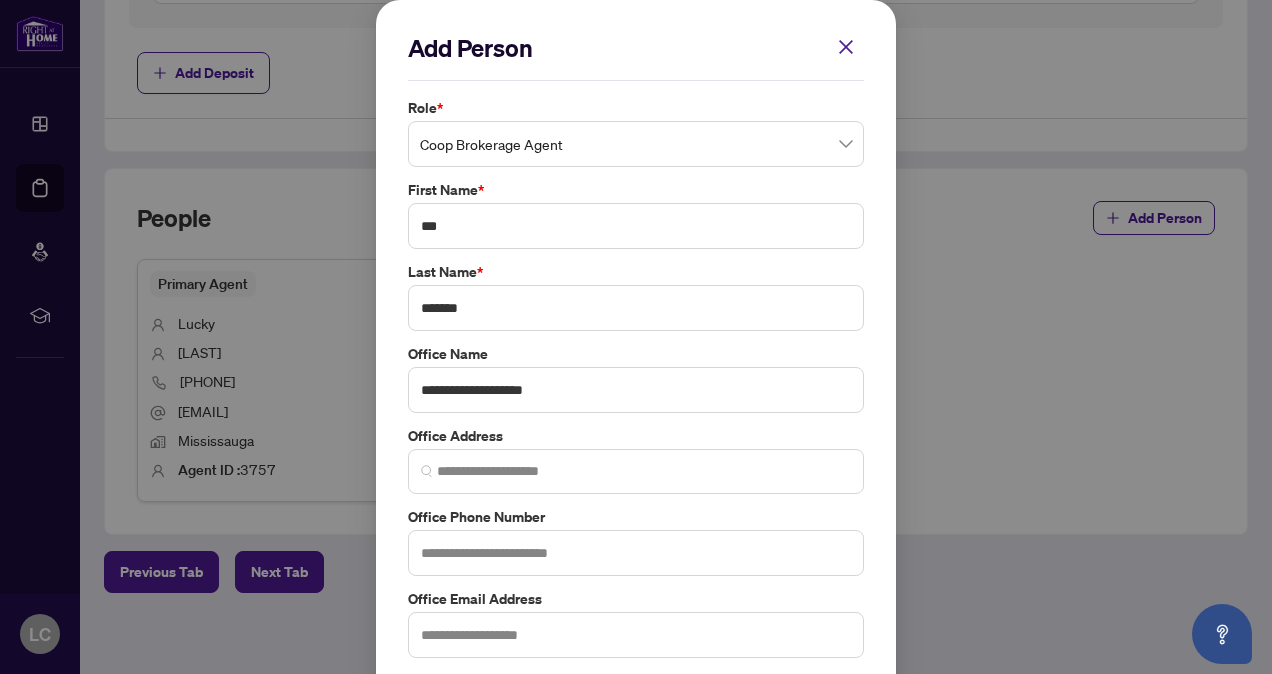 click on "**********" at bounding box center [636, 337] 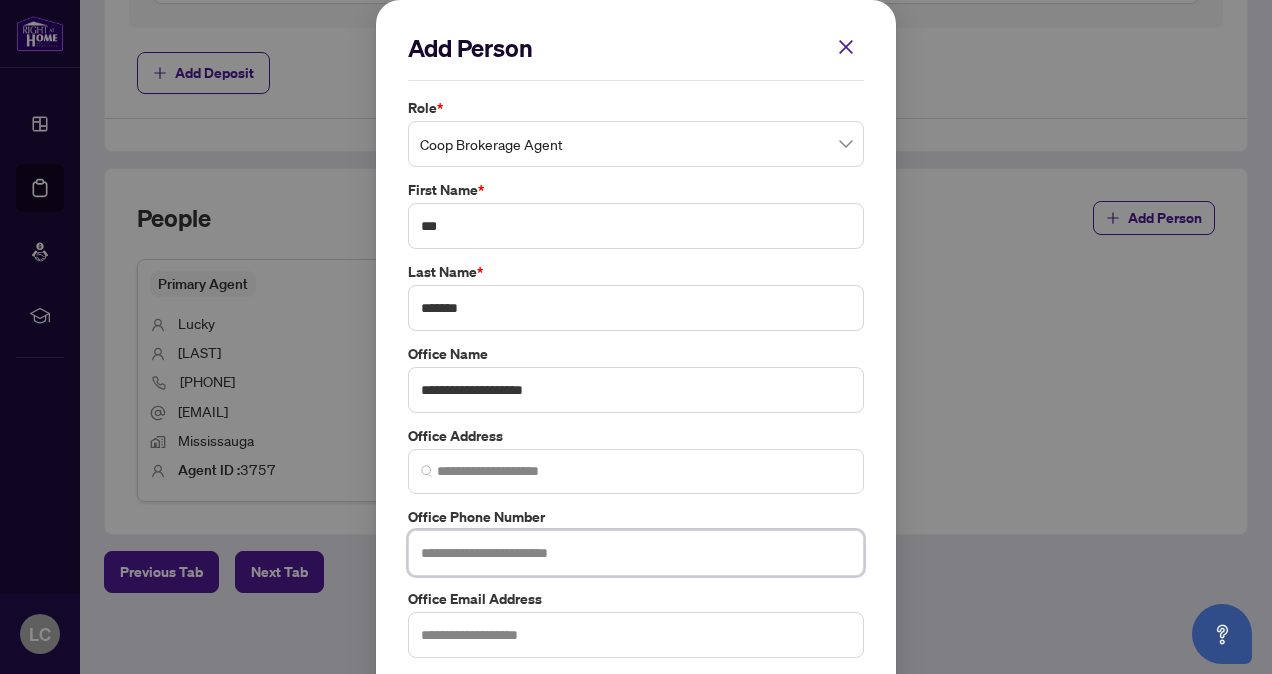 click at bounding box center (636, 553) 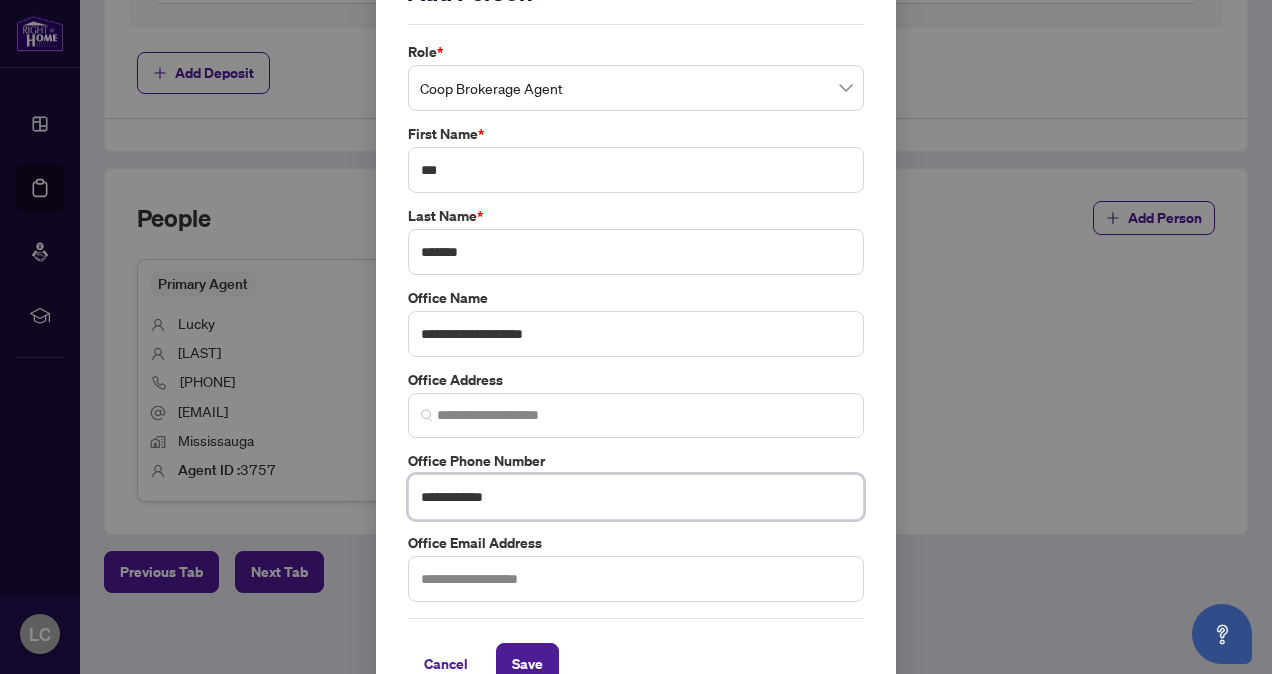 scroll, scrollTop: 93, scrollLeft: 0, axis: vertical 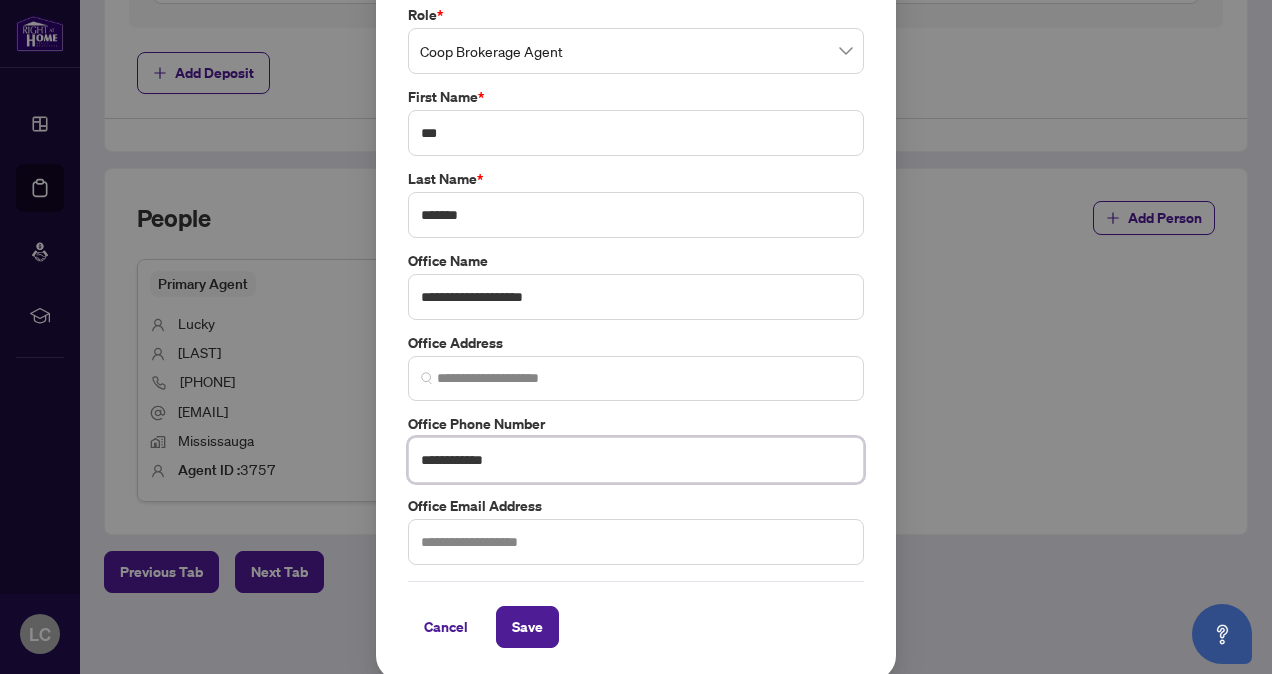 type on "**********" 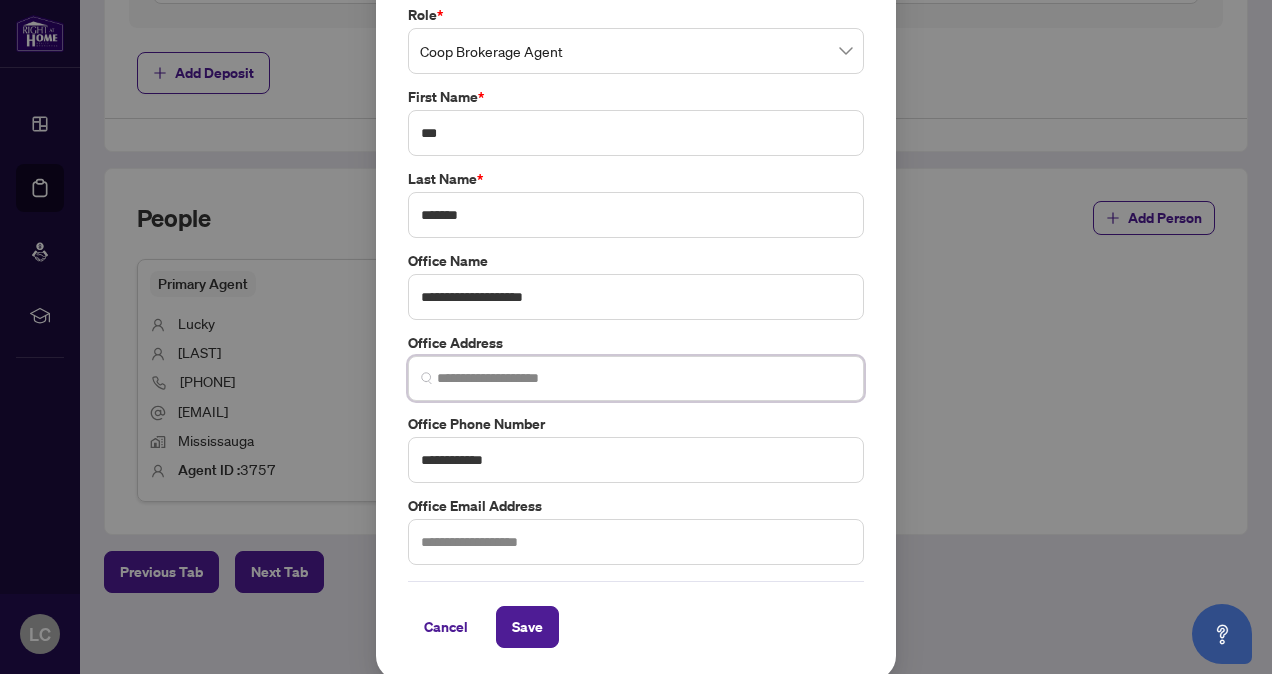 click at bounding box center [644, 378] 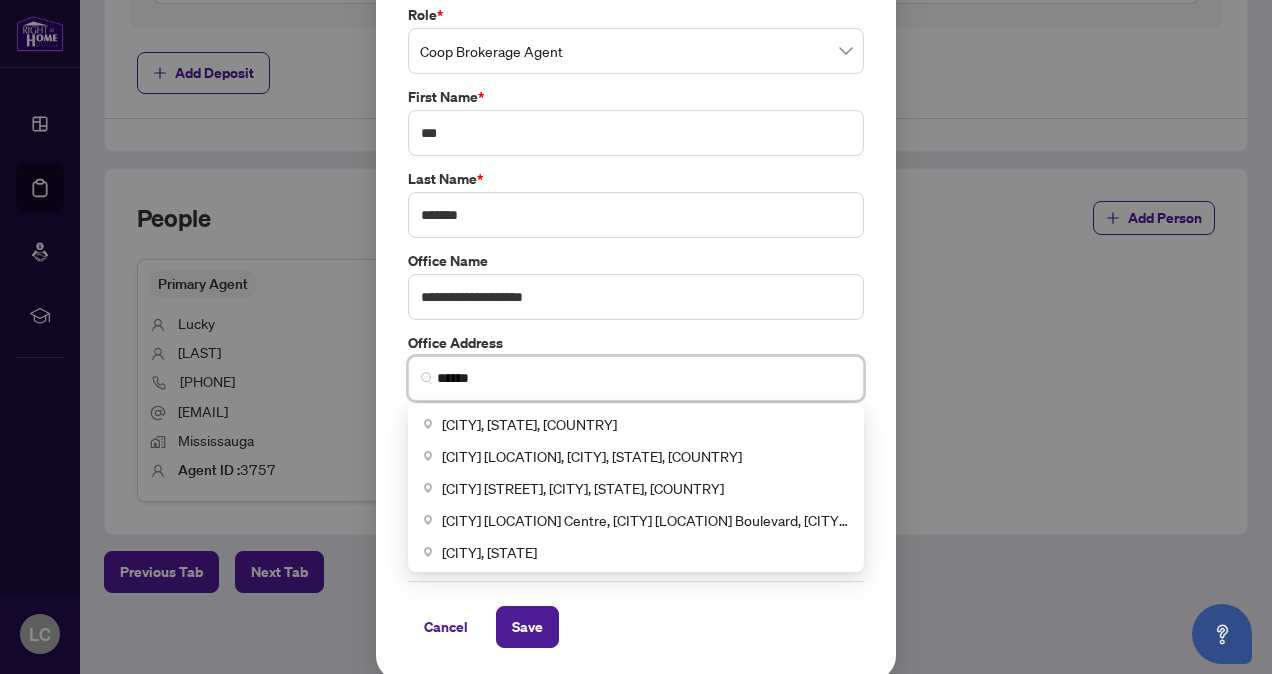 click on "[CITY], [STATE], [COUNTRY]" at bounding box center (636, 424) 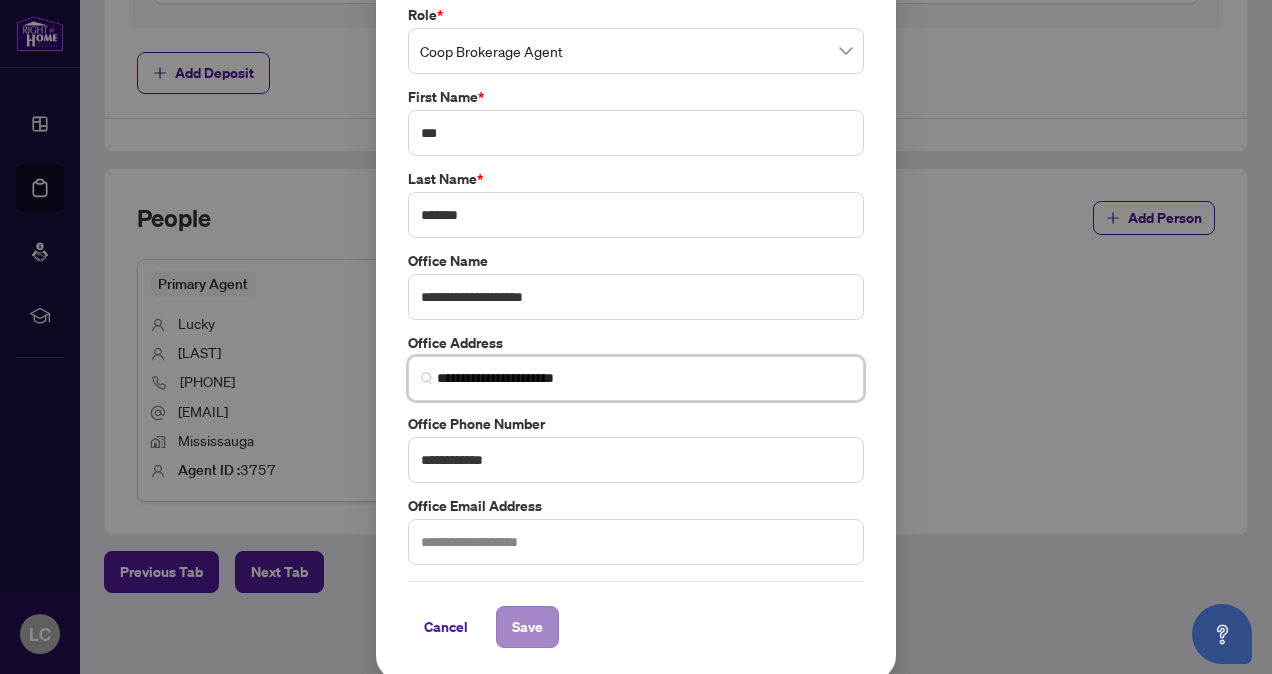 type on "**********" 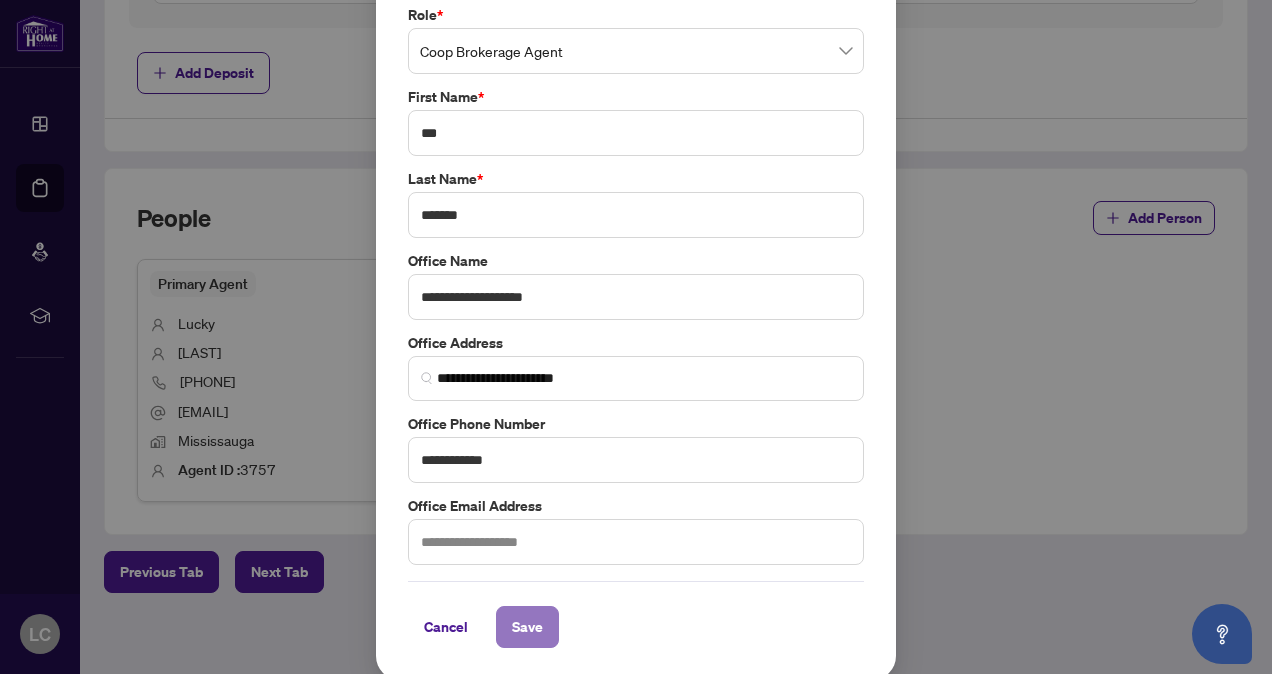 click on "Save" at bounding box center (527, 627) 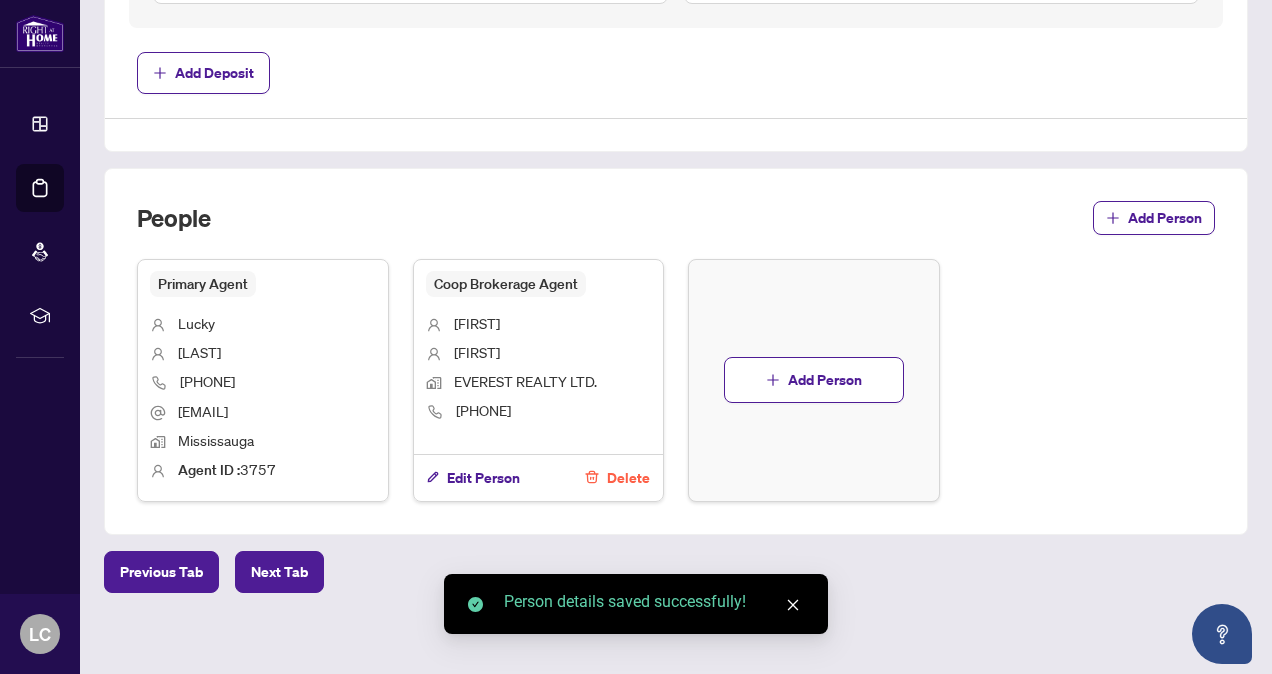 click on "Primary Agent" at bounding box center (203, 284) 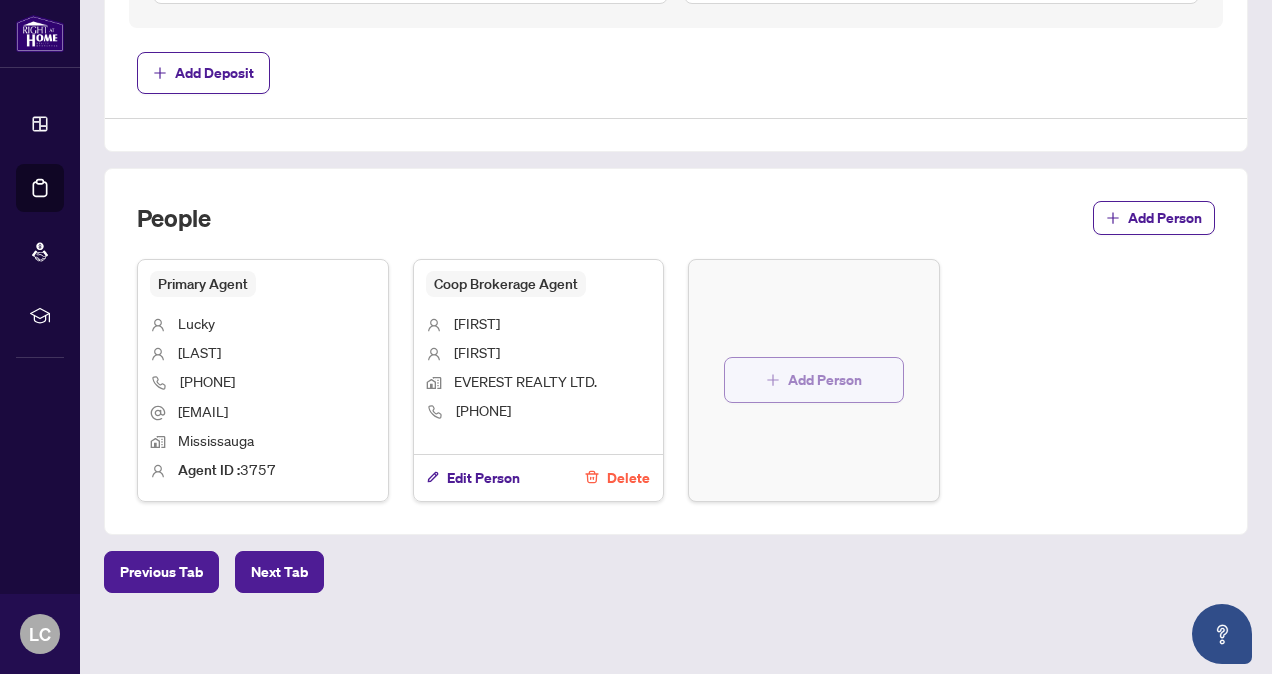 click on "Add Person" at bounding box center [825, 380] 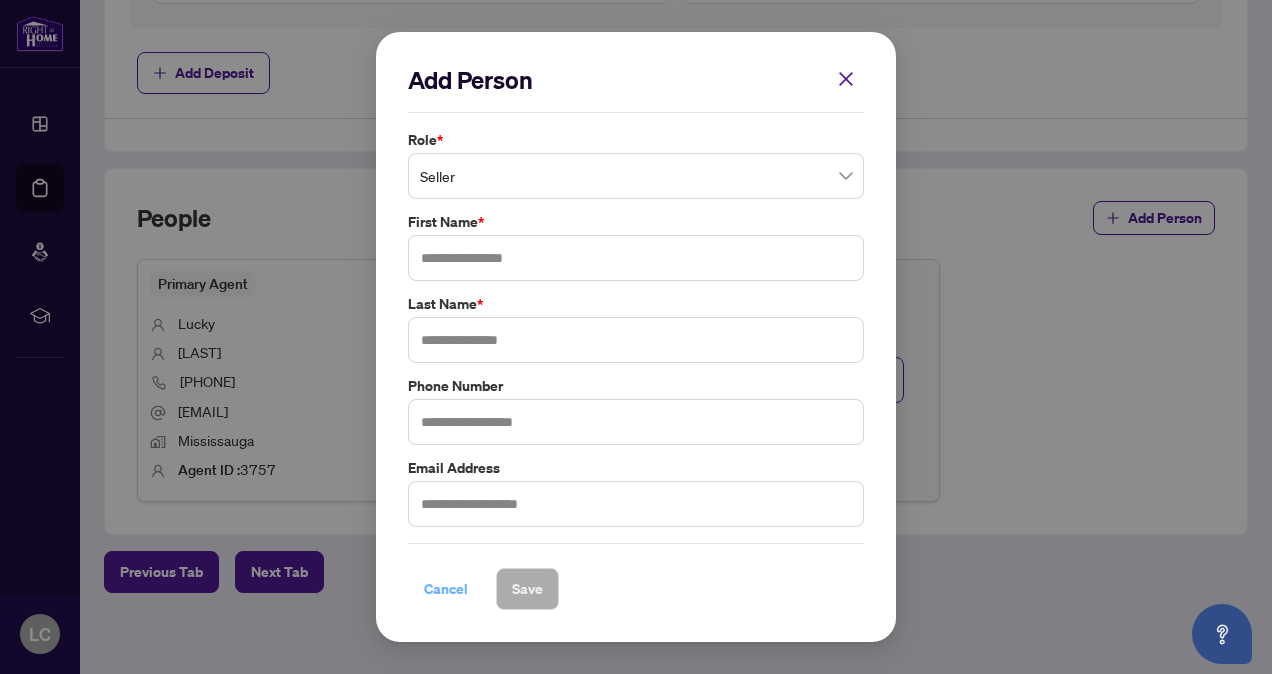 click on "Cancel" at bounding box center [446, 589] 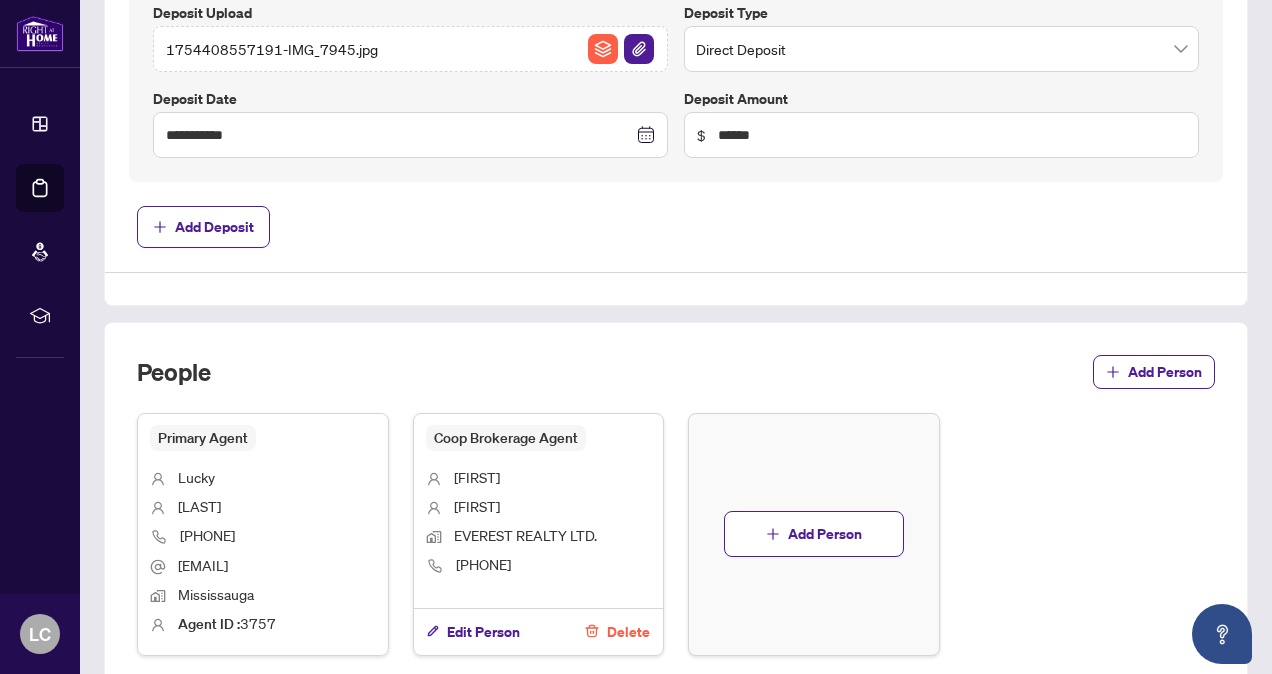 scroll, scrollTop: 962, scrollLeft: 0, axis: vertical 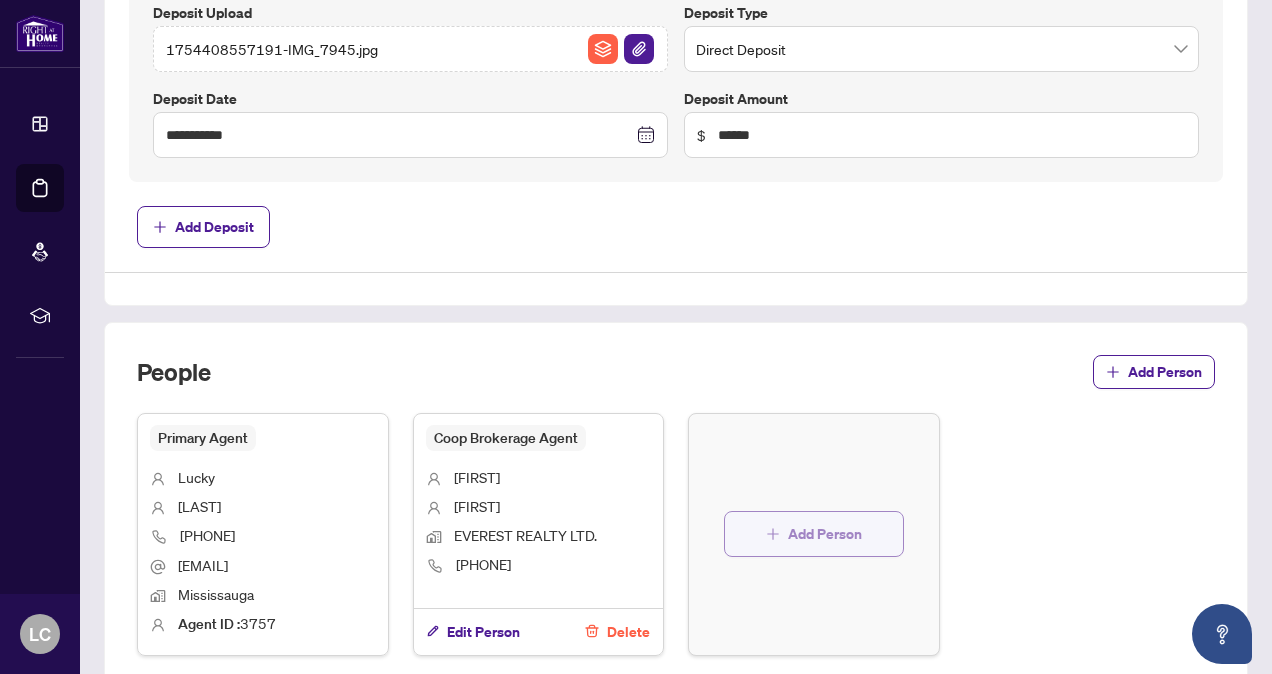 click on "Add Person" at bounding box center (825, 534) 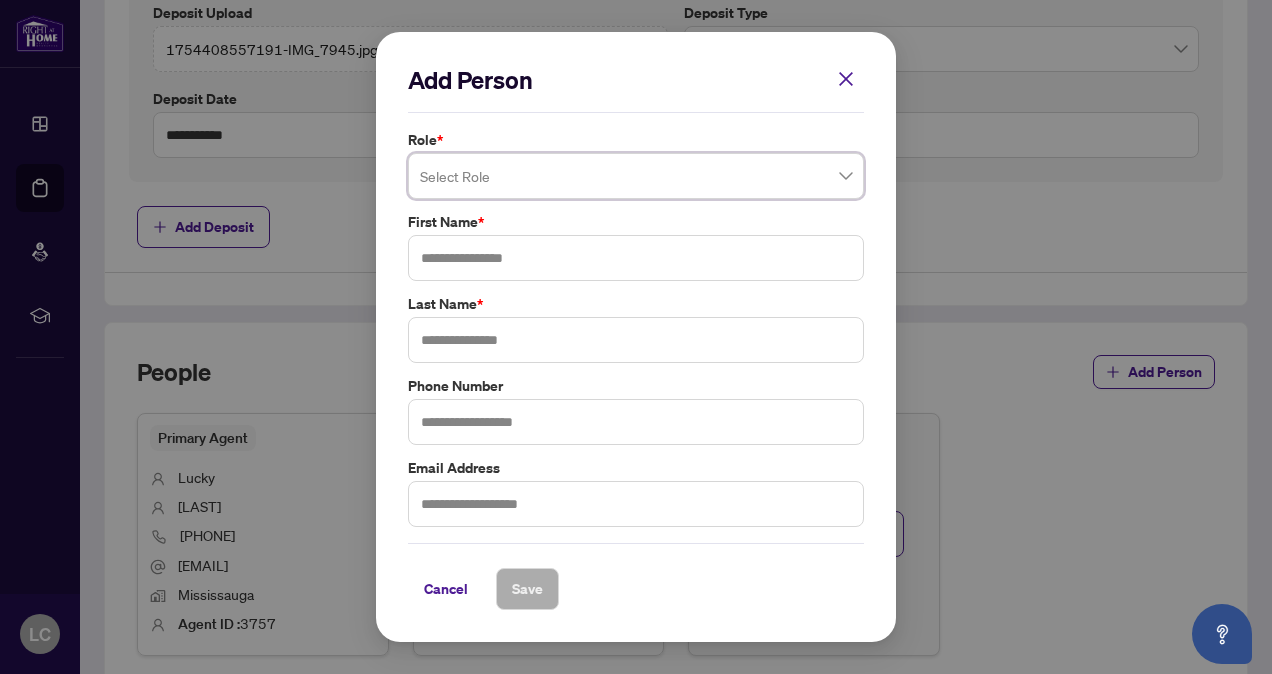 click at bounding box center [636, 176] 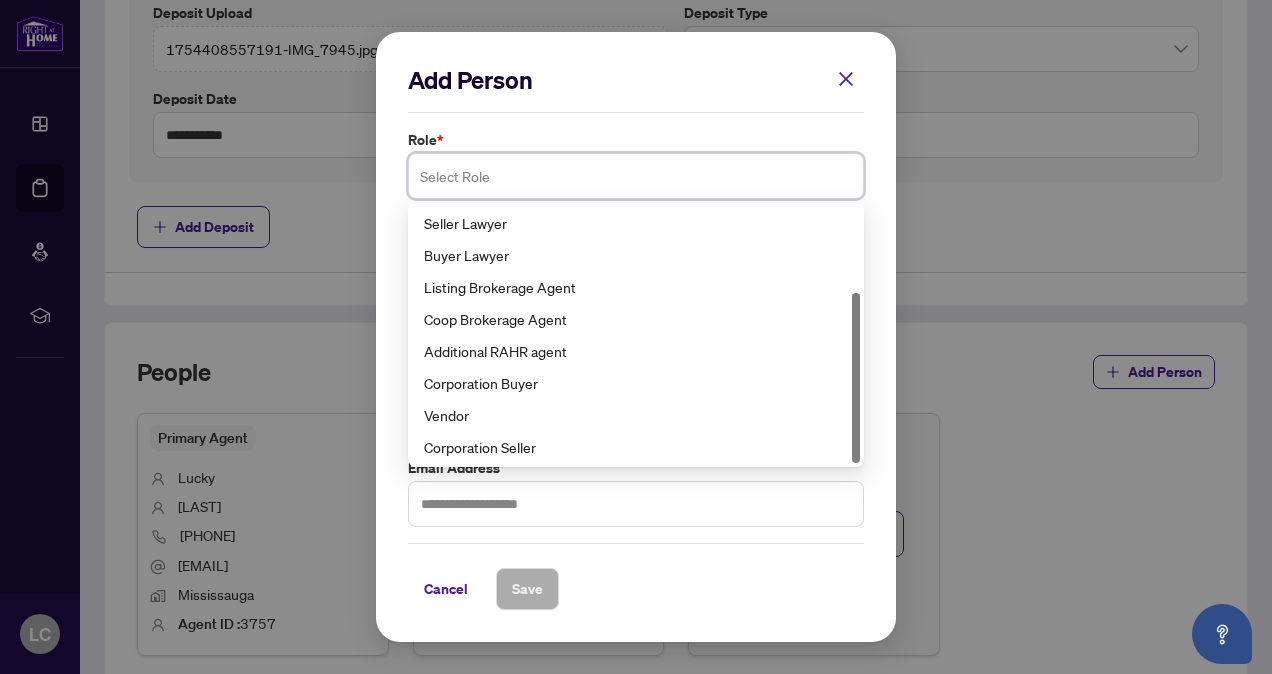 scroll, scrollTop: 128, scrollLeft: 0, axis: vertical 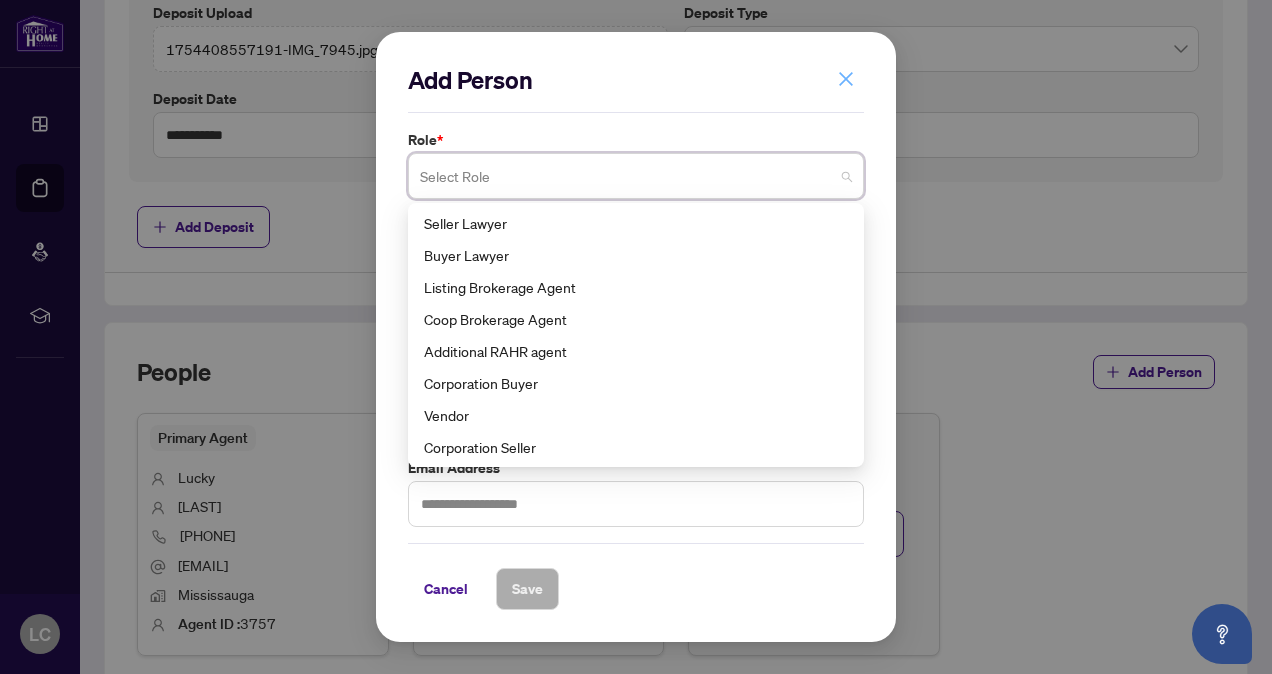 click at bounding box center [846, 79] 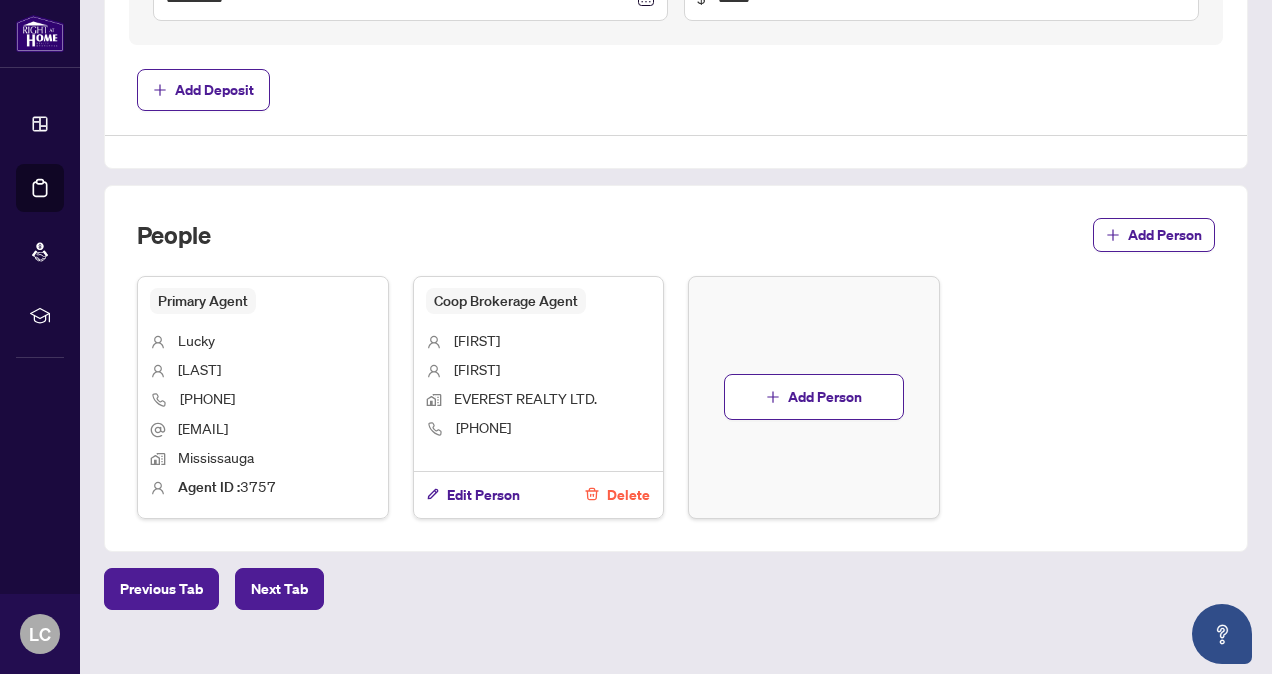 scroll, scrollTop: 1116, scrollLeft: 0, axis: vertical 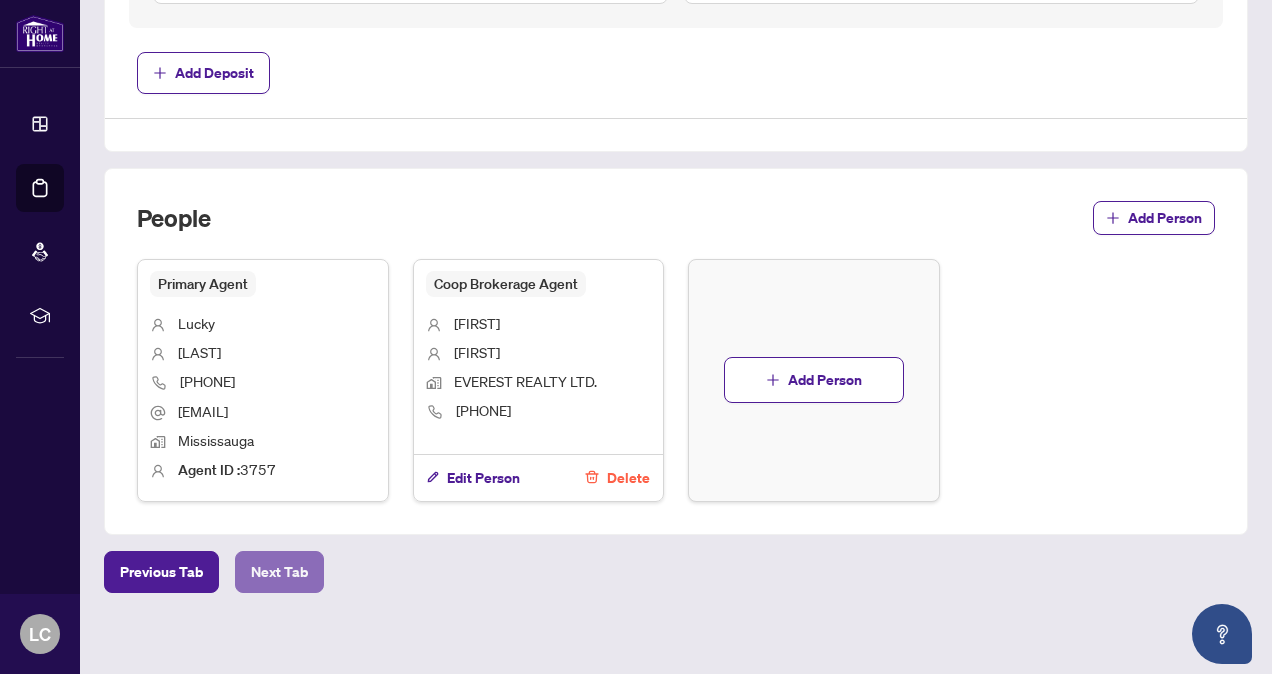 click on "Next Tab" at bounding box center (279, 572) 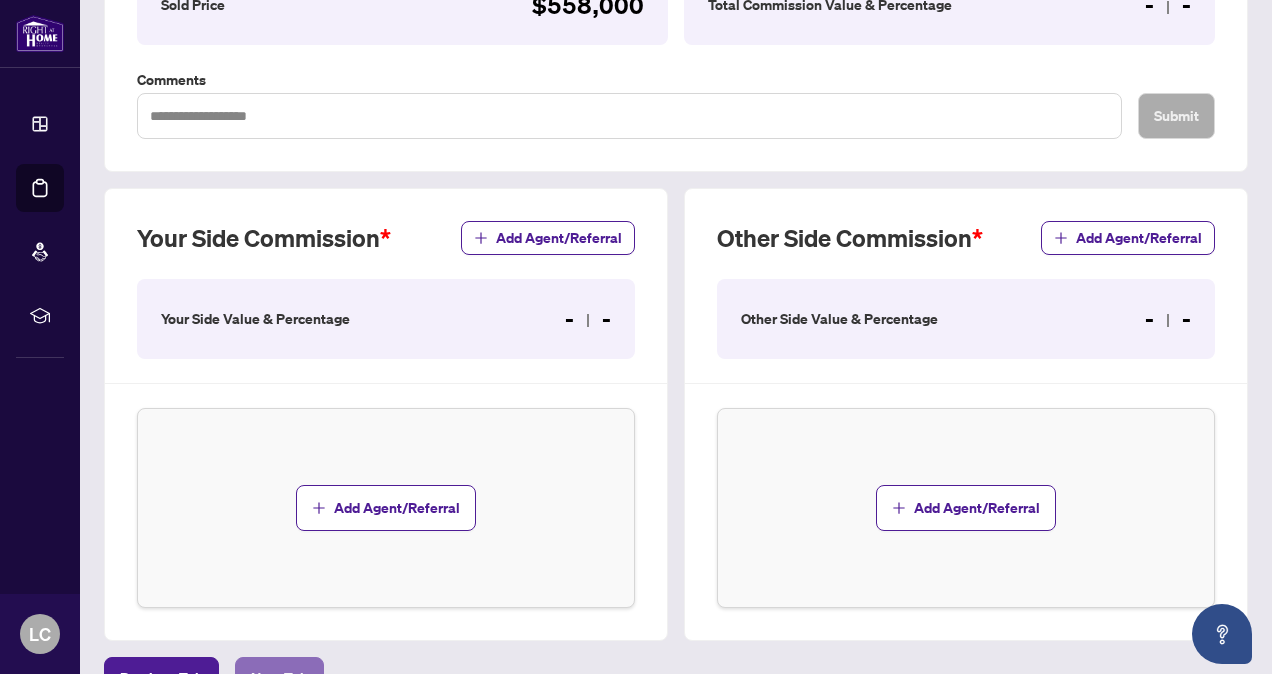 scroll, scrollTop: 398, scrollLeft: 0, axis: vertical 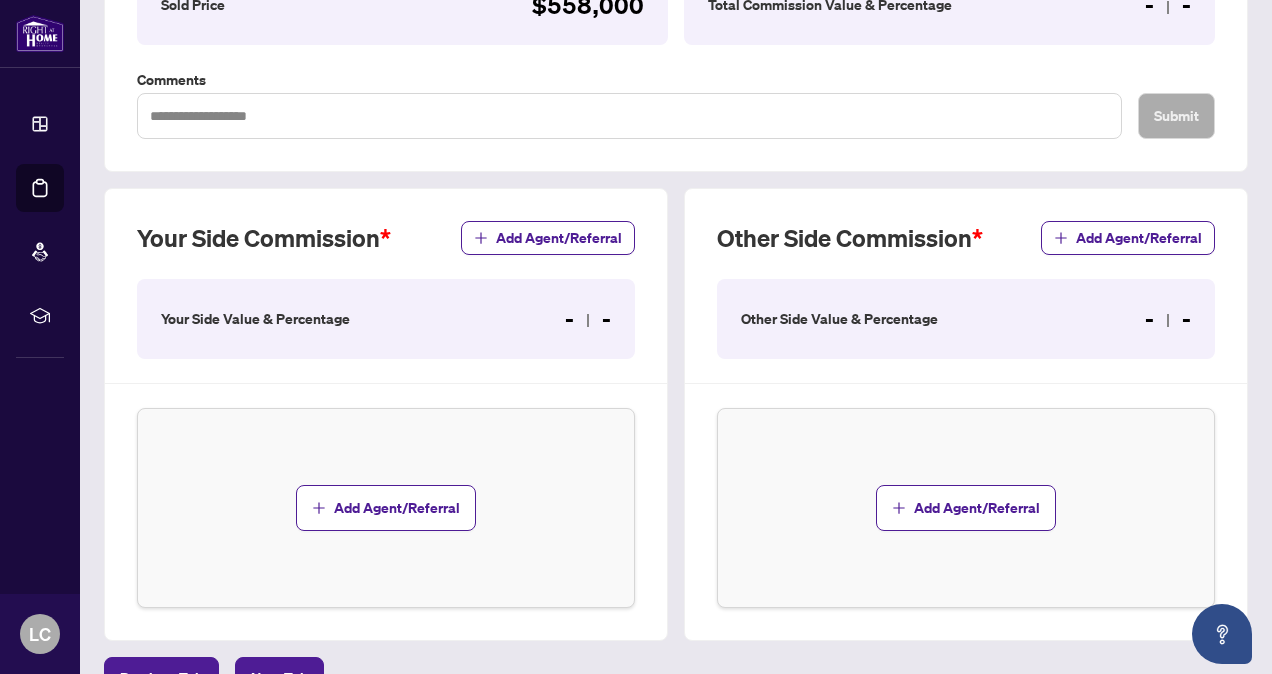 click on "-     -" at bounding box center [588, 319] 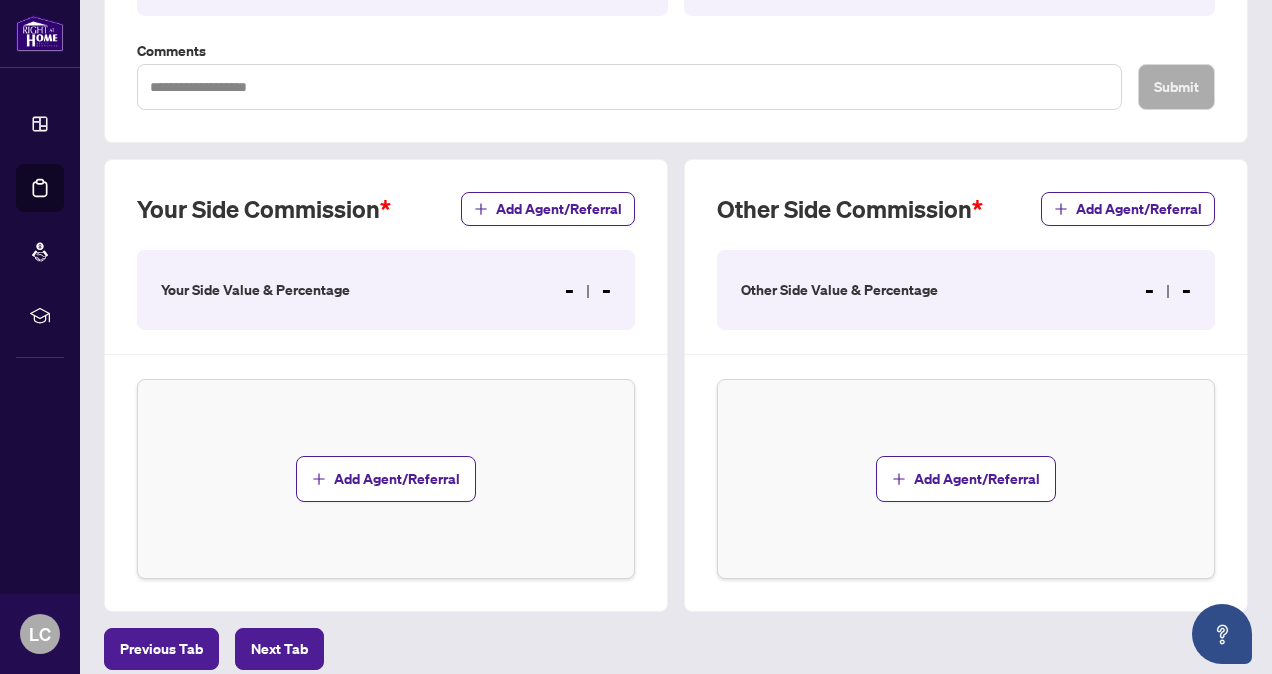 scroll, scrollTop: 428, scrollLeft: 0, axis: vertical 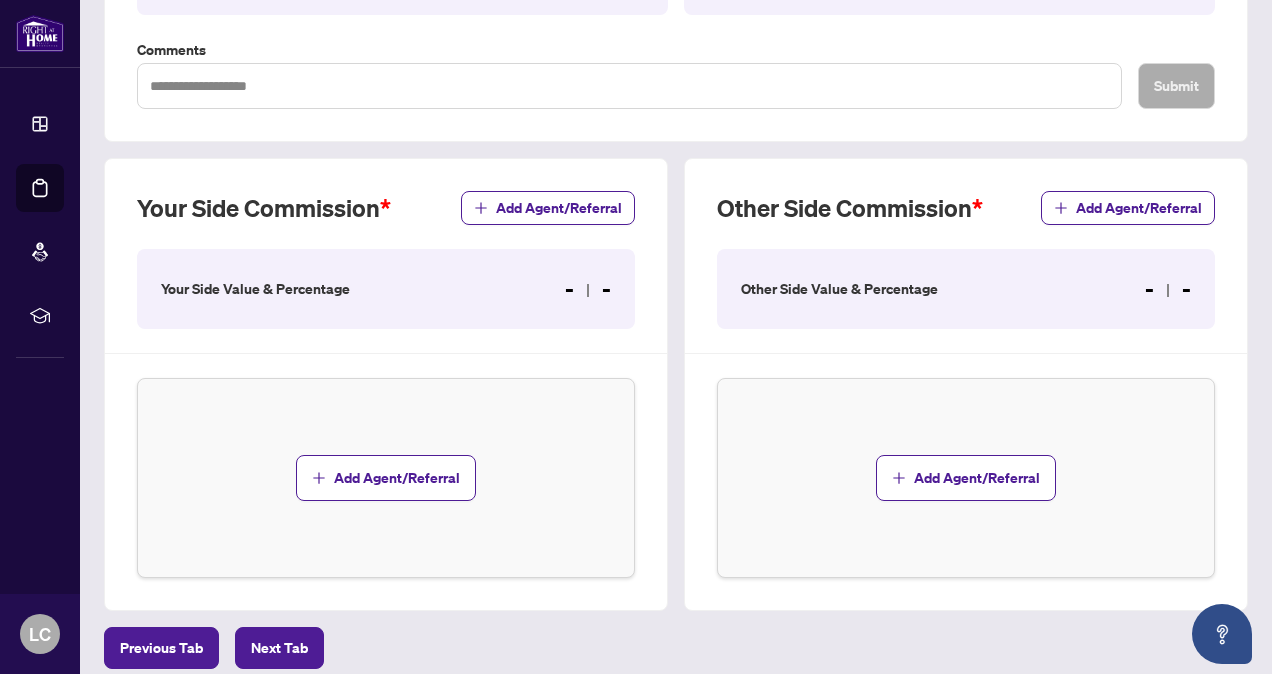 click at bounding box center (588, 290) 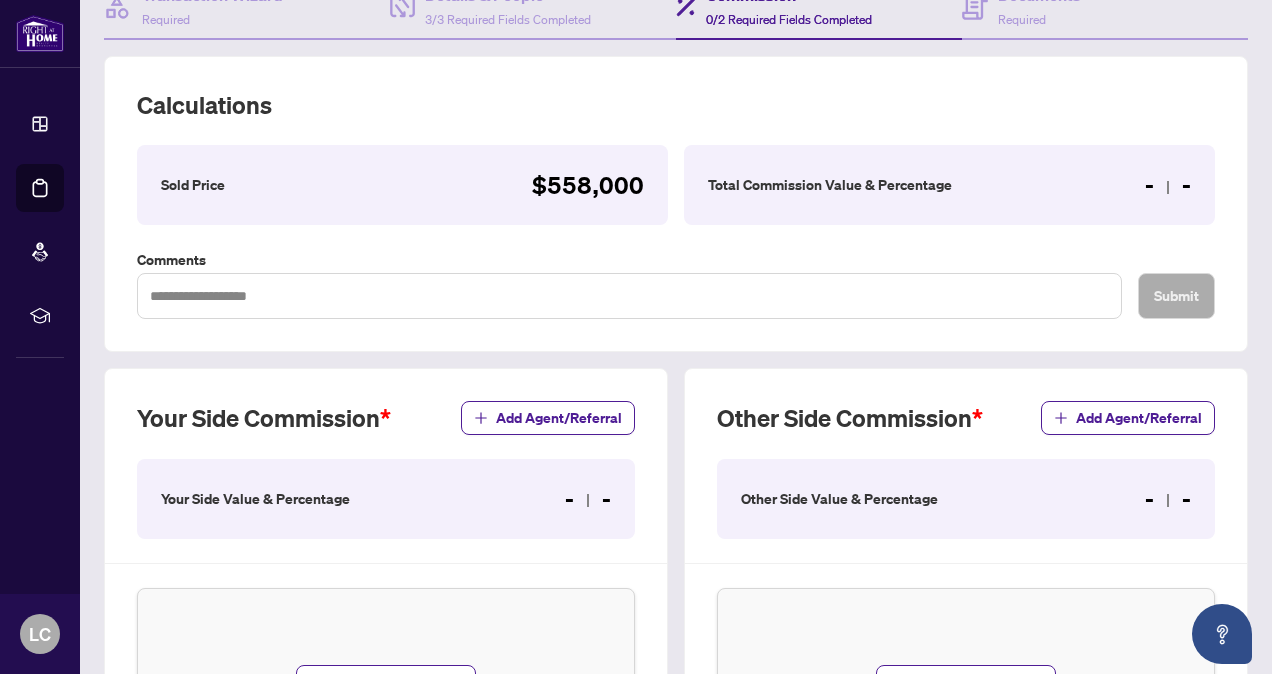 scroll, scrollTop: 215, scrollLeft: 0, axis: vertical 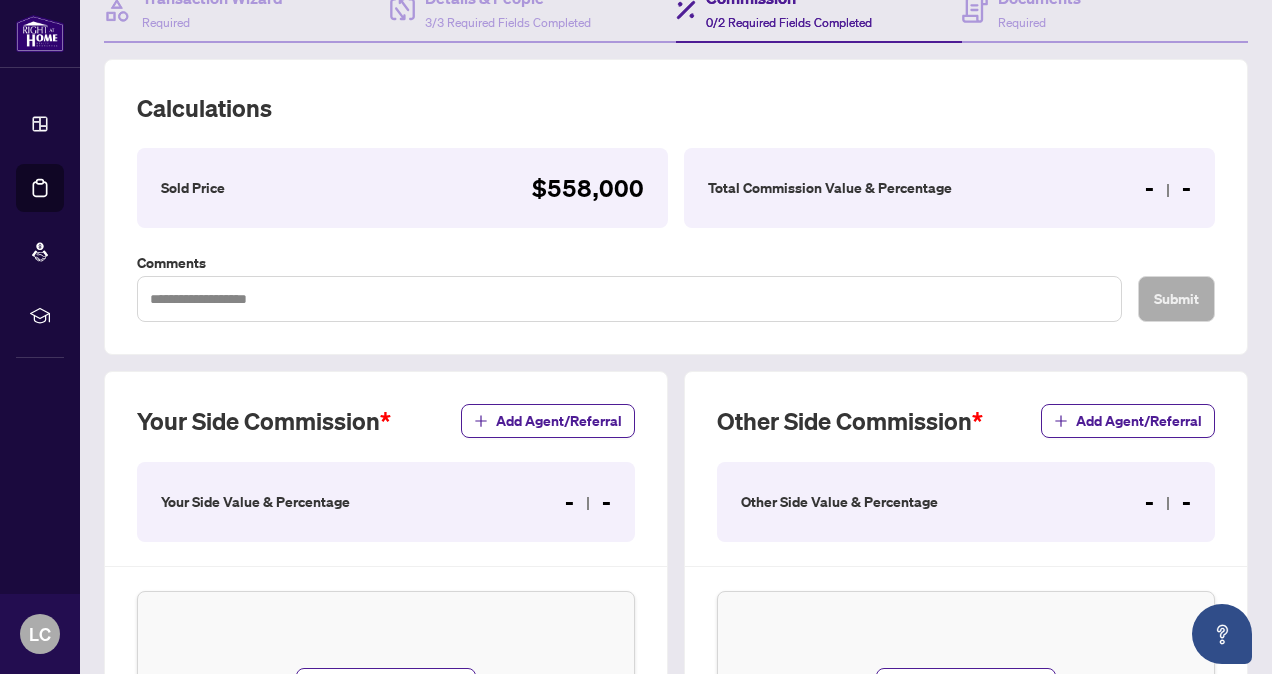 click on "-     -" at bounding box center [1168, 188] 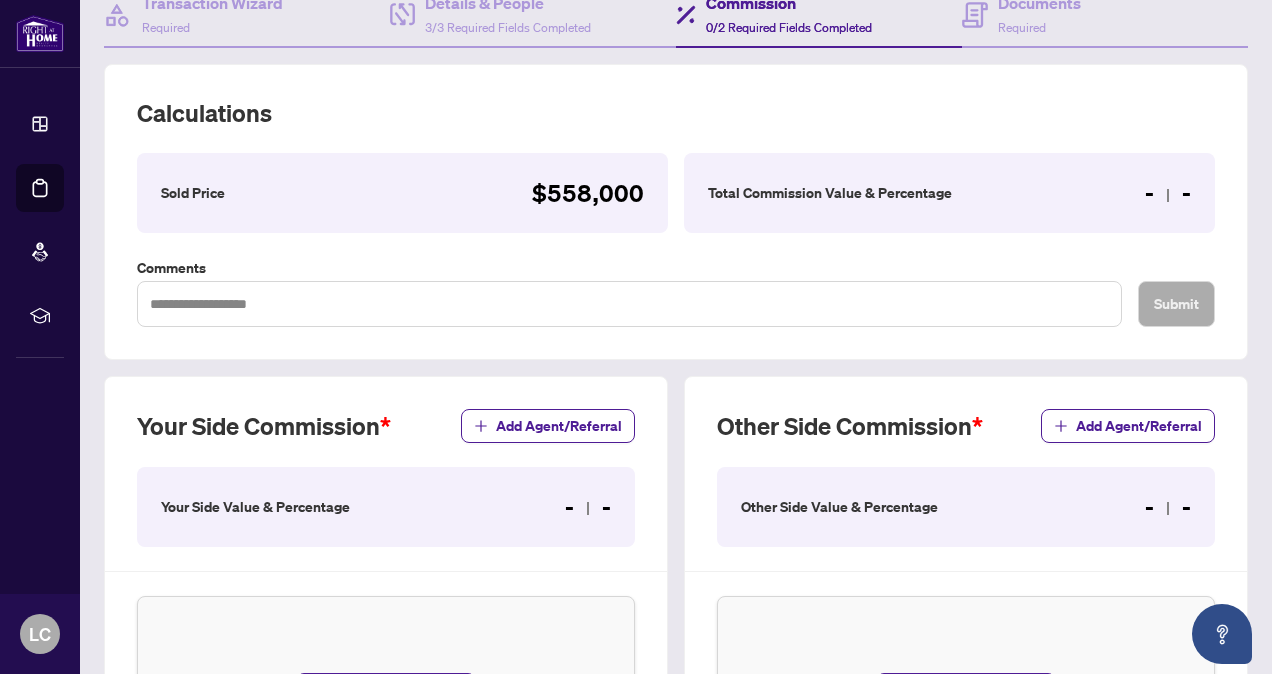 scroll, scrollTop: 224, scrollLeft: 0, axis: vertical 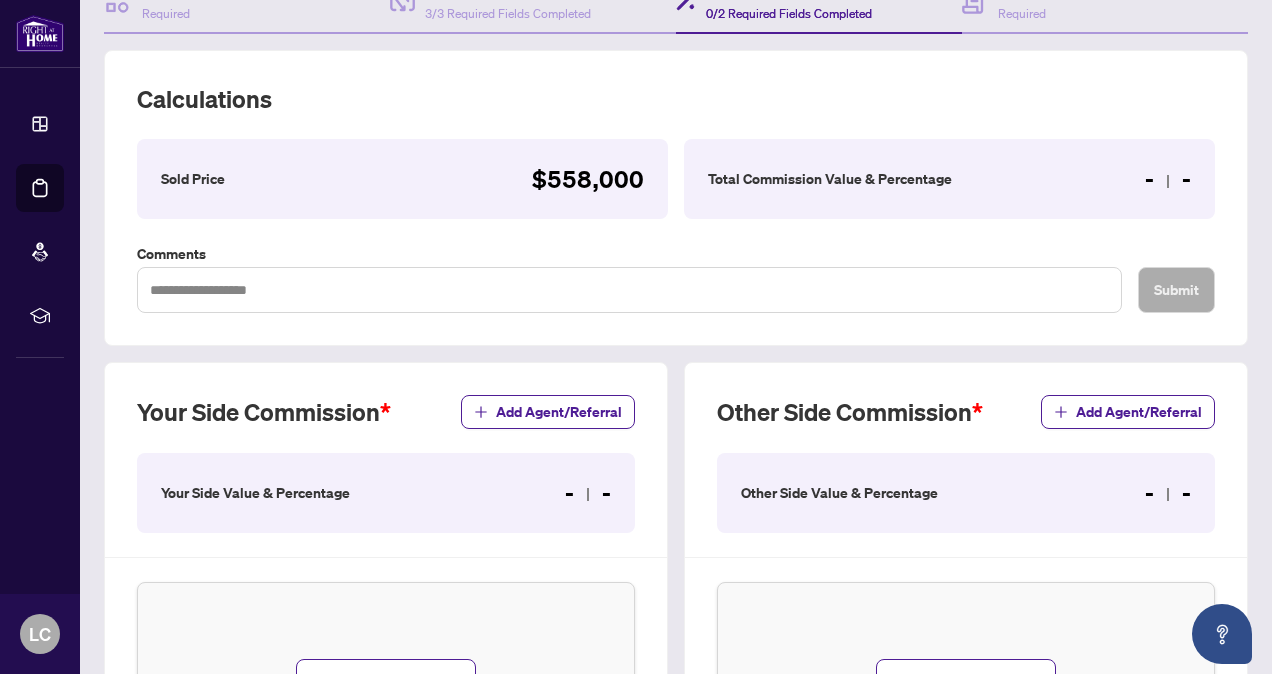 click on "Total Commission Value & Percentage" at bounding box center (830, 179) 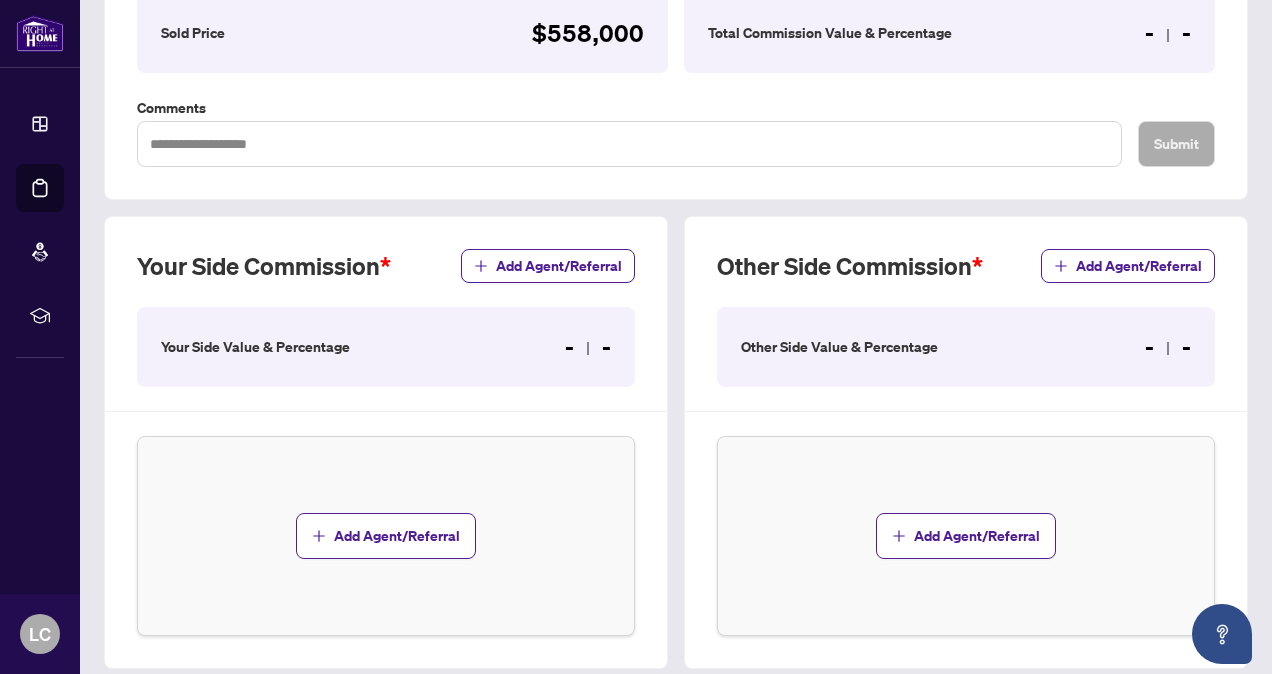 scroll, scrollTop: 345, scrollLeft: 0, axis: vertical 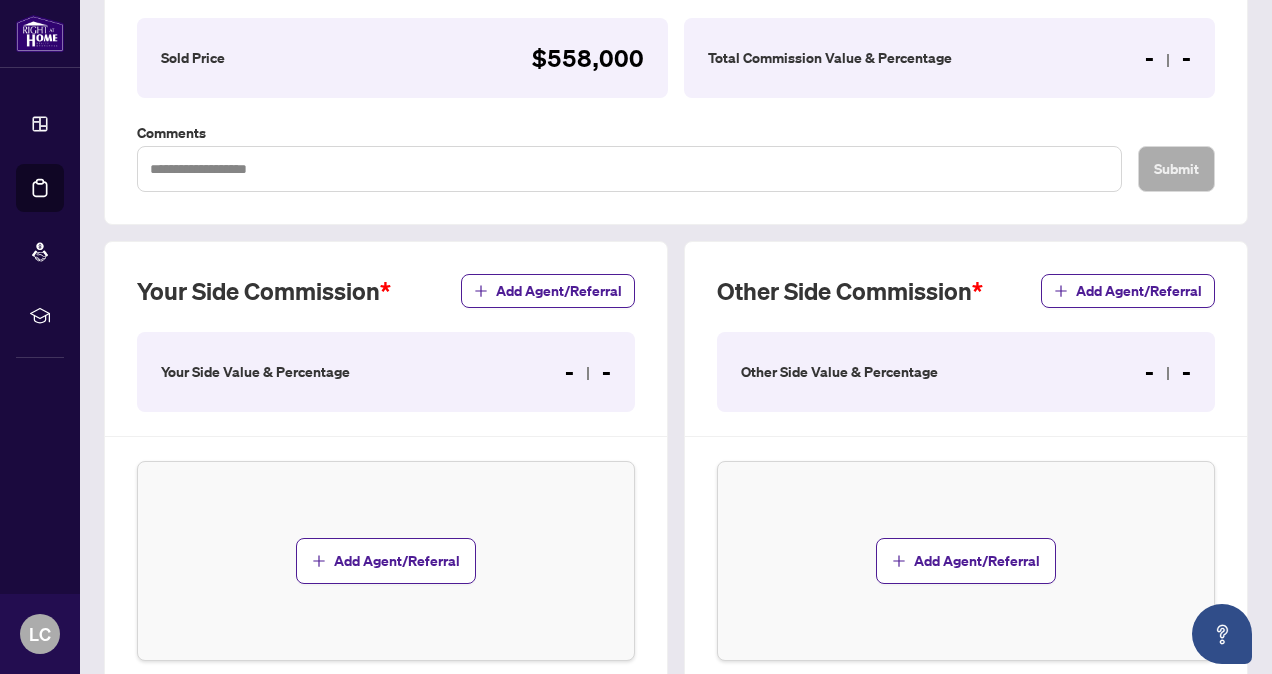 click on "-     -" at bounding box center (1168, 58) 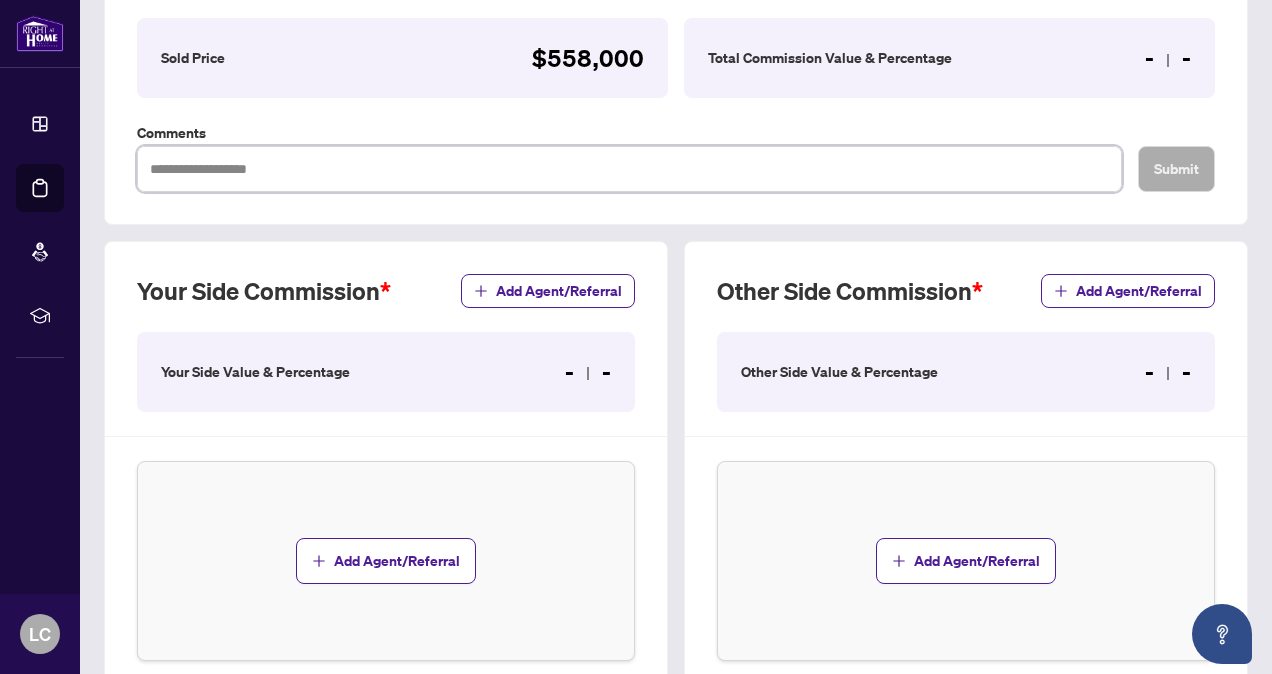 click at bounding box center [629, 168] 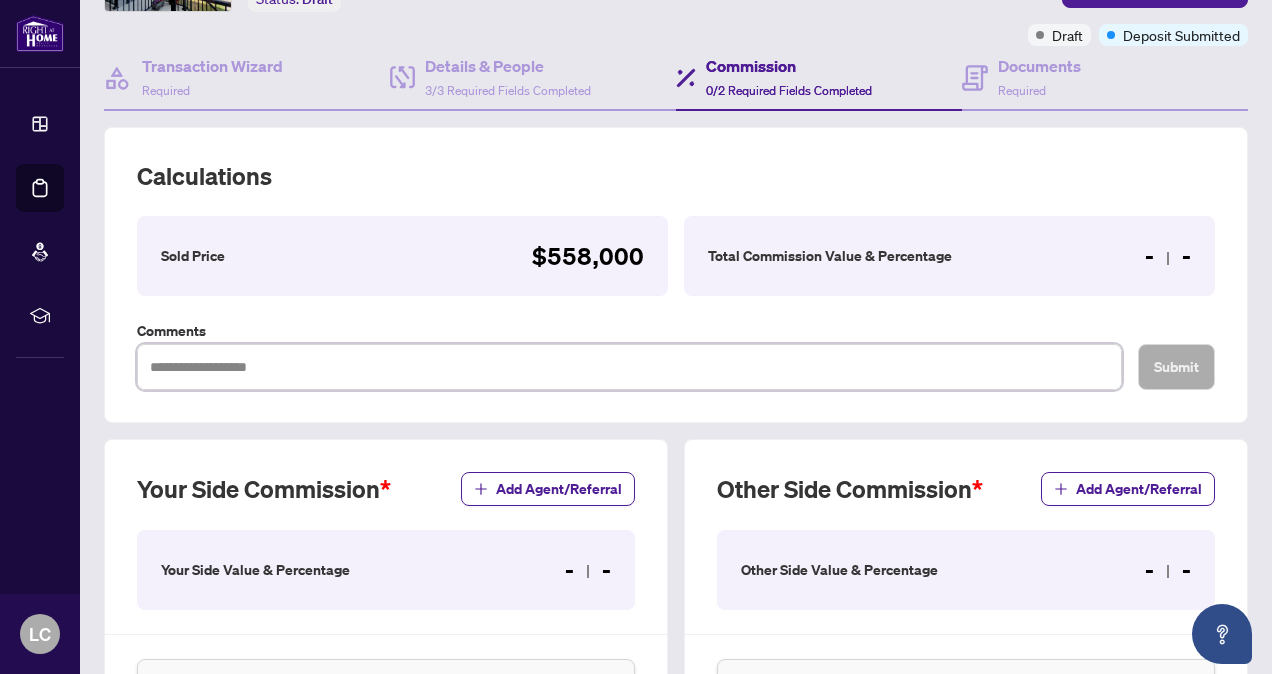 scroll, scrollTop: 146, scrollLeft: 0, axis: vertical 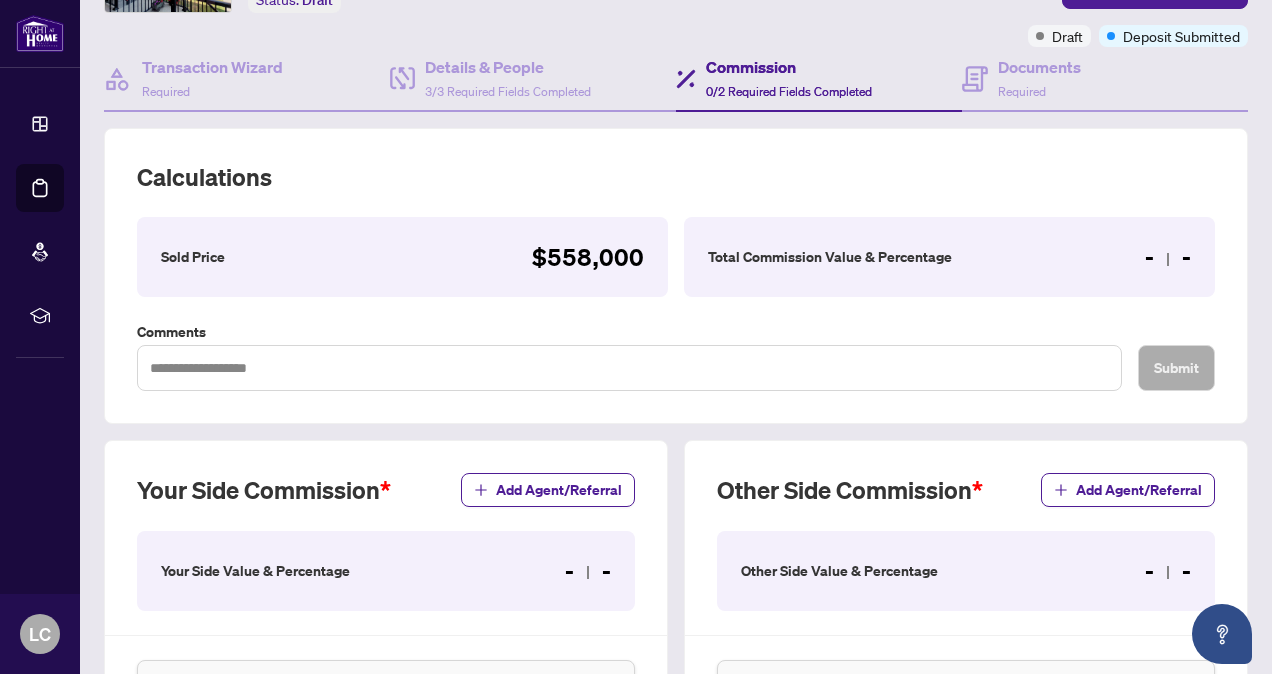 click on "-     -" at bounding box center [1168, 257] 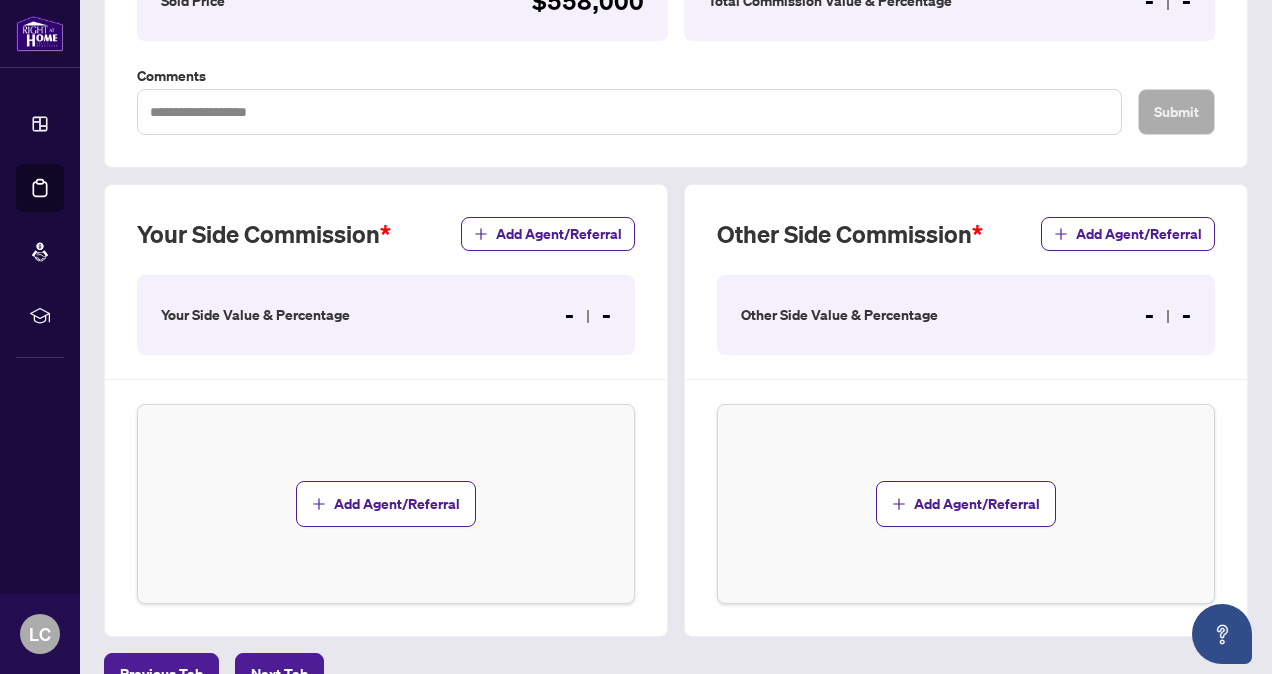 scroll, scrollTop: 404, scrollLeft: 0, axis: vertical 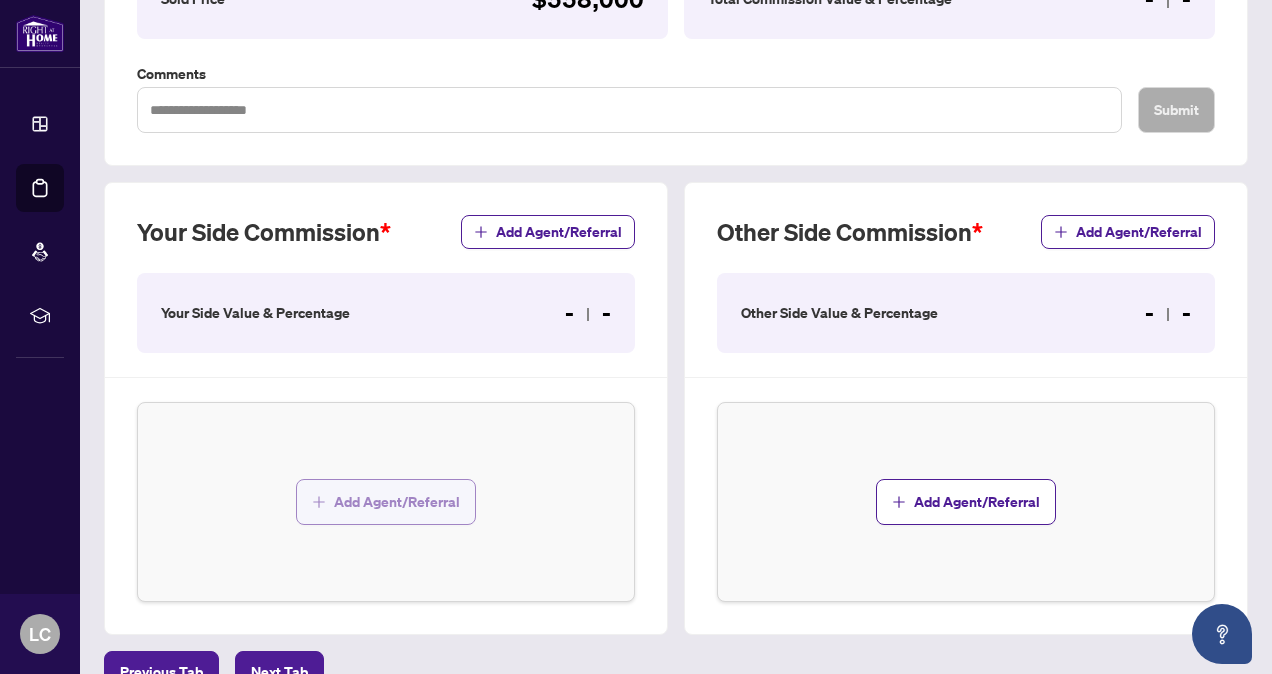 click on "Add Agent/Referral" at bounding box center [386, 502] 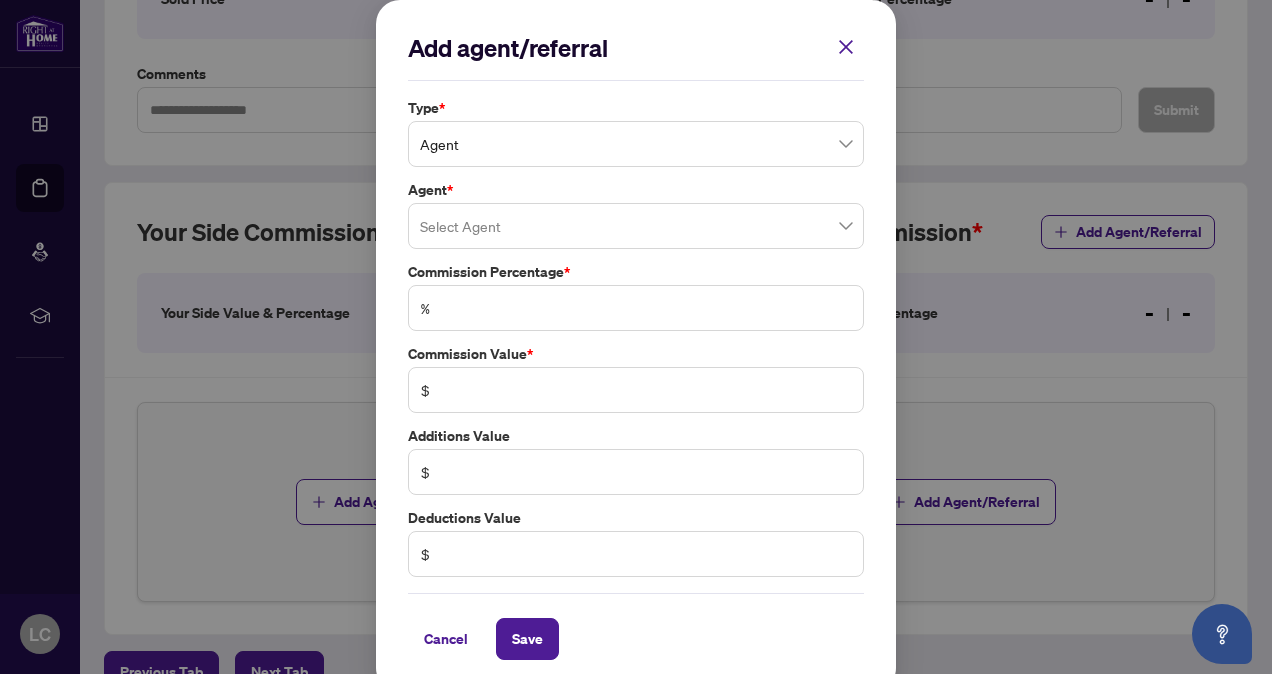 click on "Agent" at bounding box center [636, 144] 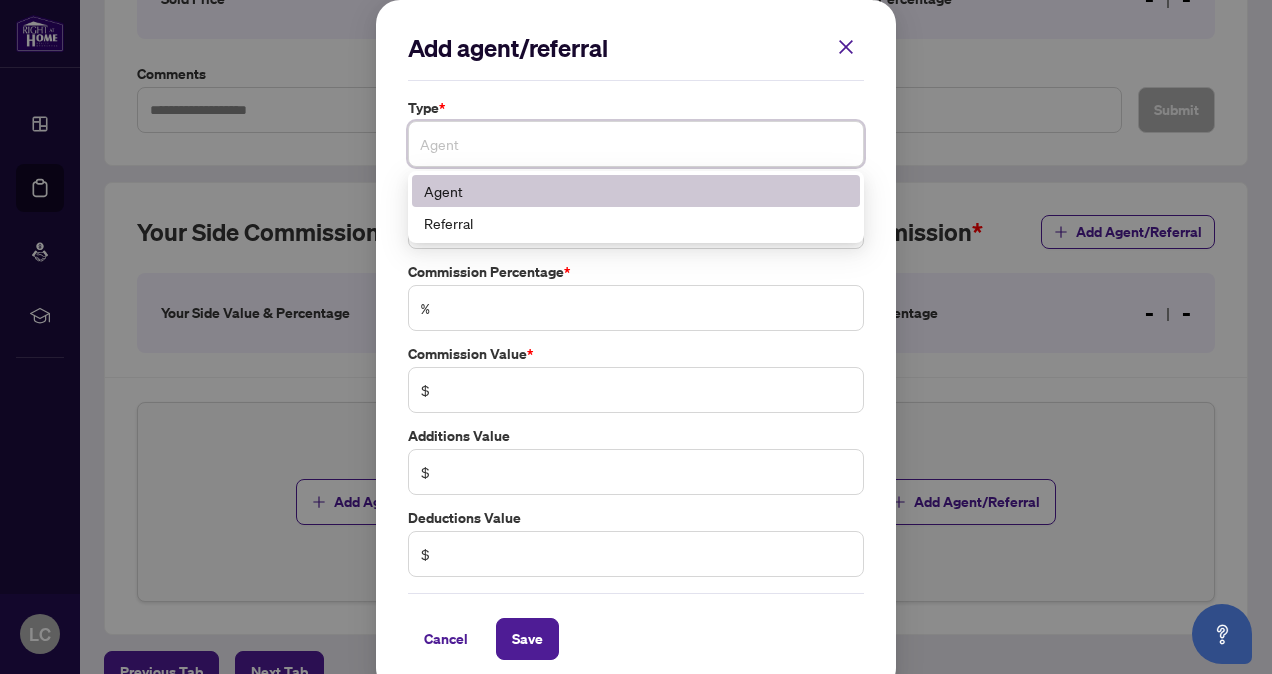 click on "Agent" at bounding box center [636, 191] 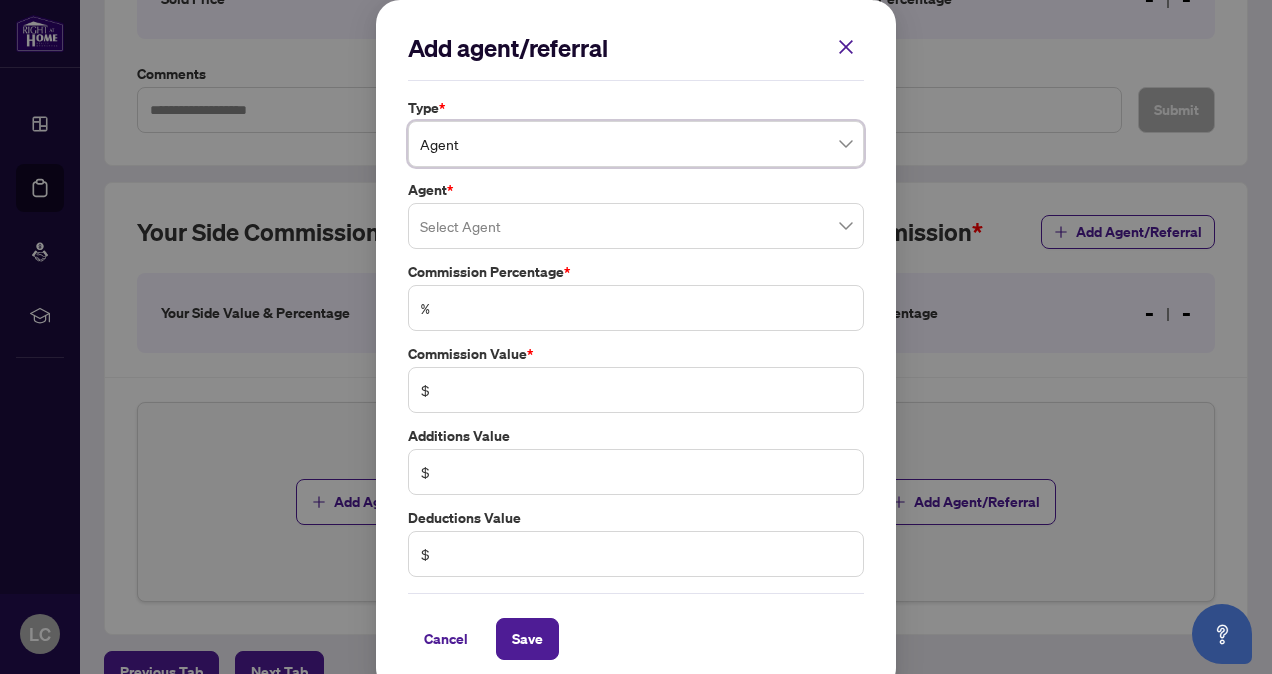 click at bounding box center [636, 226] 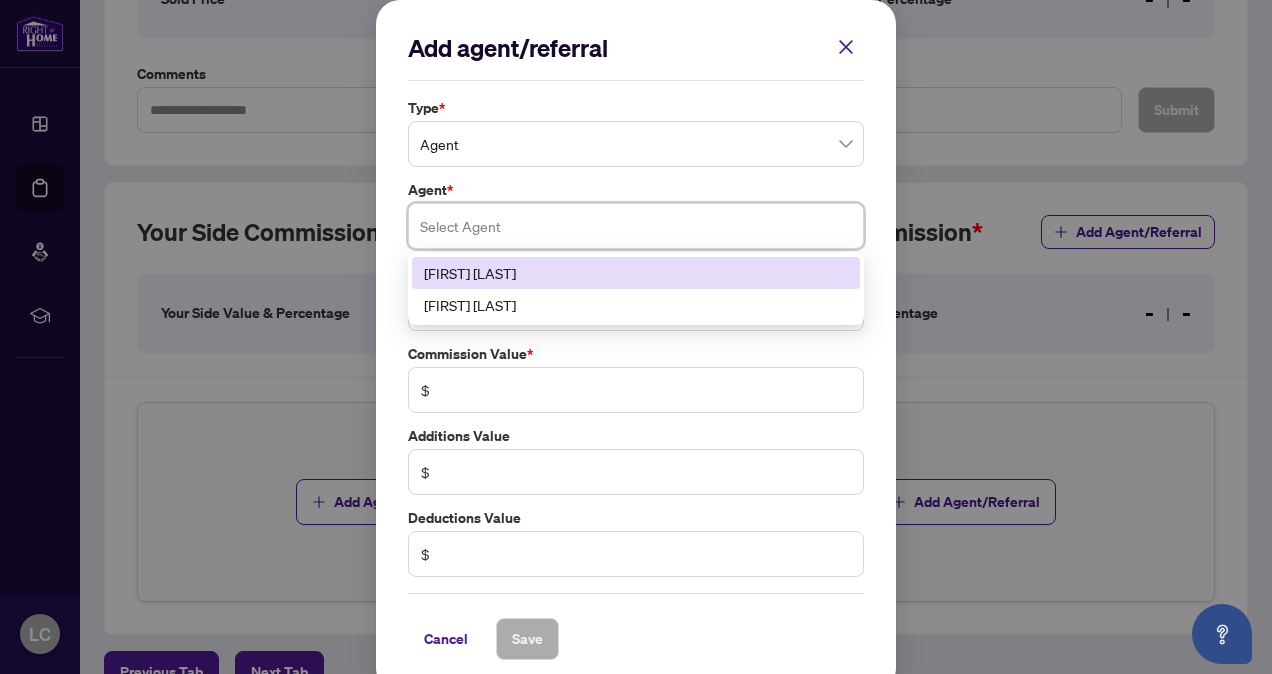 click on "[FIRST] [LAST]" at bounding box center [636, 273] 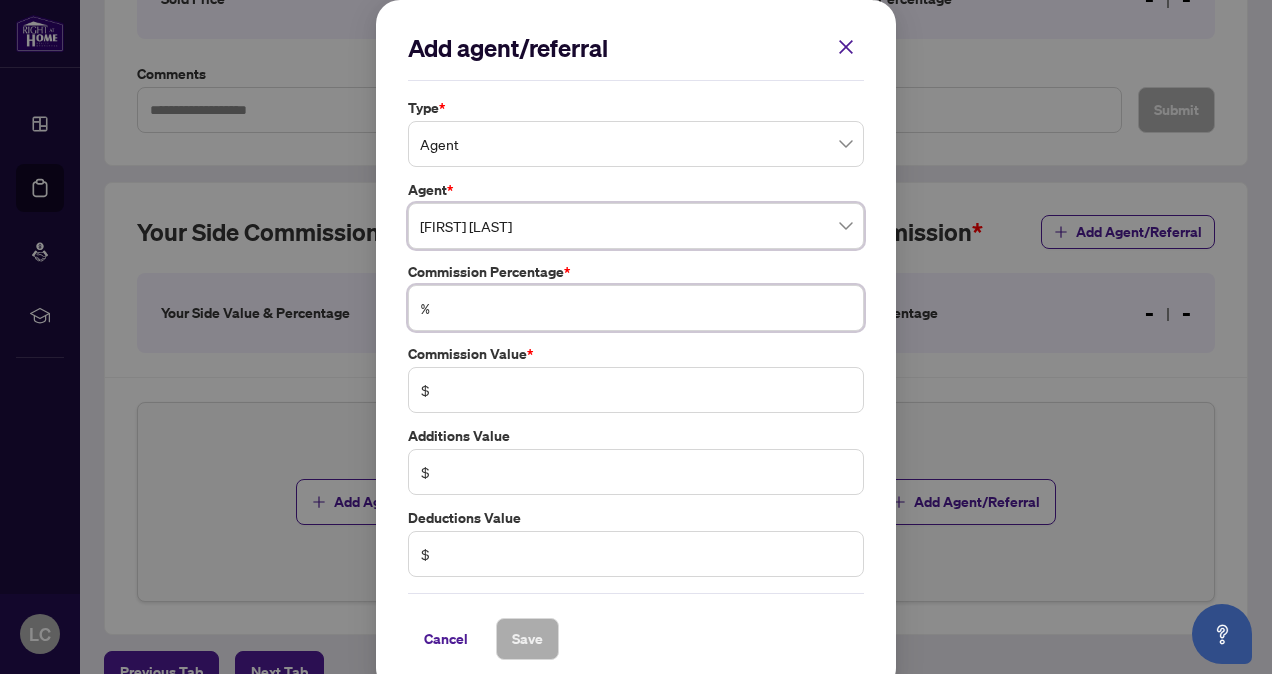 click at bounding box center (646, 308) 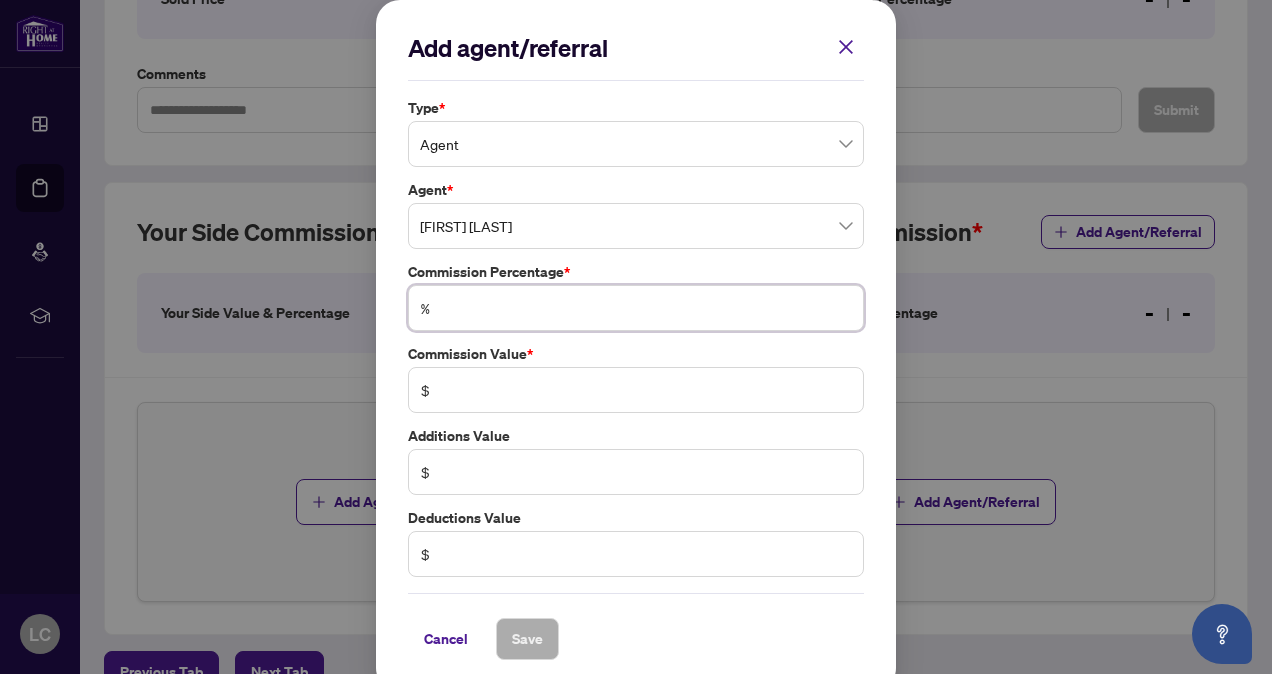type on "*" 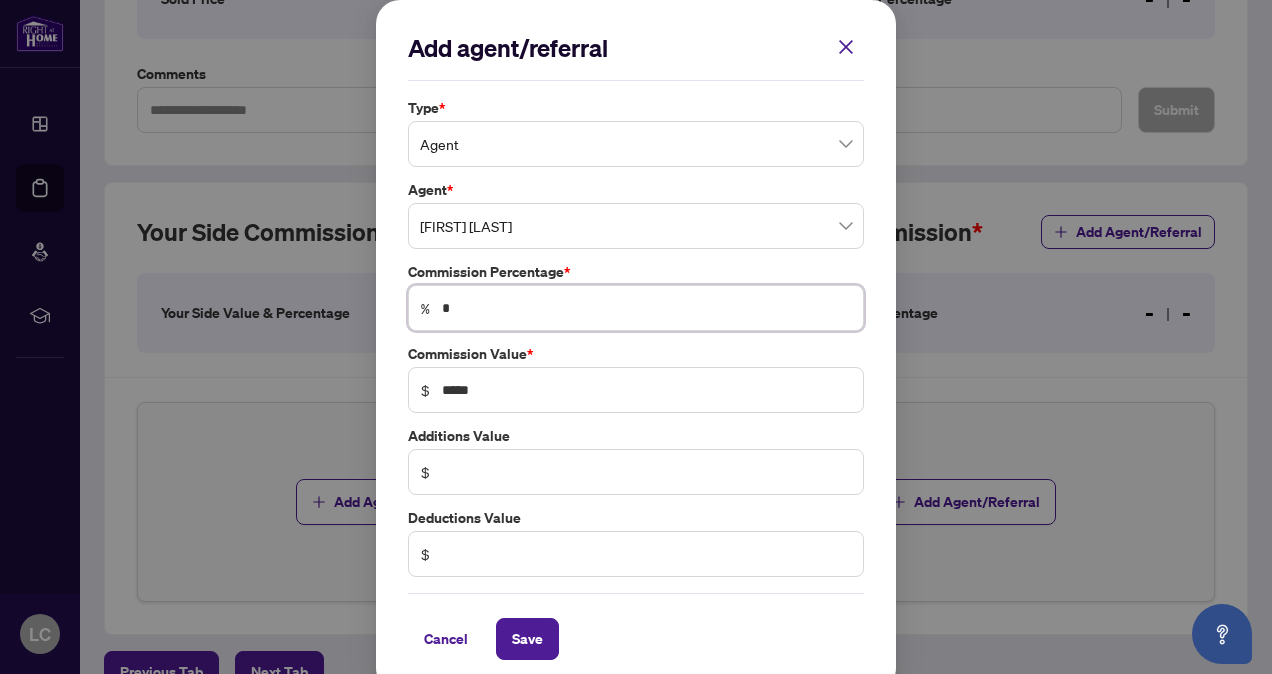 scroll, scrollTop: 14, scrollLeft: 0, axis: vertical 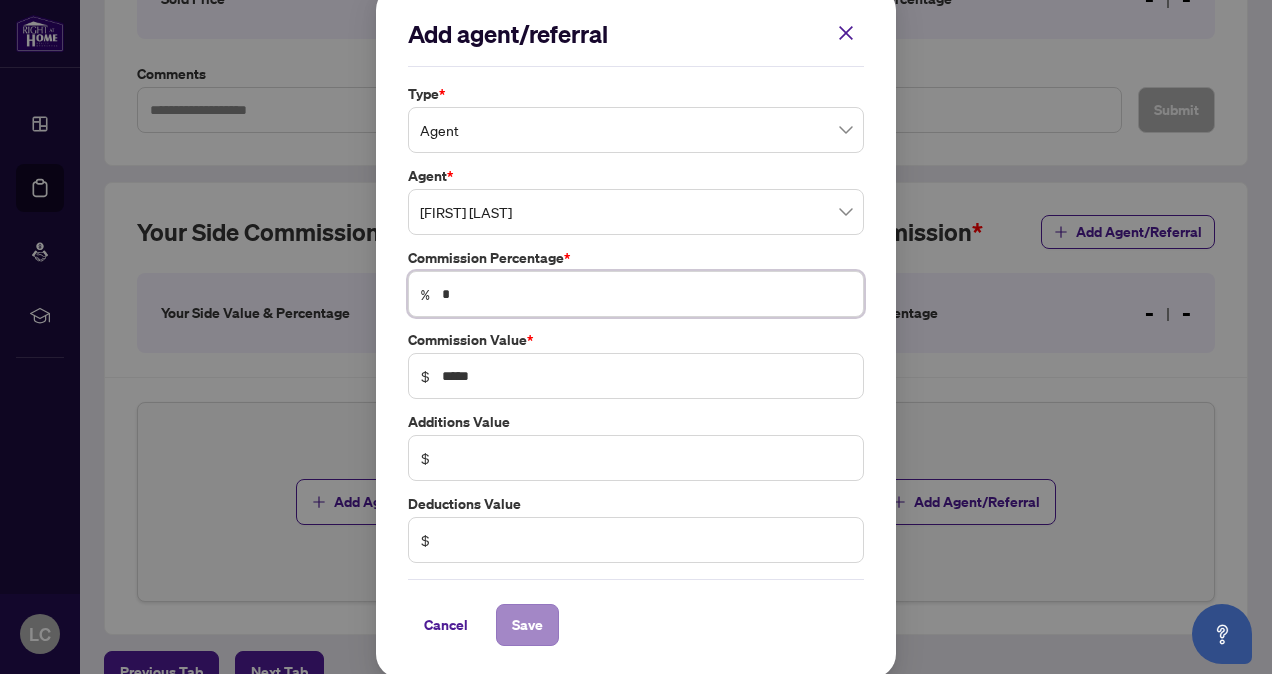 type on "*" 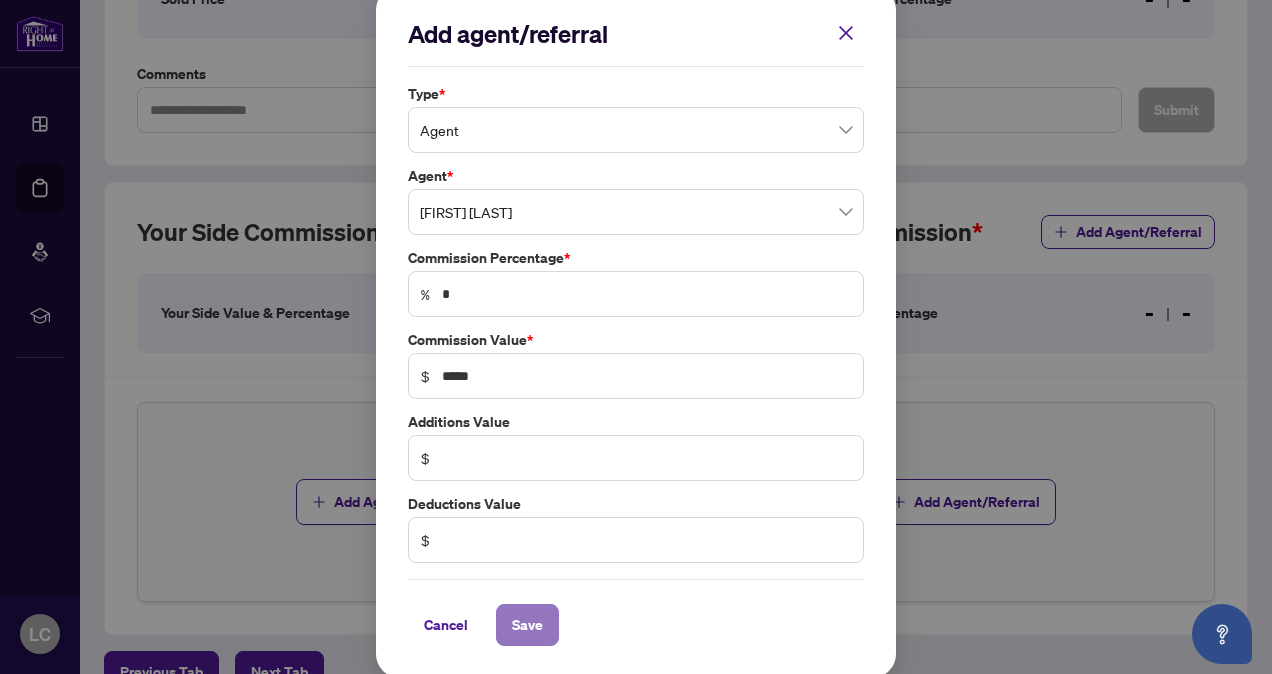 click on "Save" at bounding box center [527, 625] 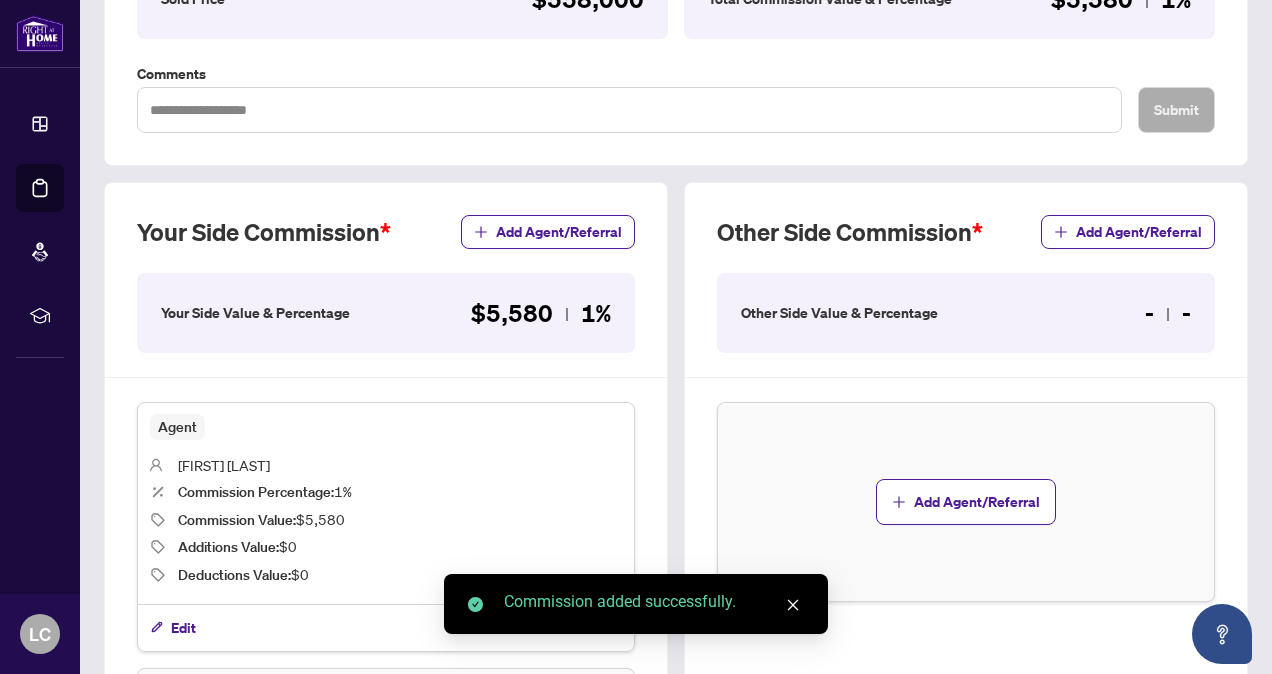 scroll, scrollTop: 401, scrollLeft: 0, axis: vertical 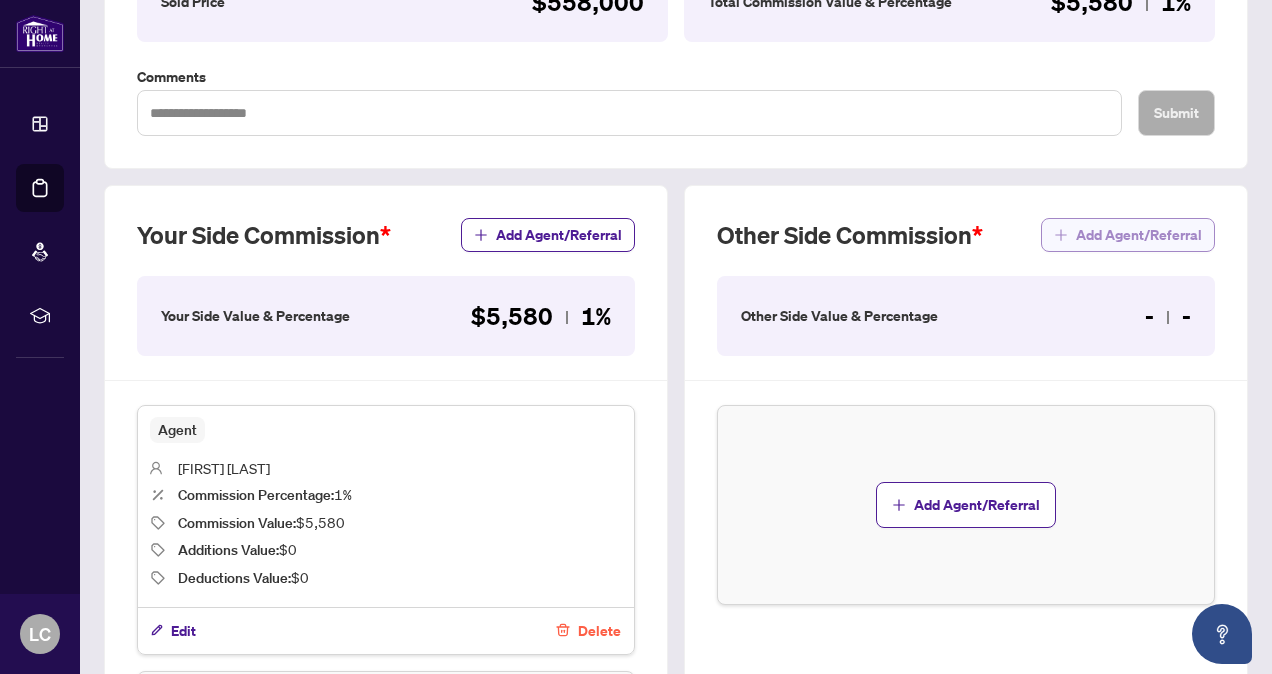 click on "Add Agent/Referral" at bounding box center [1139, 235] 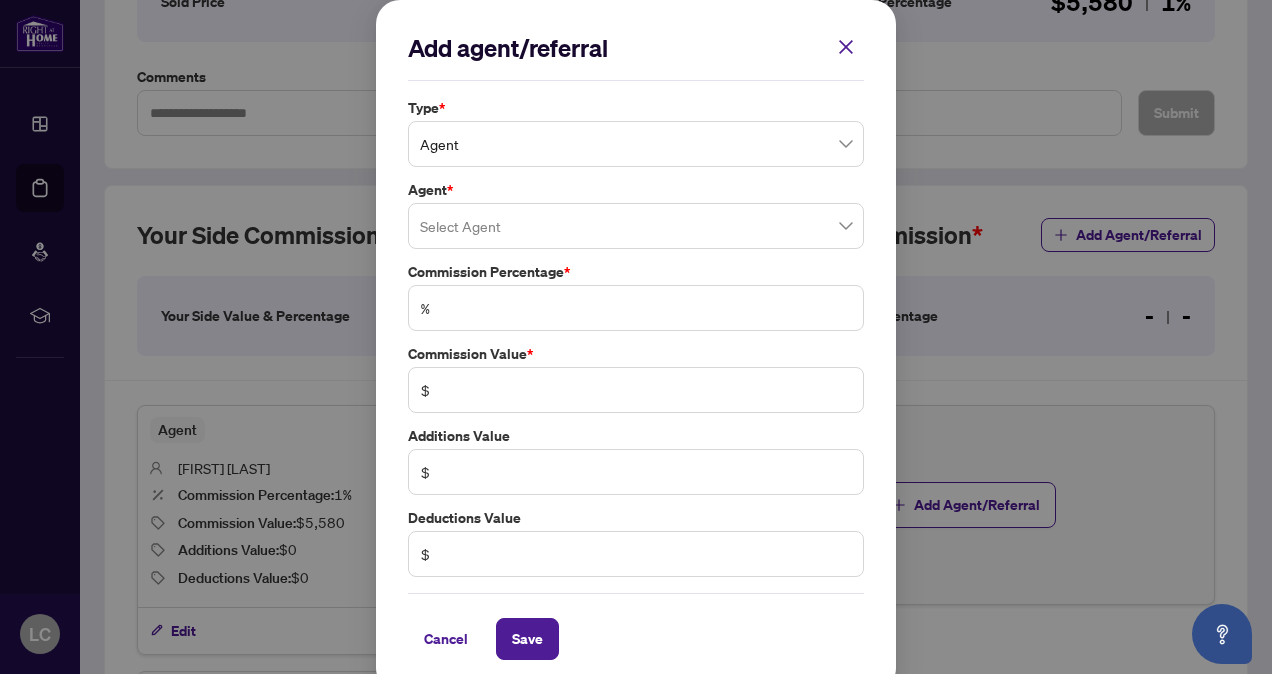 click on "Agent" at bounding box center (636, 144) 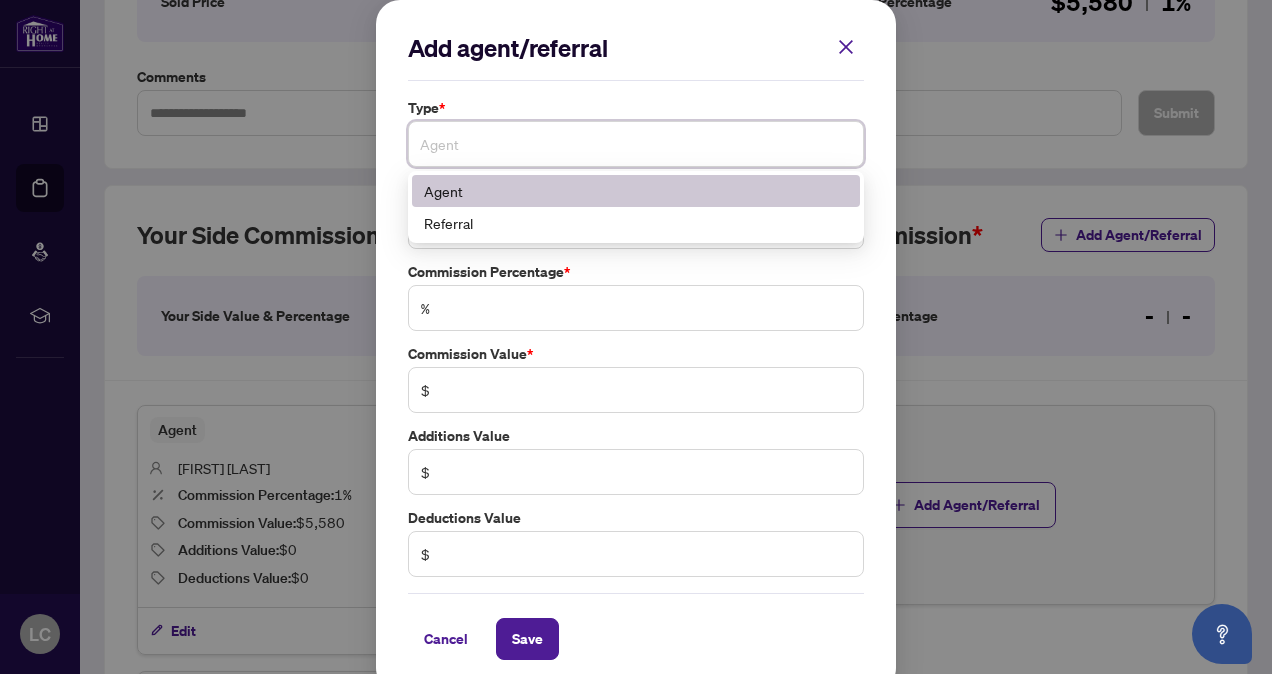 click on "Agent" at bounding box center (636, 191) 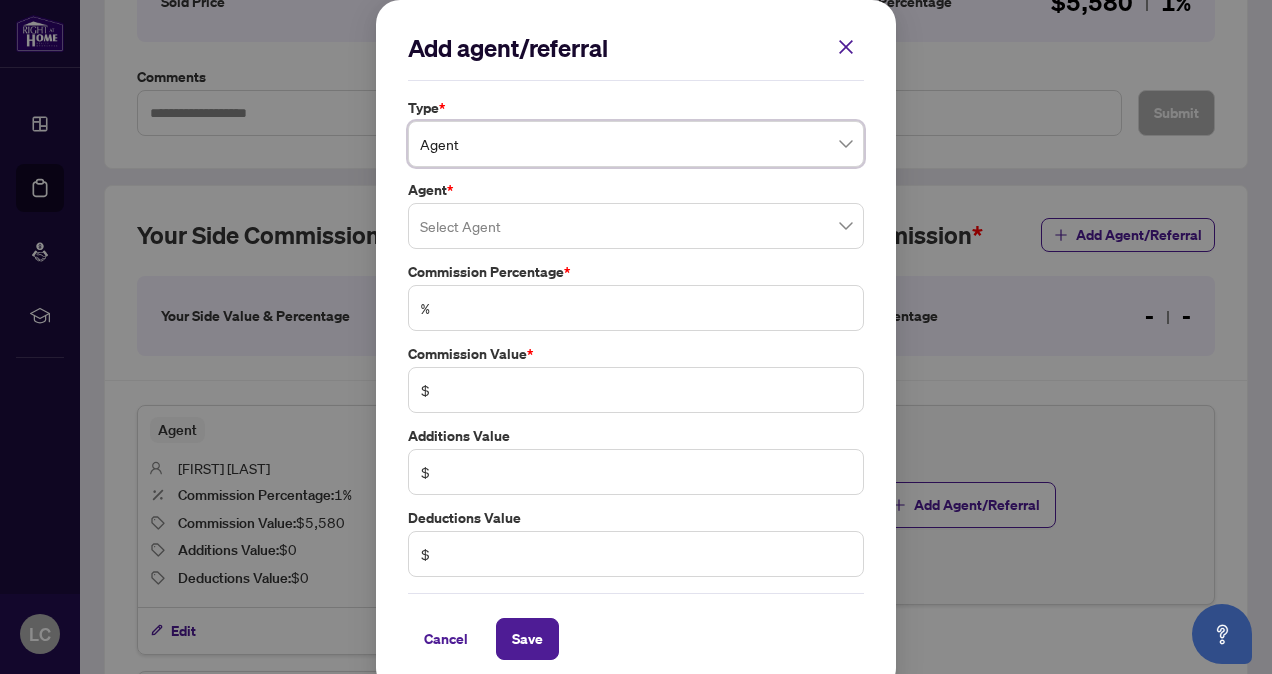 click at bounding box center [636, 226] 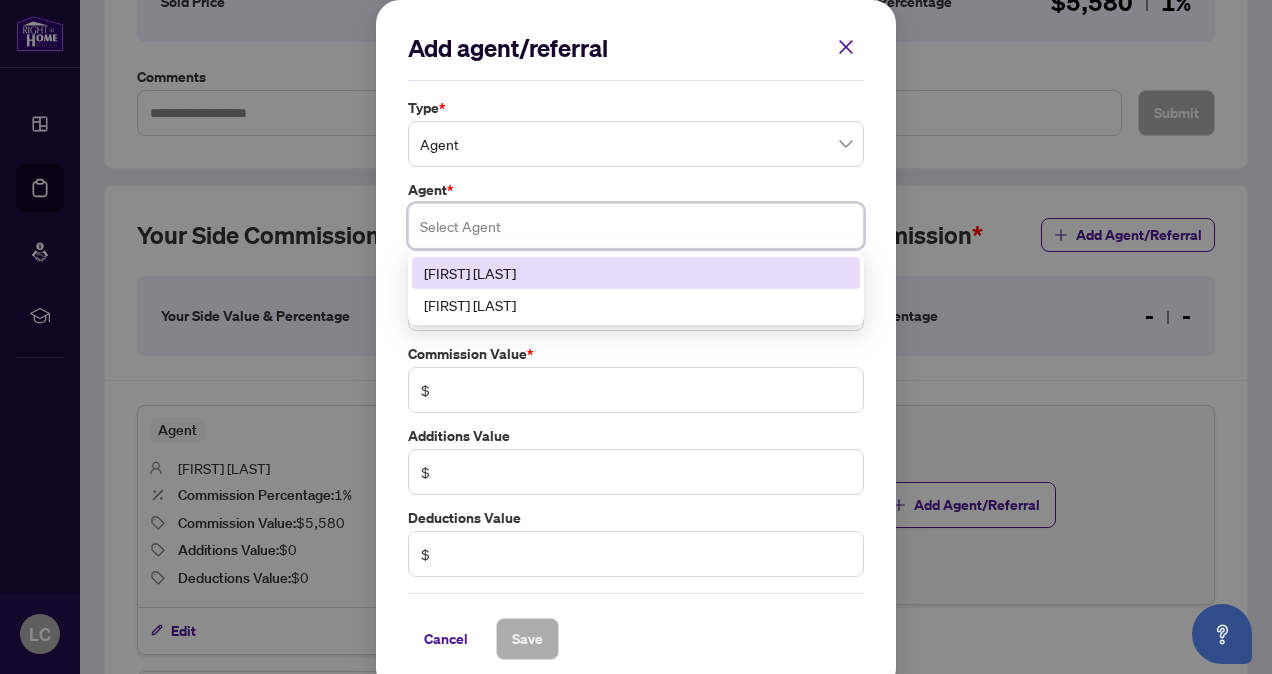 click on "[FIRST] [LAST]" at bounding box center [636, 305] 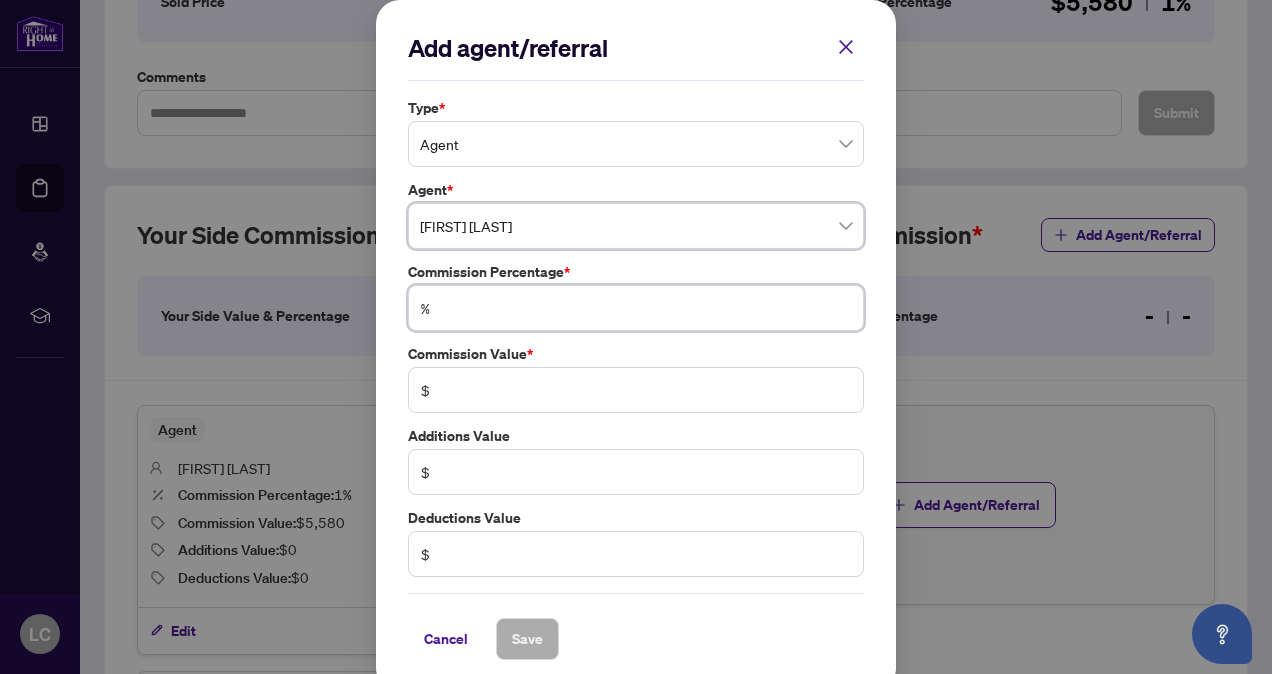 click at bounding box center (646, 308) 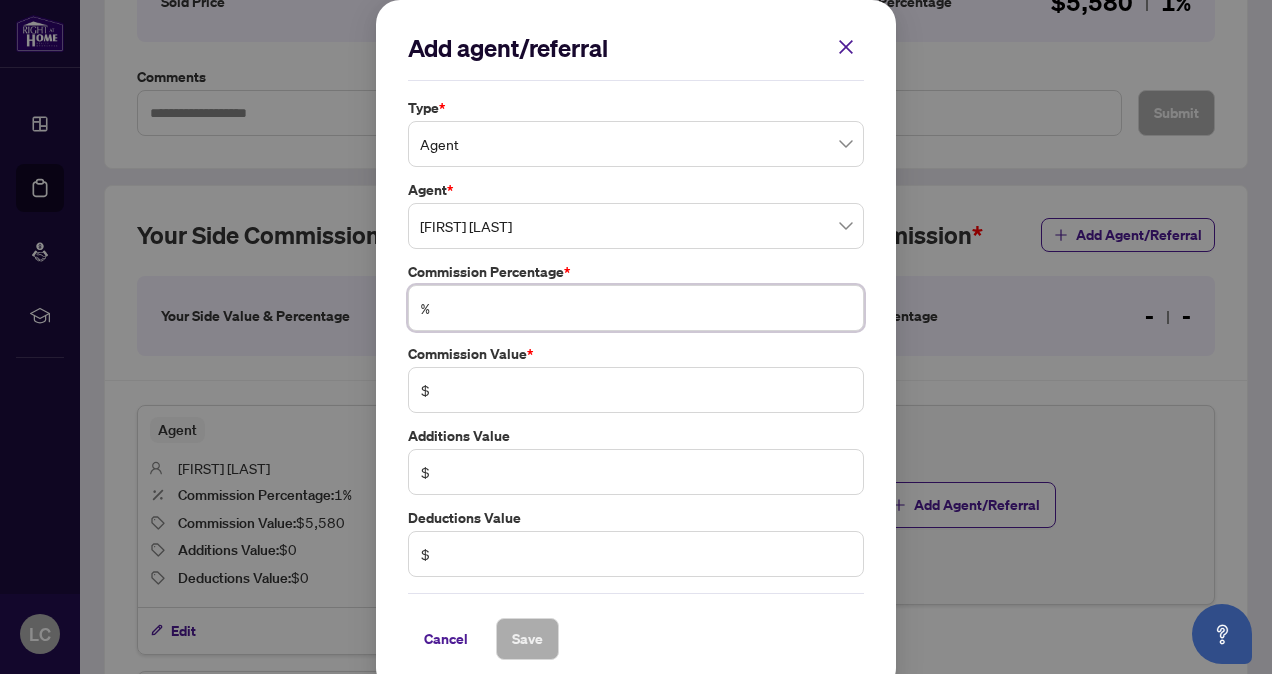 type on "*" 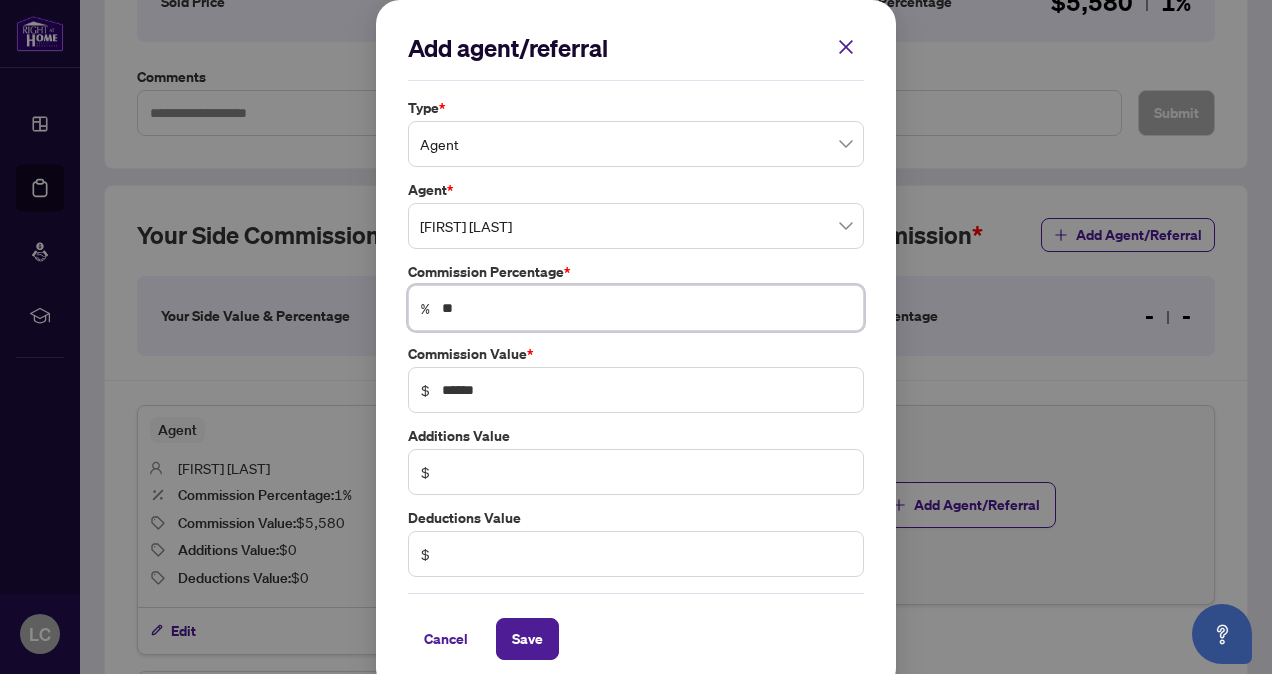 type on "***" 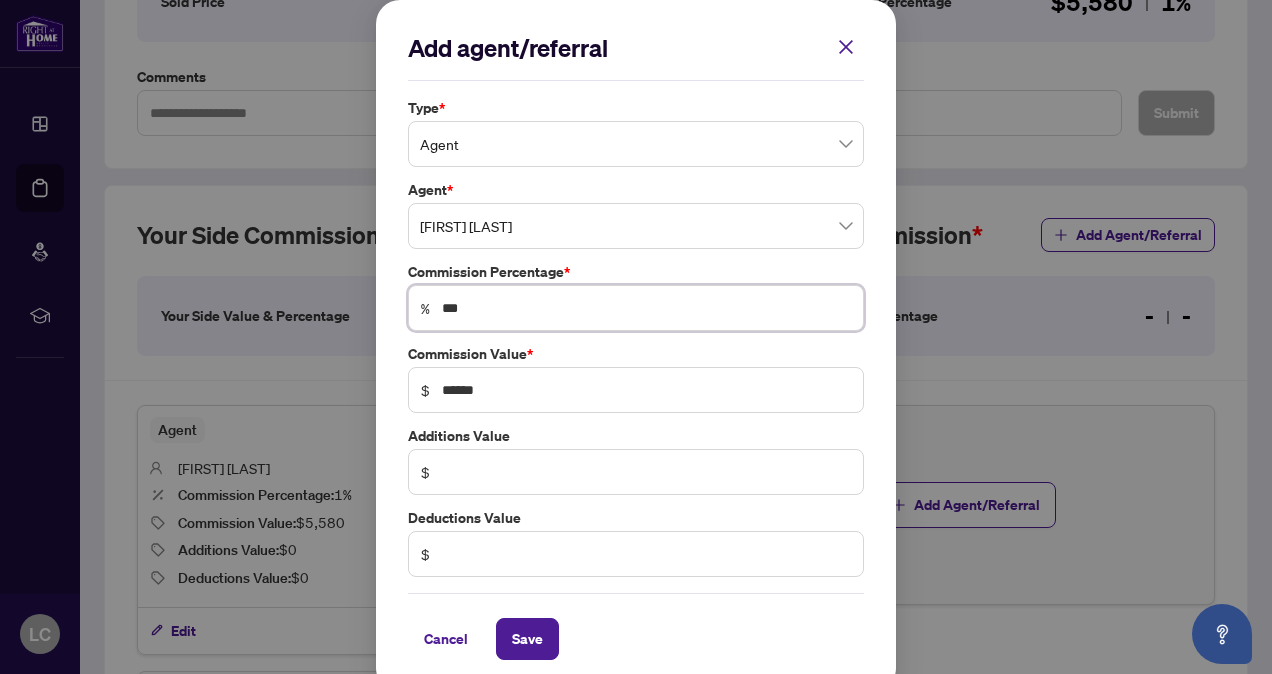 type on "***" 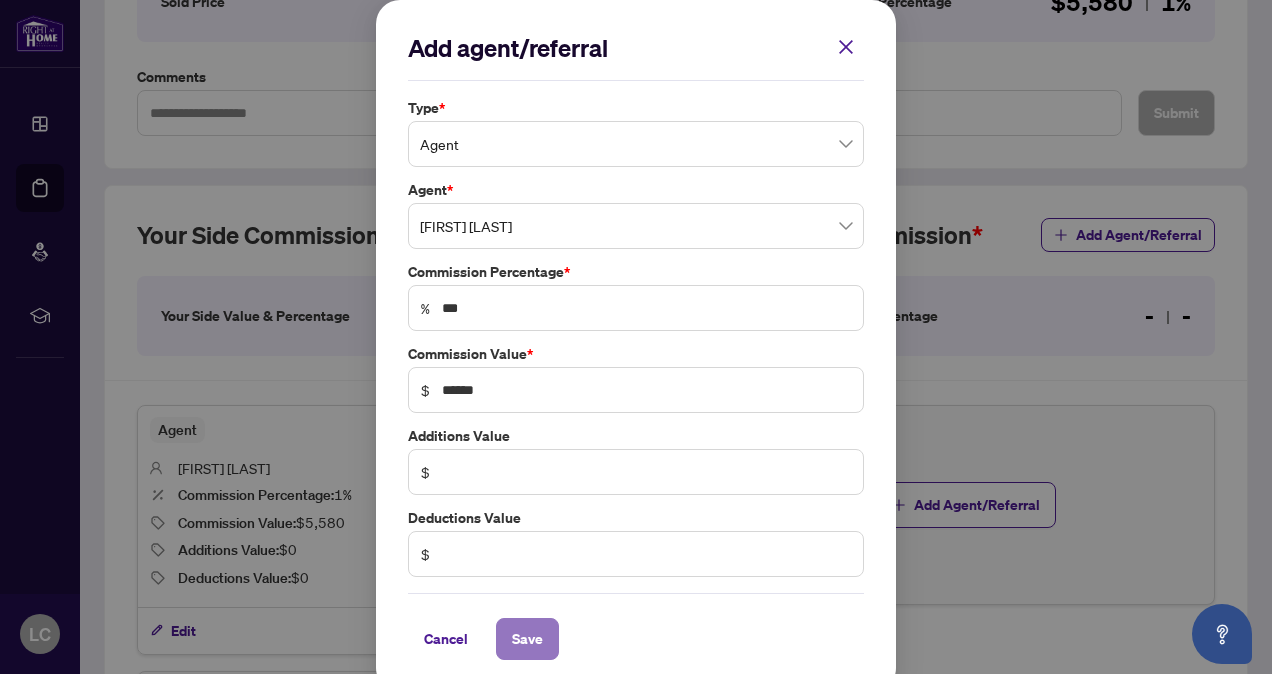 click on "Save" at bounding box center [527, 639] 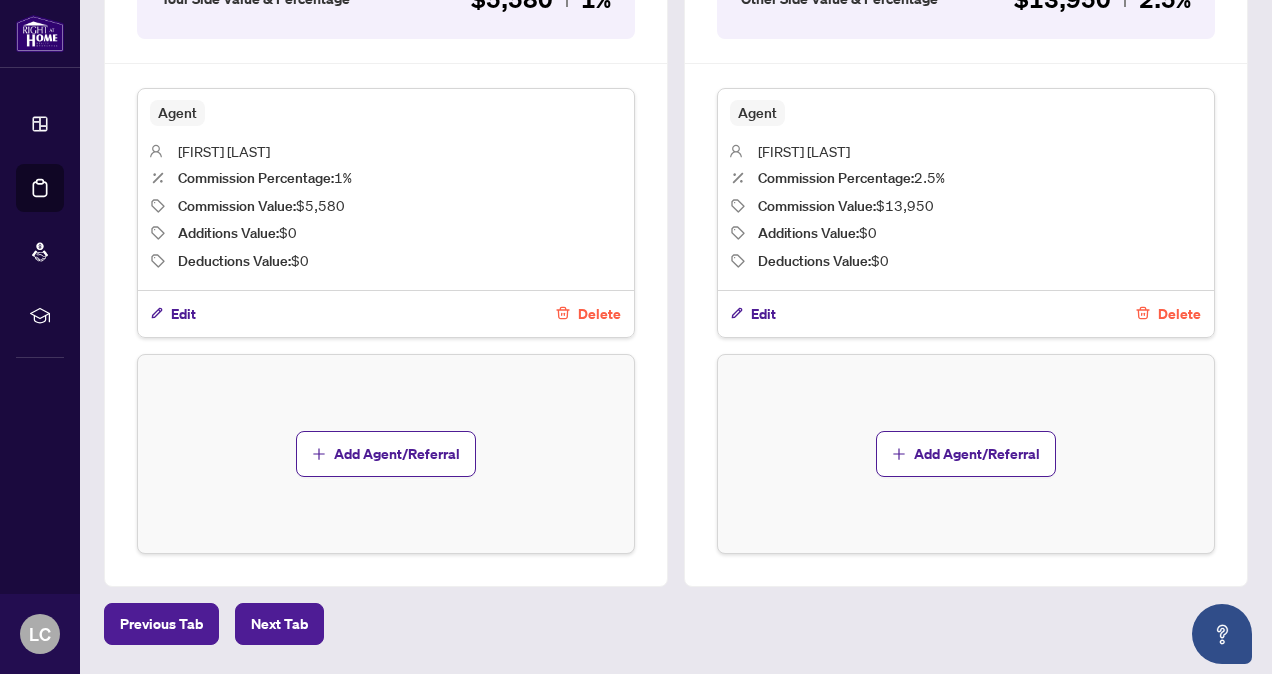 scroll, scrollTop: 770, scrollLeft: 0, axis: vertical 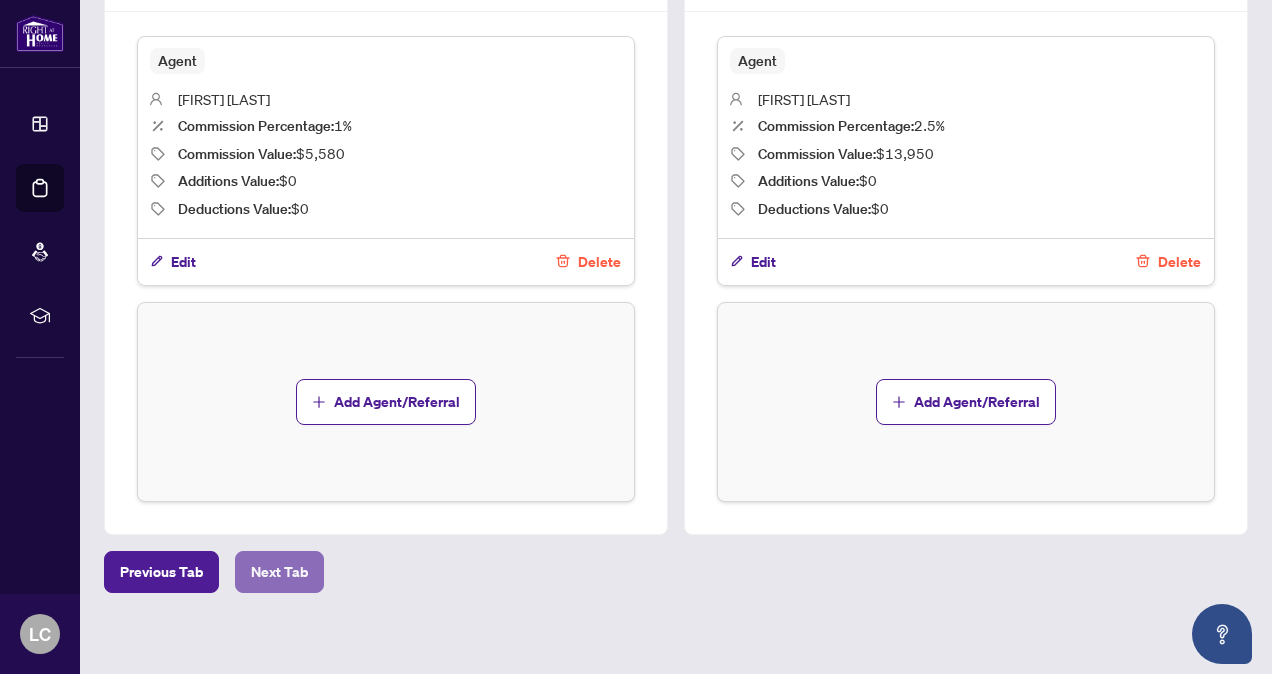click on "Next Tab" at bounding box center (279, 572) 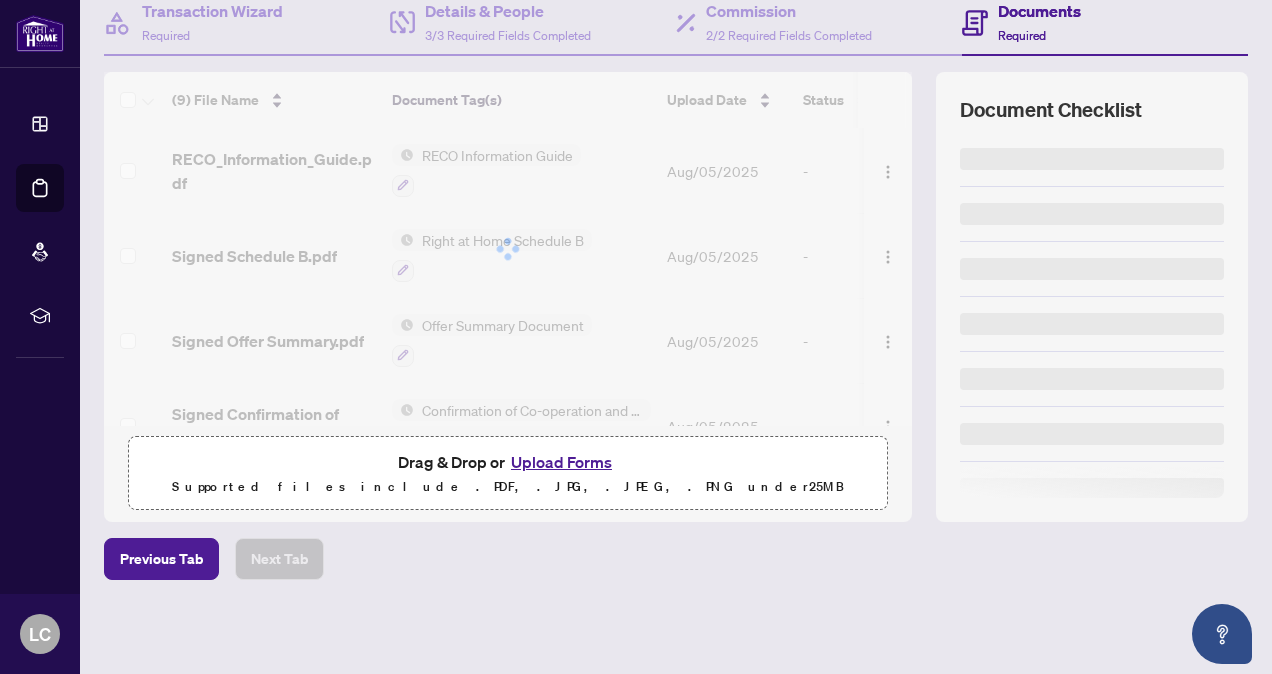 scroll, scrollTop: 0, scrollLeft: 0, axis: both 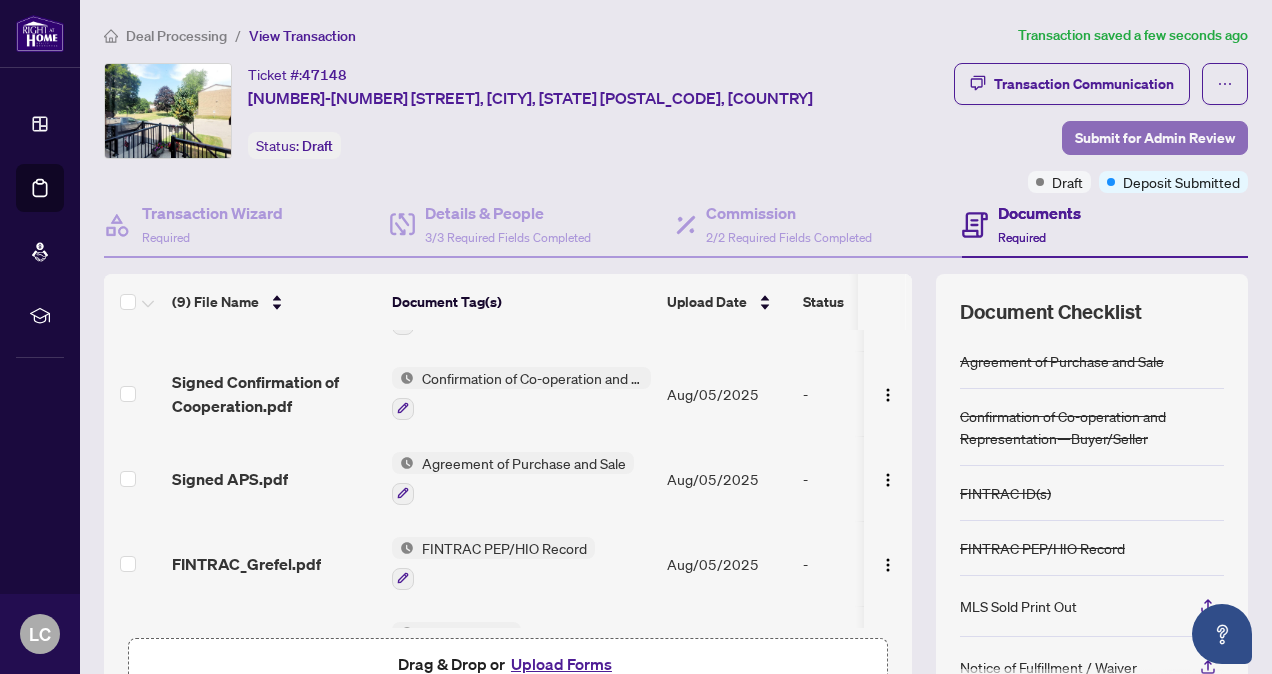 click on "Submit for Admin Review" at bounding box center [1155, 138] 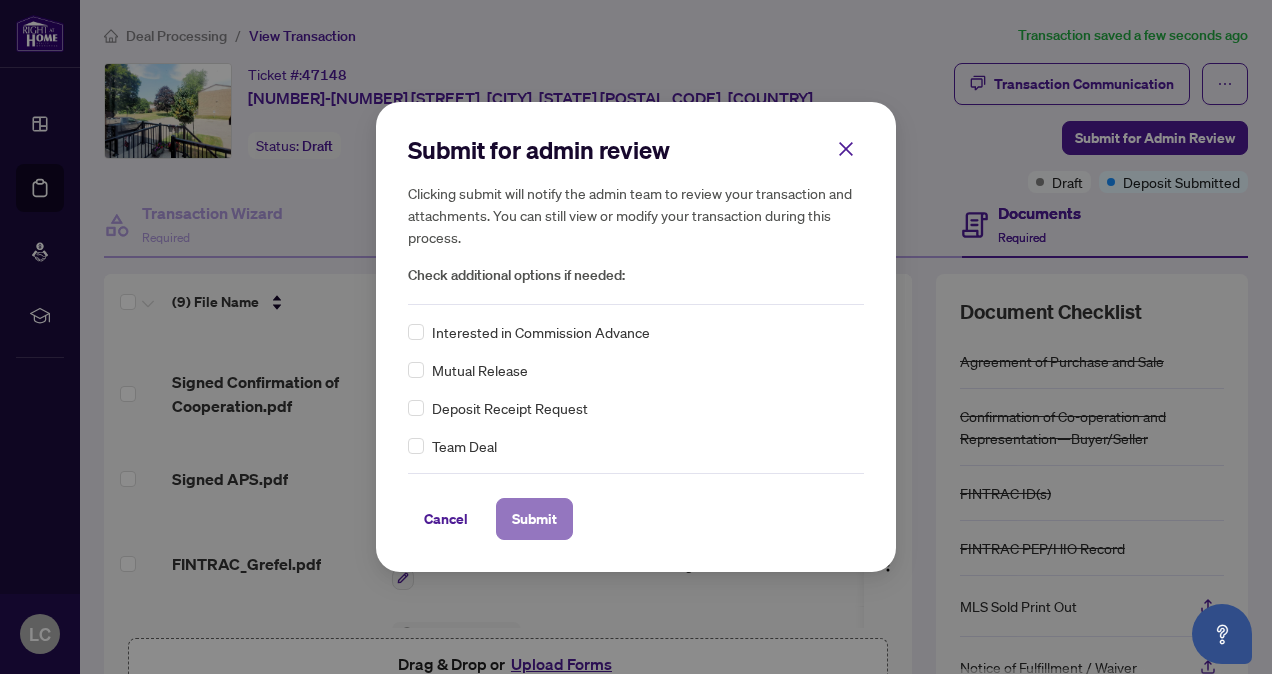 click on "Submit" at bounding box center [534, 519] 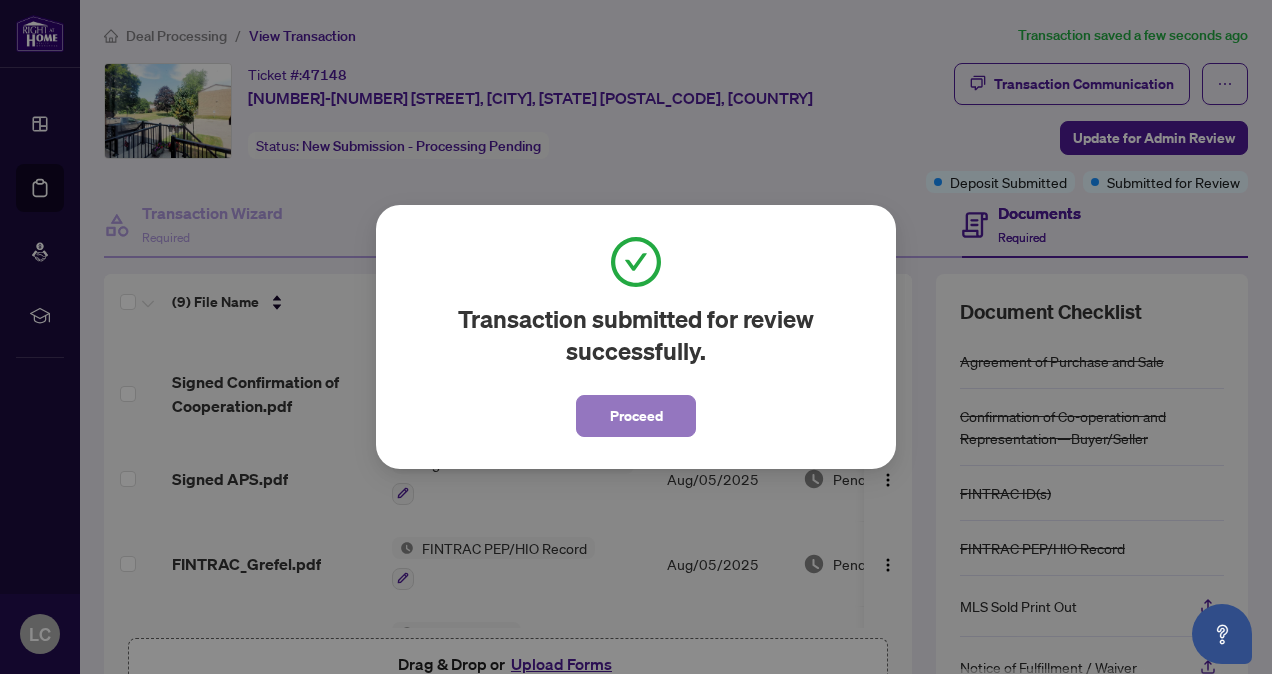 click on "Proceed" at bounding box center (636, 416) 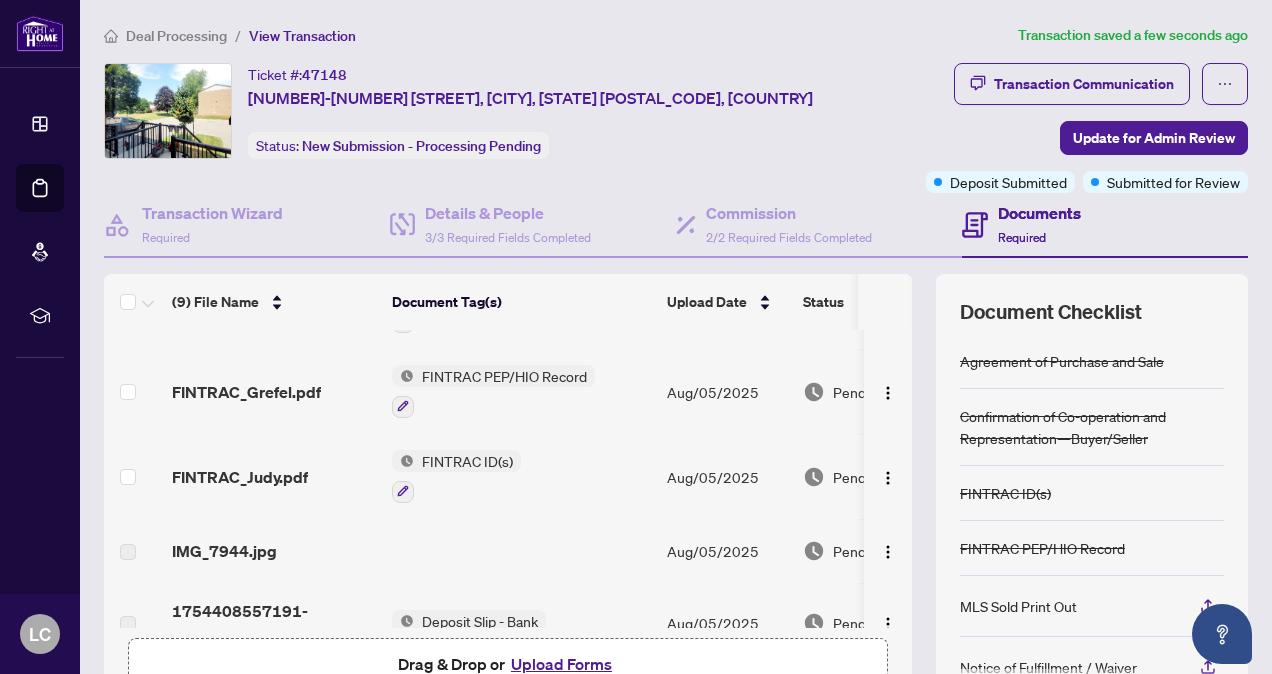 scroll, scrollTop: 443, scrollLeft: 0, axis: vertical 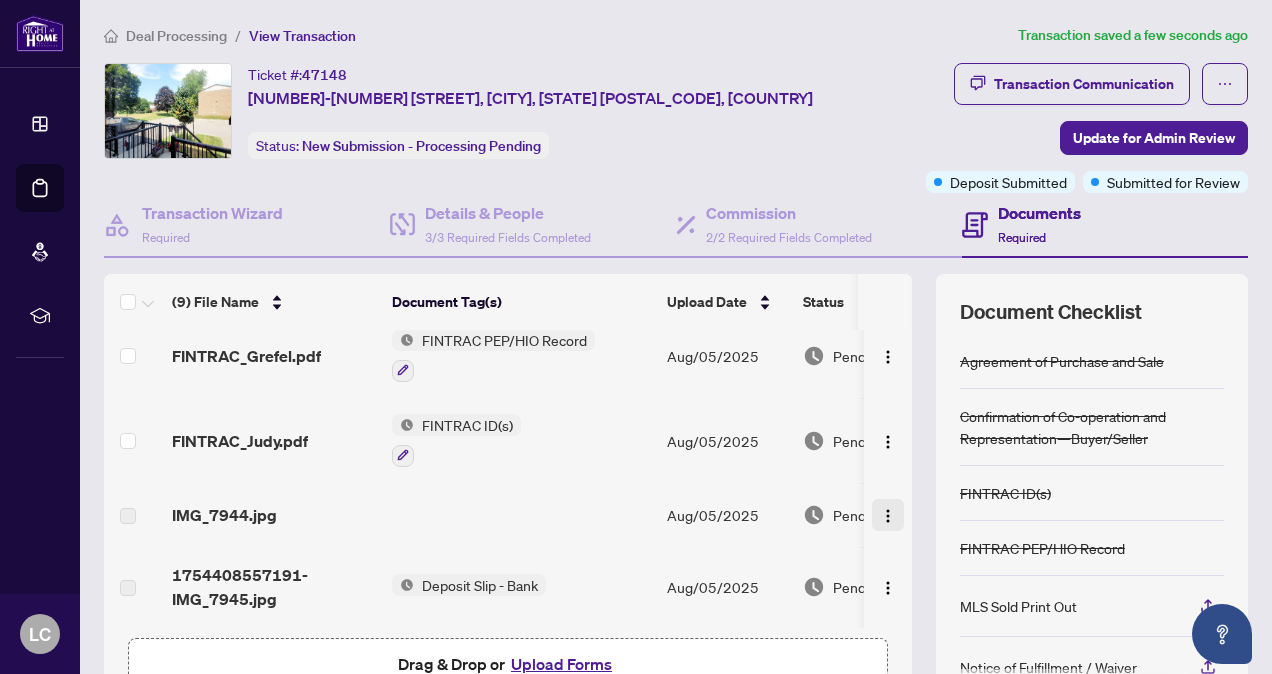 click at bounding box center (888, 515) 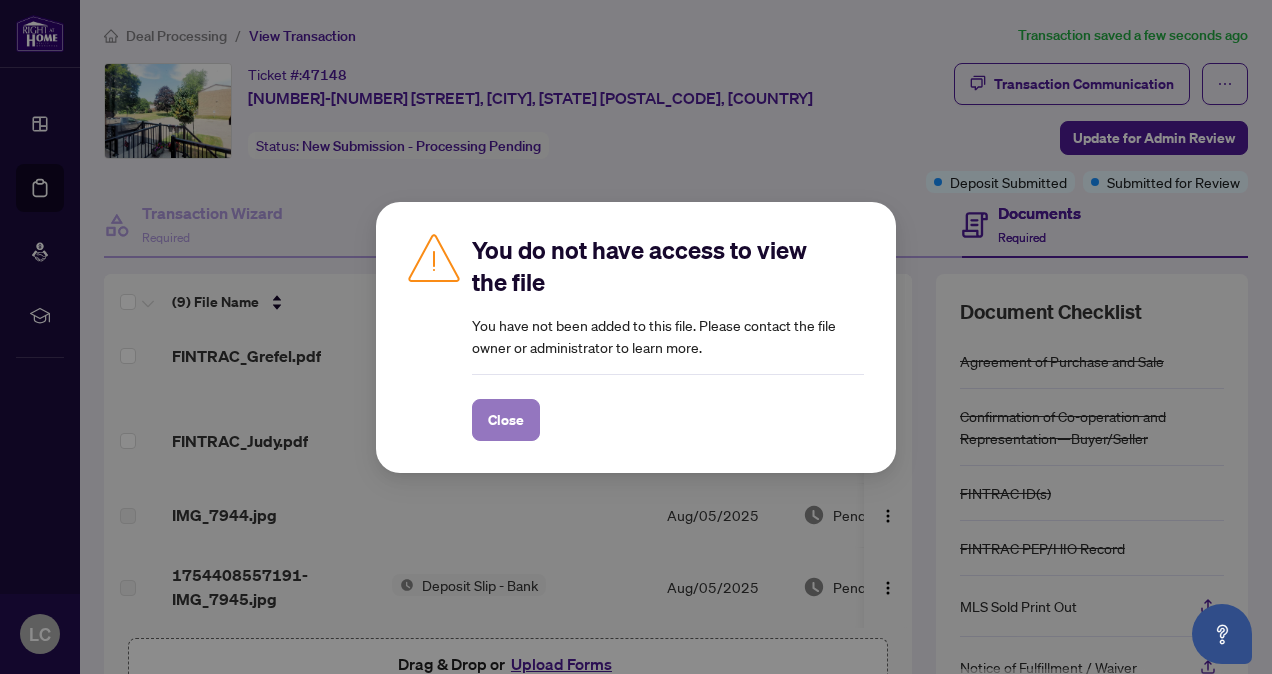 click on "Close" at bounding box center [506, 420] 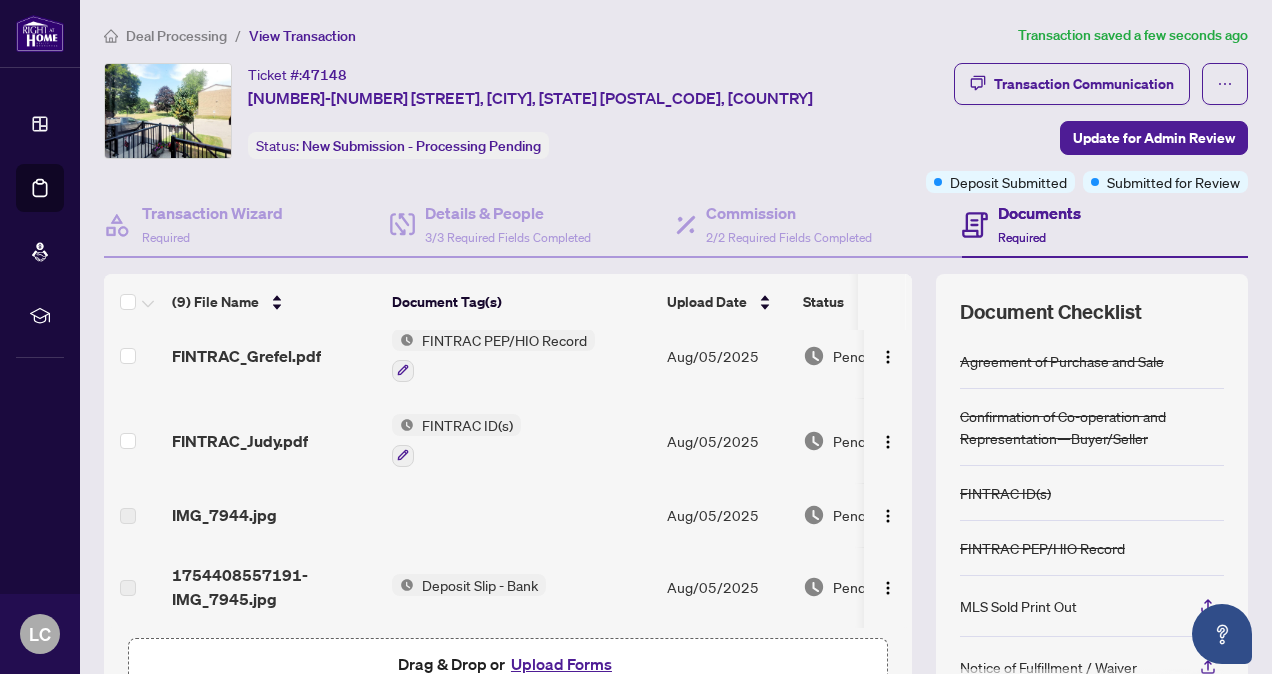scroll, scrollTop: 443, scrollLeft: 62, axis: both 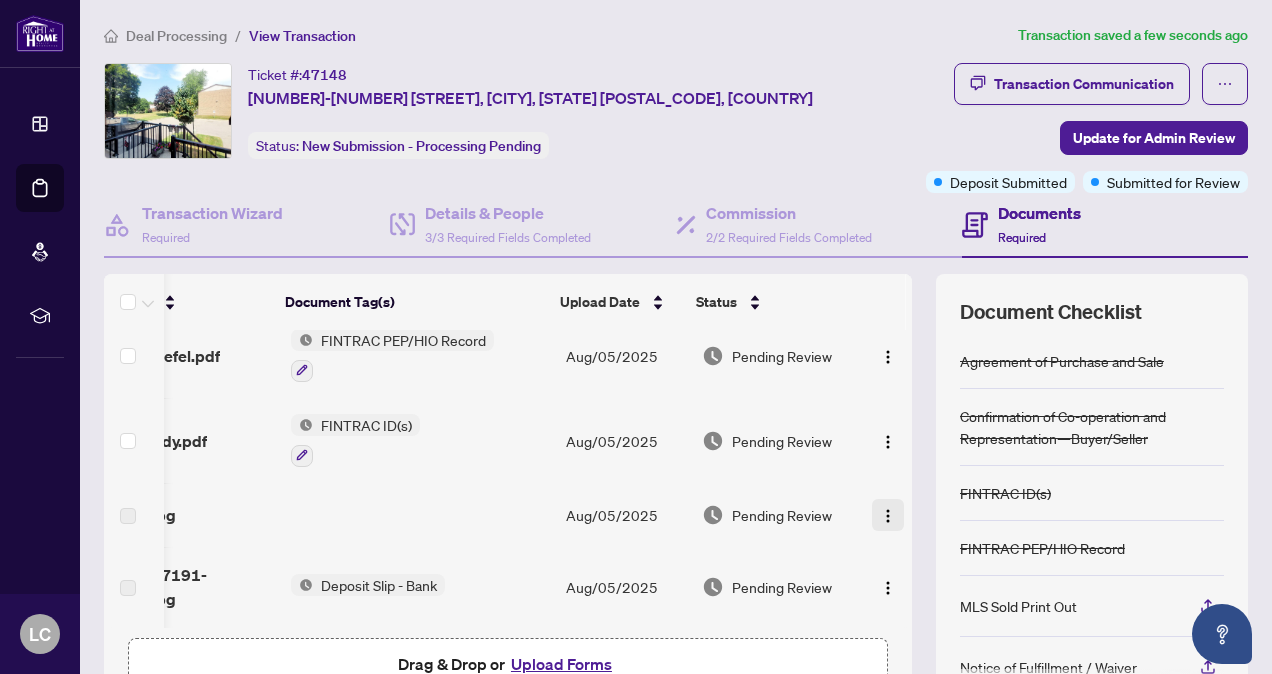 click at bounding box center [888, 516] 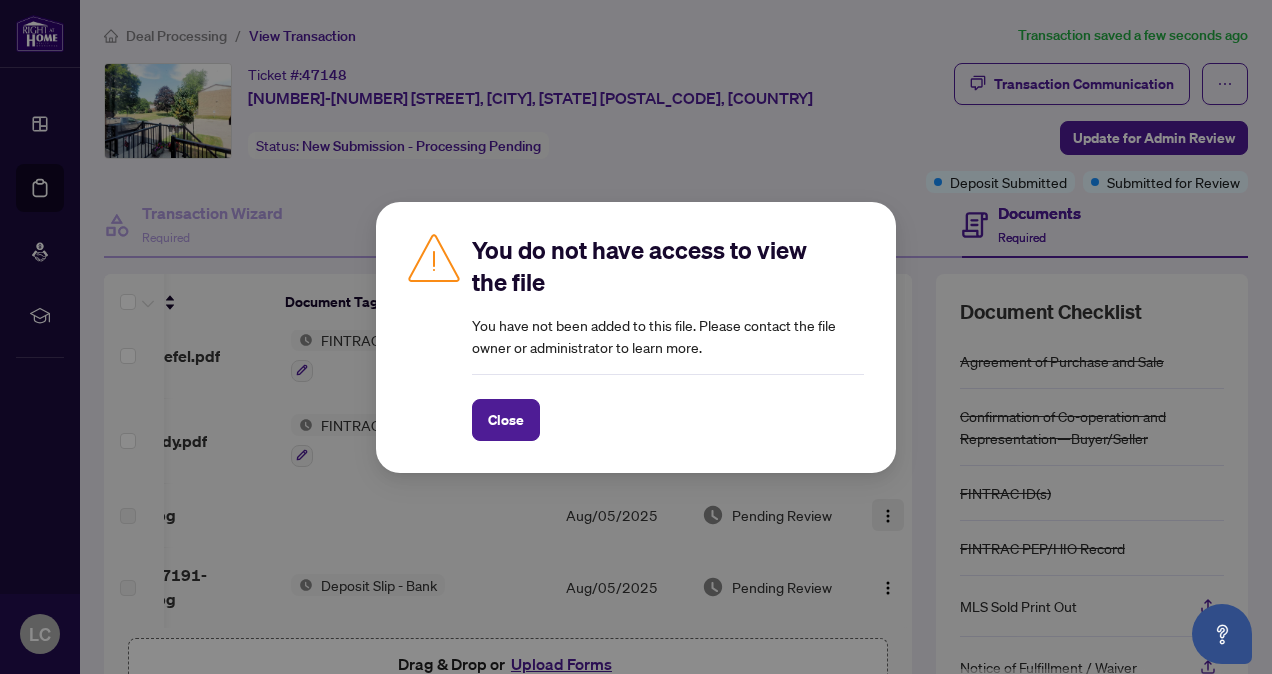 click on "You do not have access to view the file You have not been added to this file. Please contact the file owner or administrator to learn more. Close Cancel OK" at bounding box center (636, 337) 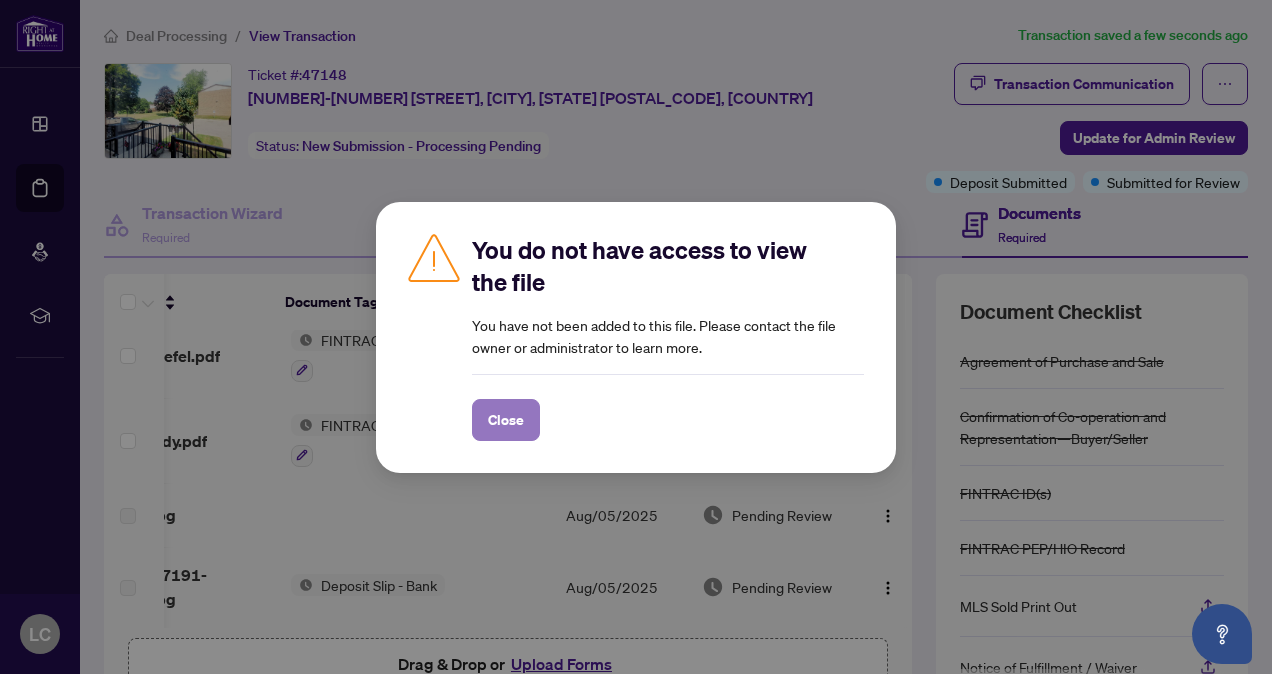 click on "Close" at bounding box center (506, 420) 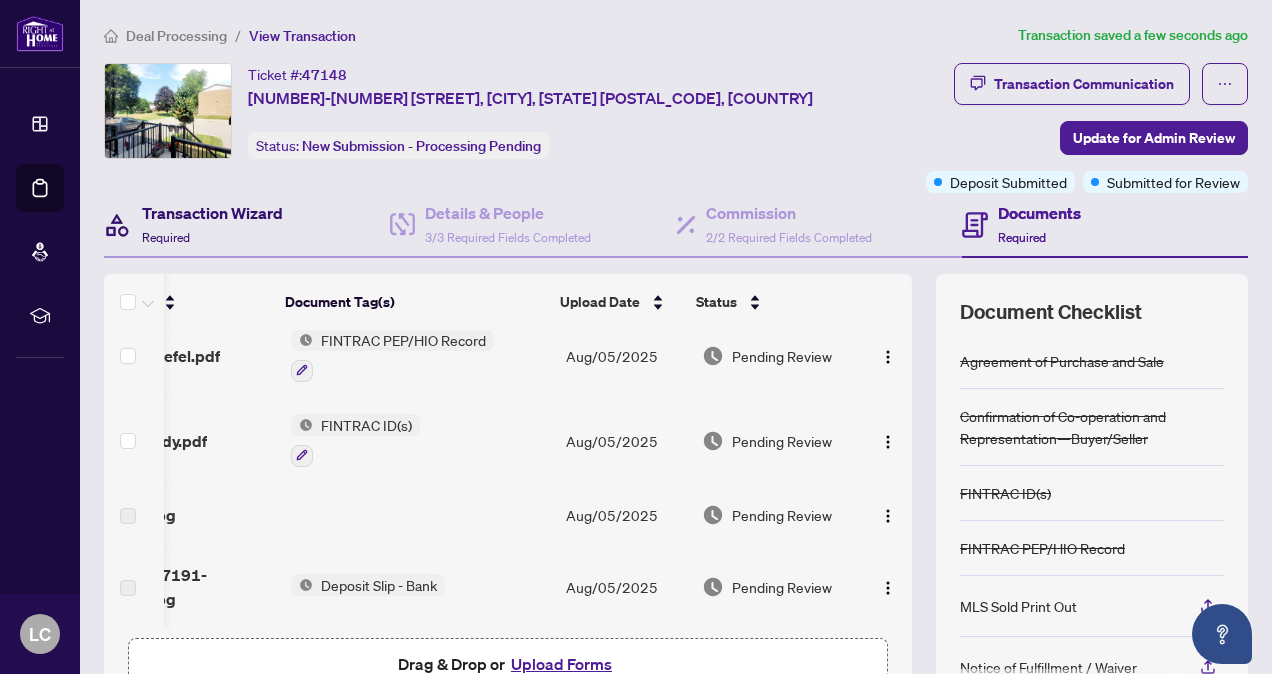 click on "Transaction Wizard" at bounding box center [212, 213] 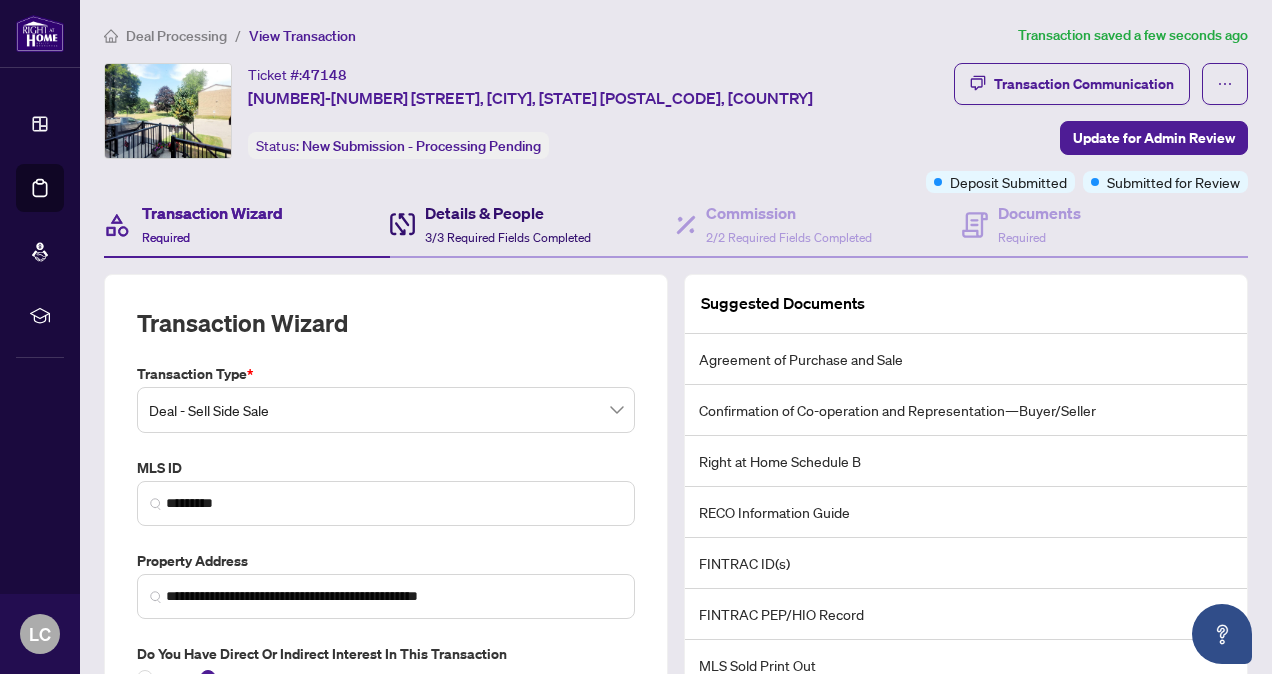 click on "Details & People" at bounding box center (508, 213) 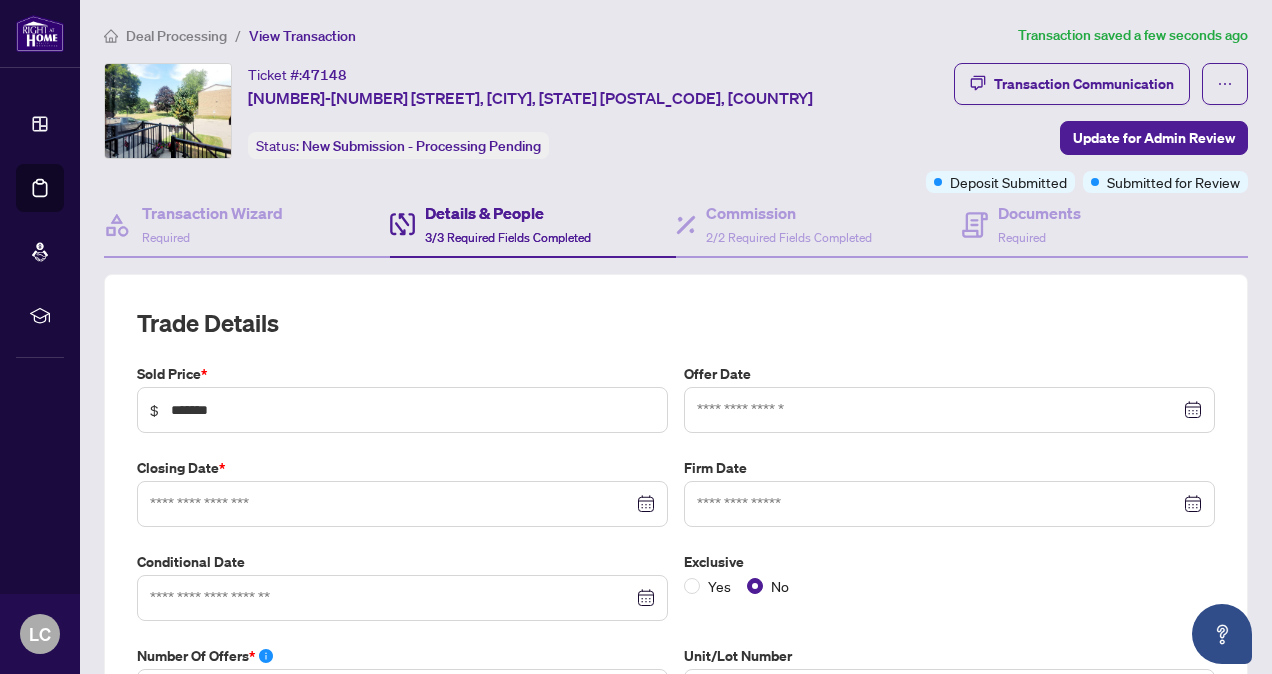type on "**********" 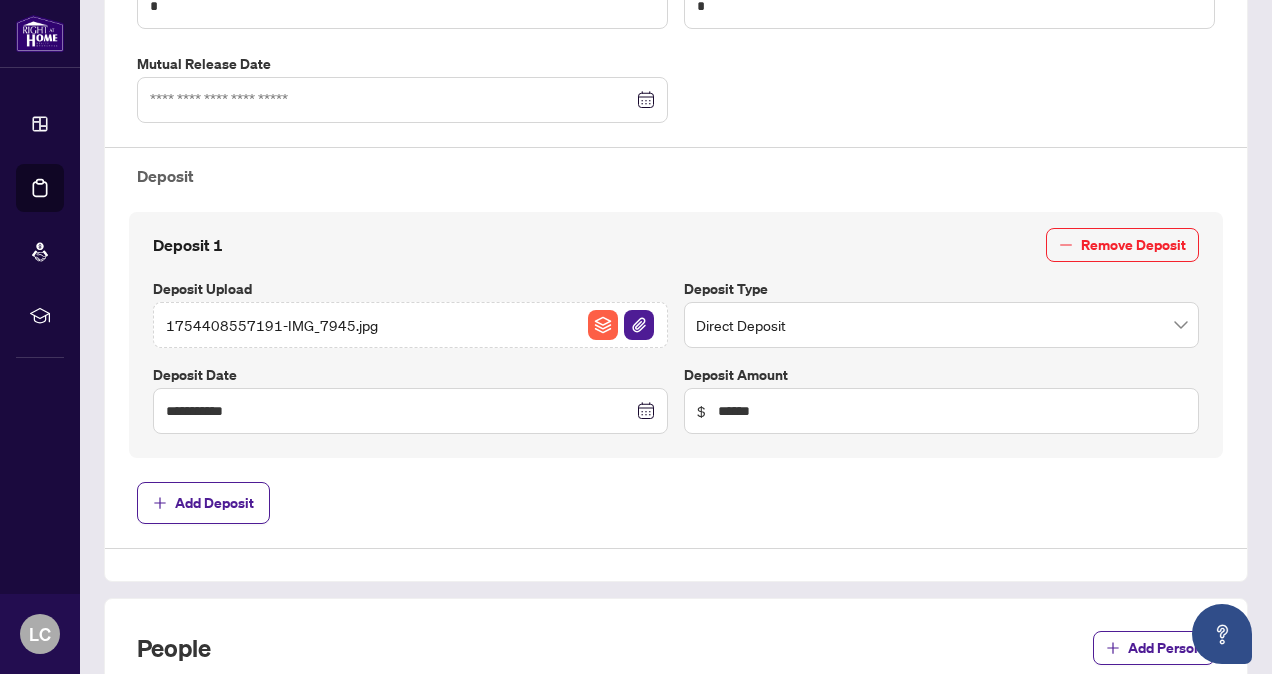 scroll, scrollTop: 686, scrollLeft: 0, axis: vertical 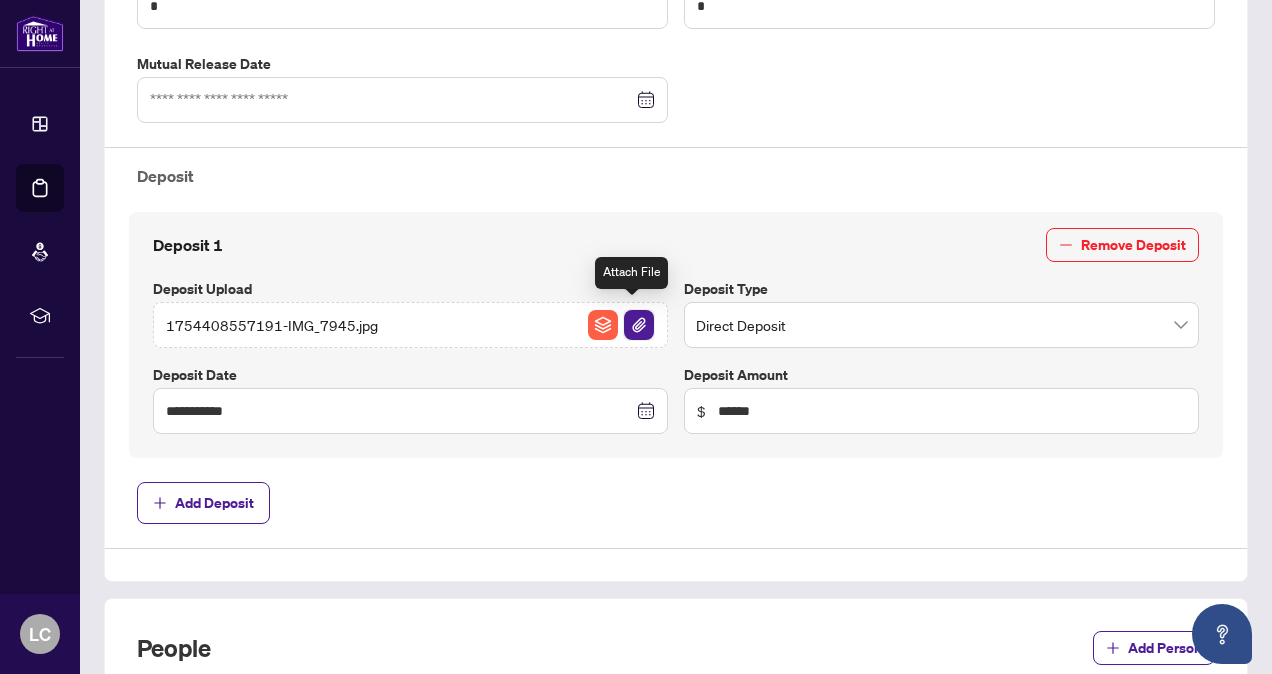 click at bounding box center [639, 325] 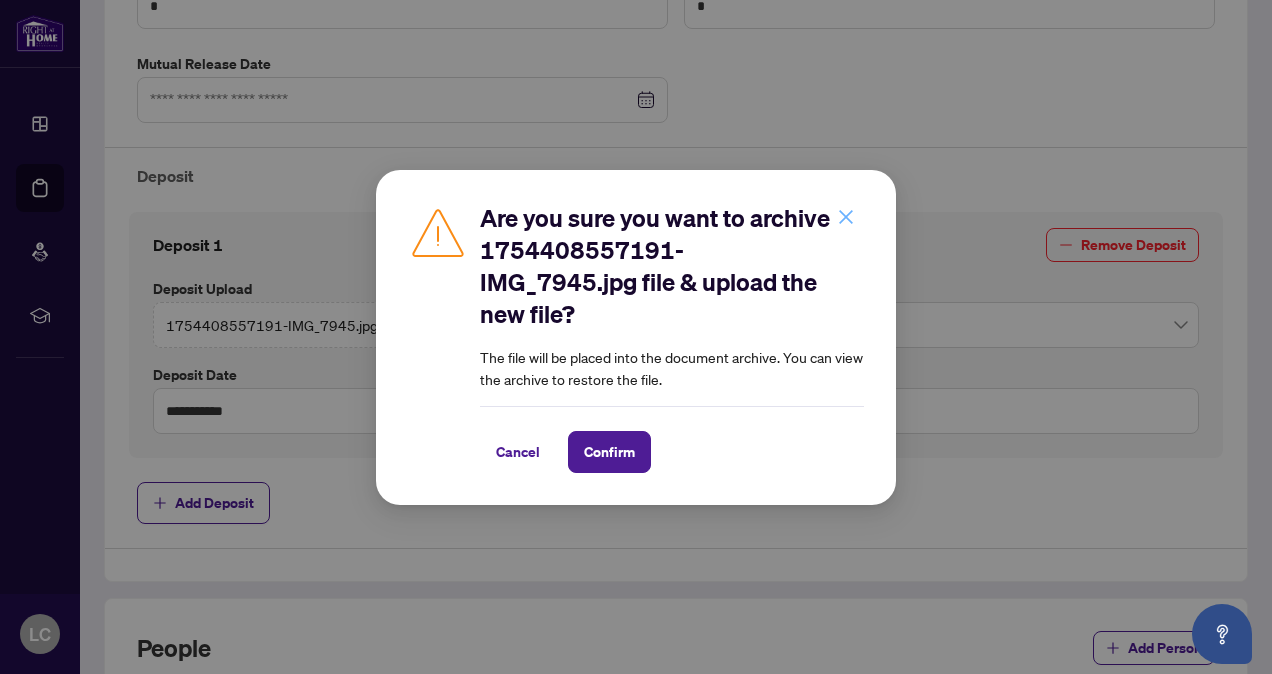 click 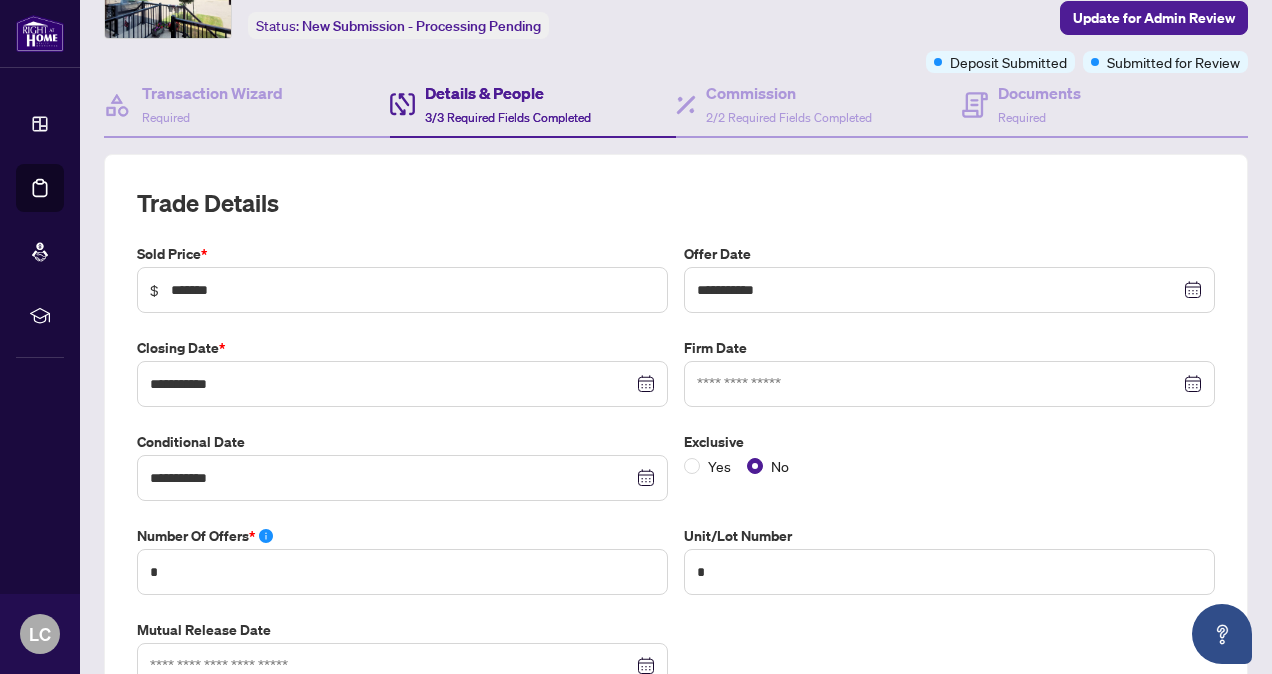 scroll, scrollTop: 0, scrollLeft: 0, axis: both 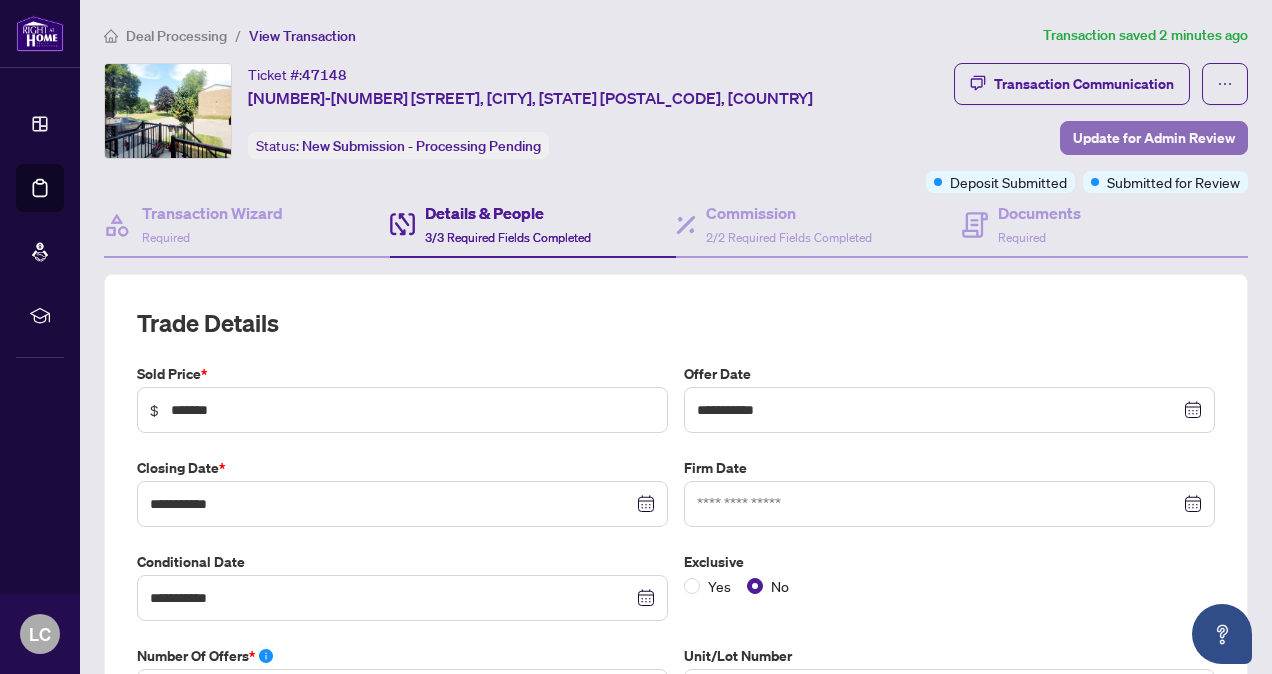 click on "Update for Admin Review" at bounding box center [1154, 138] 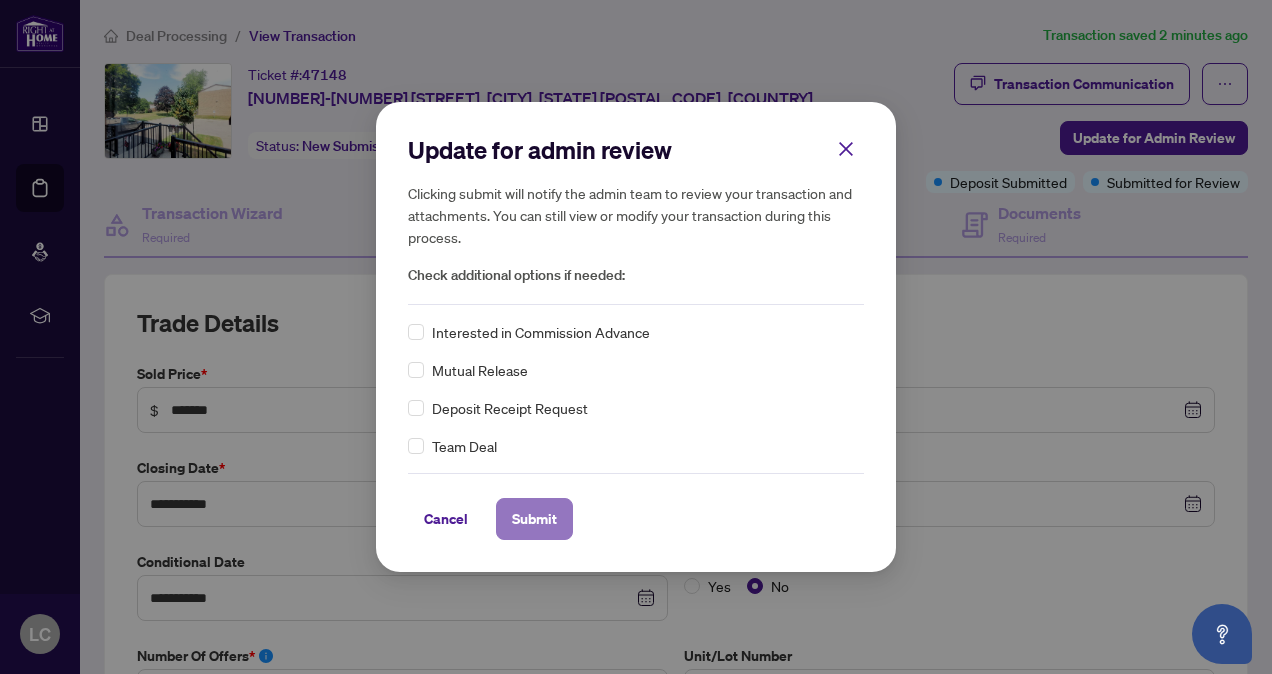click on "Submit" at bounding box center (534, 519) 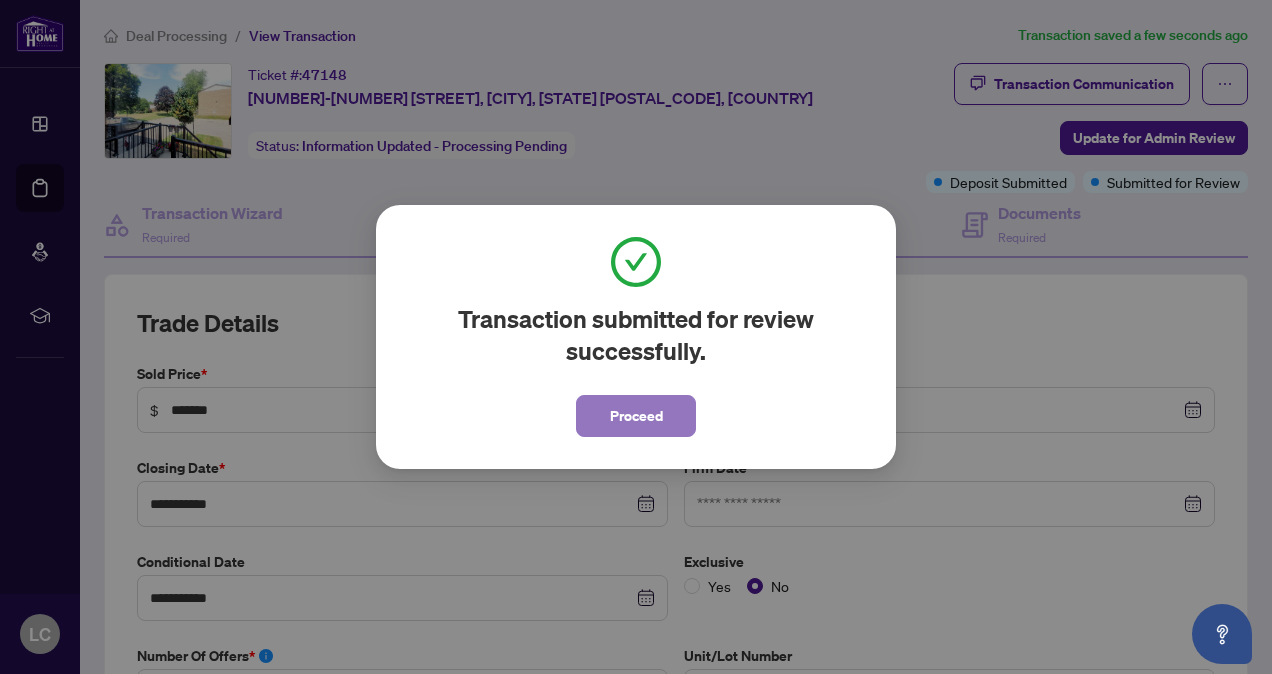 click on "Proceed" at bounding box center [636, 416] 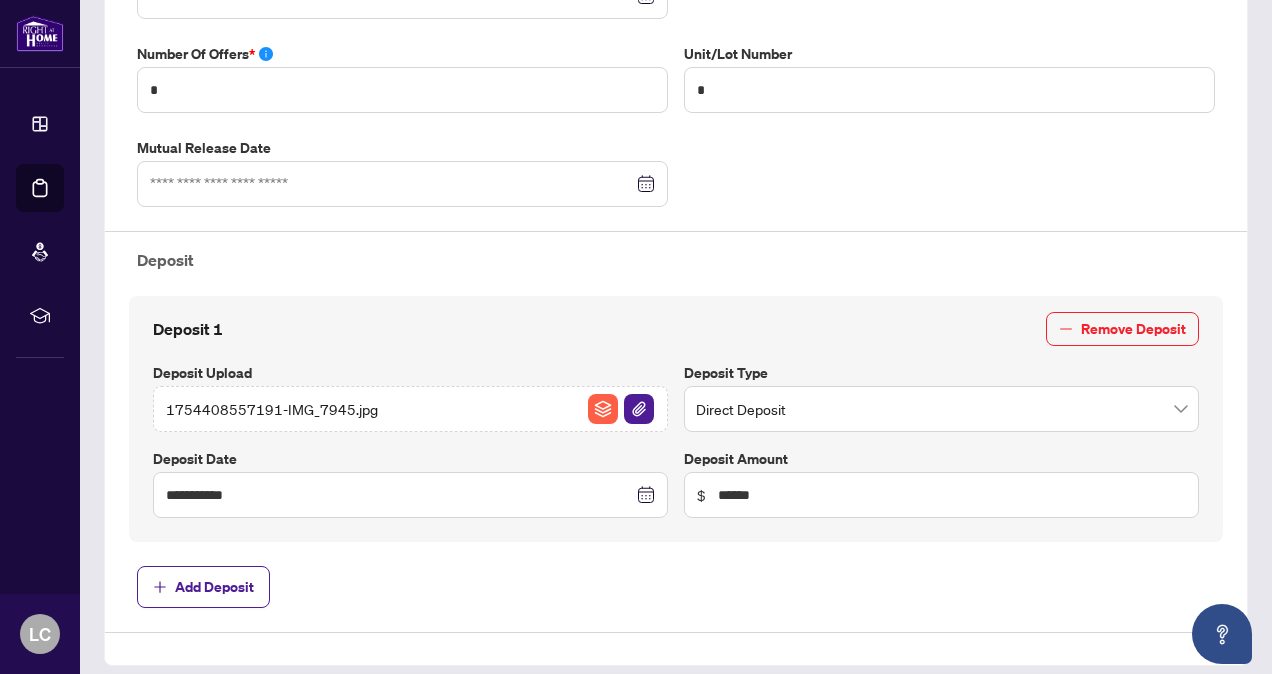 scroll, scrollTop: 694, scrollLeft: 0, axis: vertical 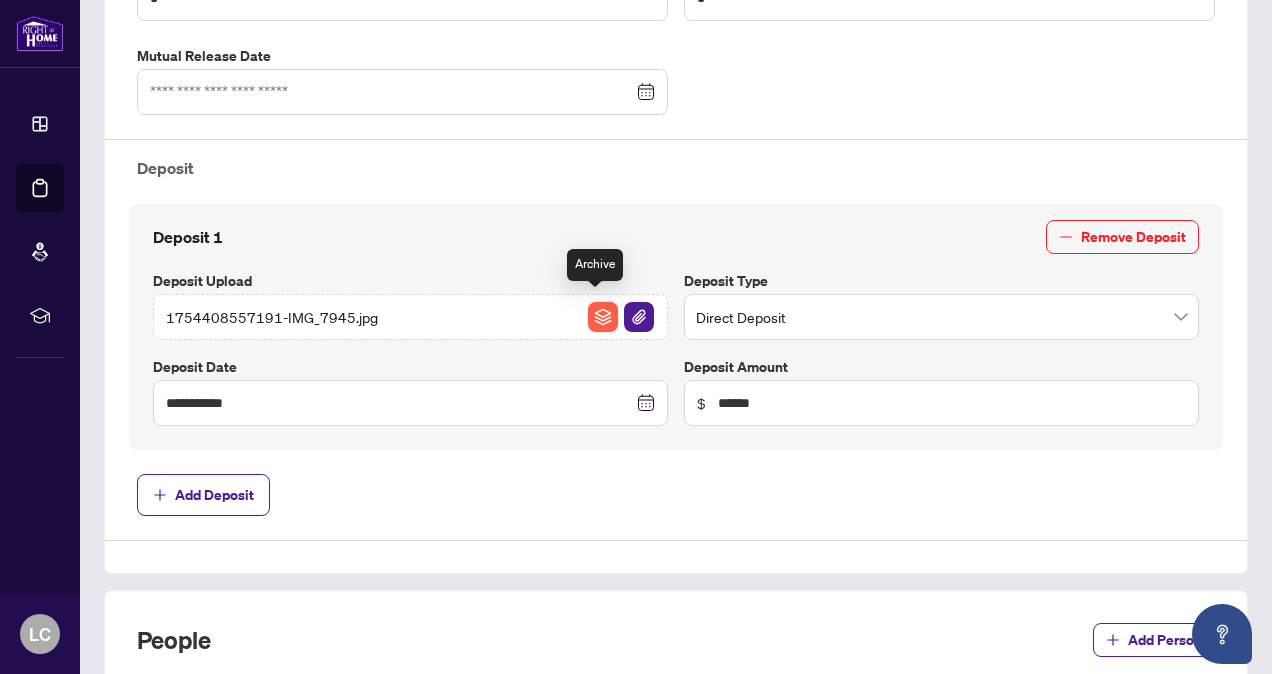 click at bounding box center [603, 317] 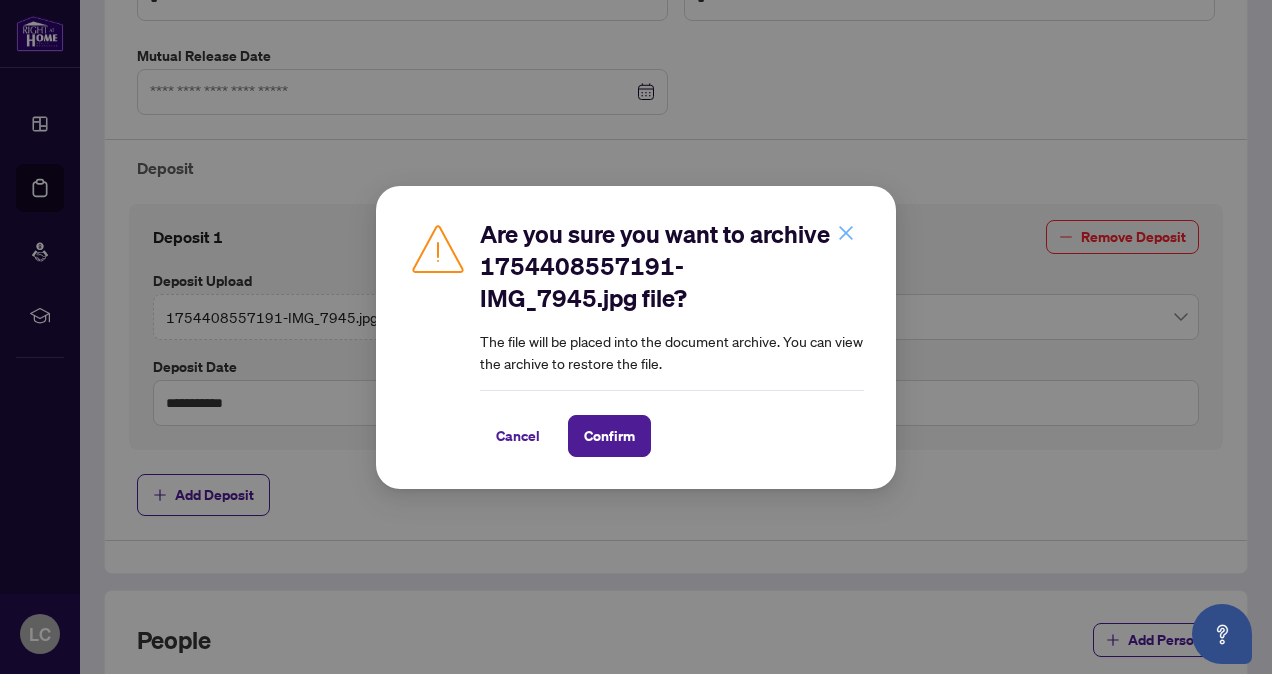 click 